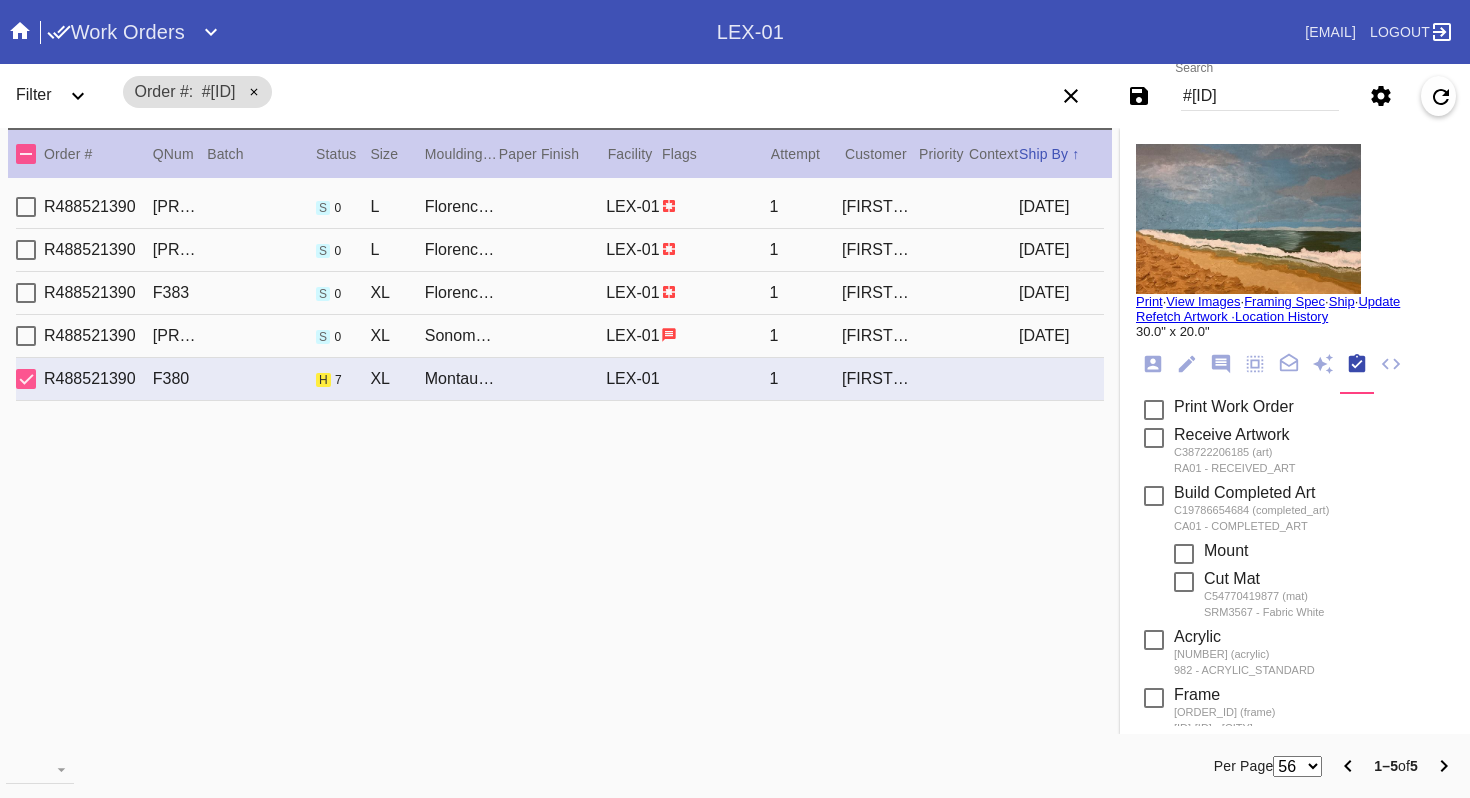 scroll, scrollTop: 0, scrollLeft: 0, axis: both 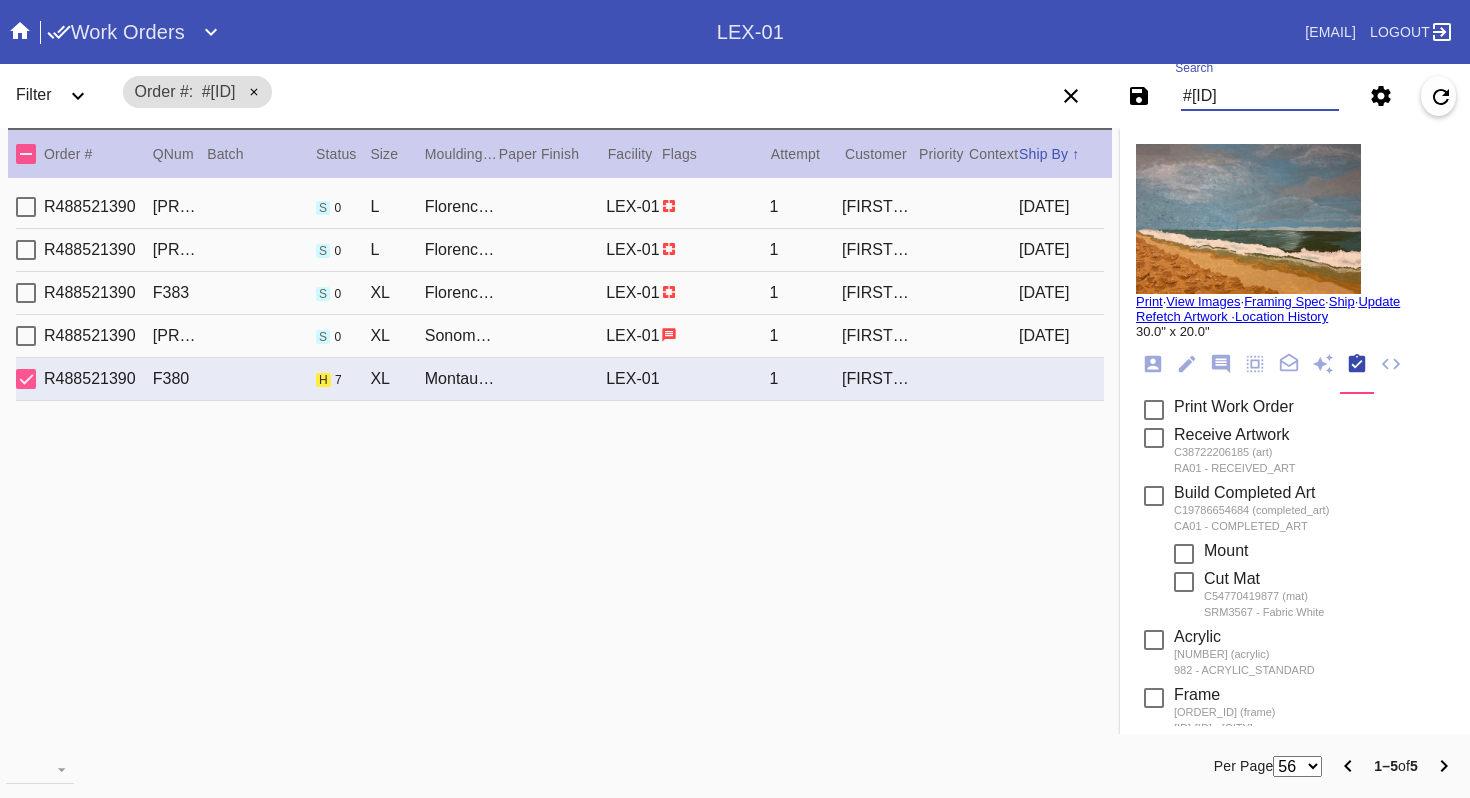 click on "#[ID]" at bounding box center (1260, 96) 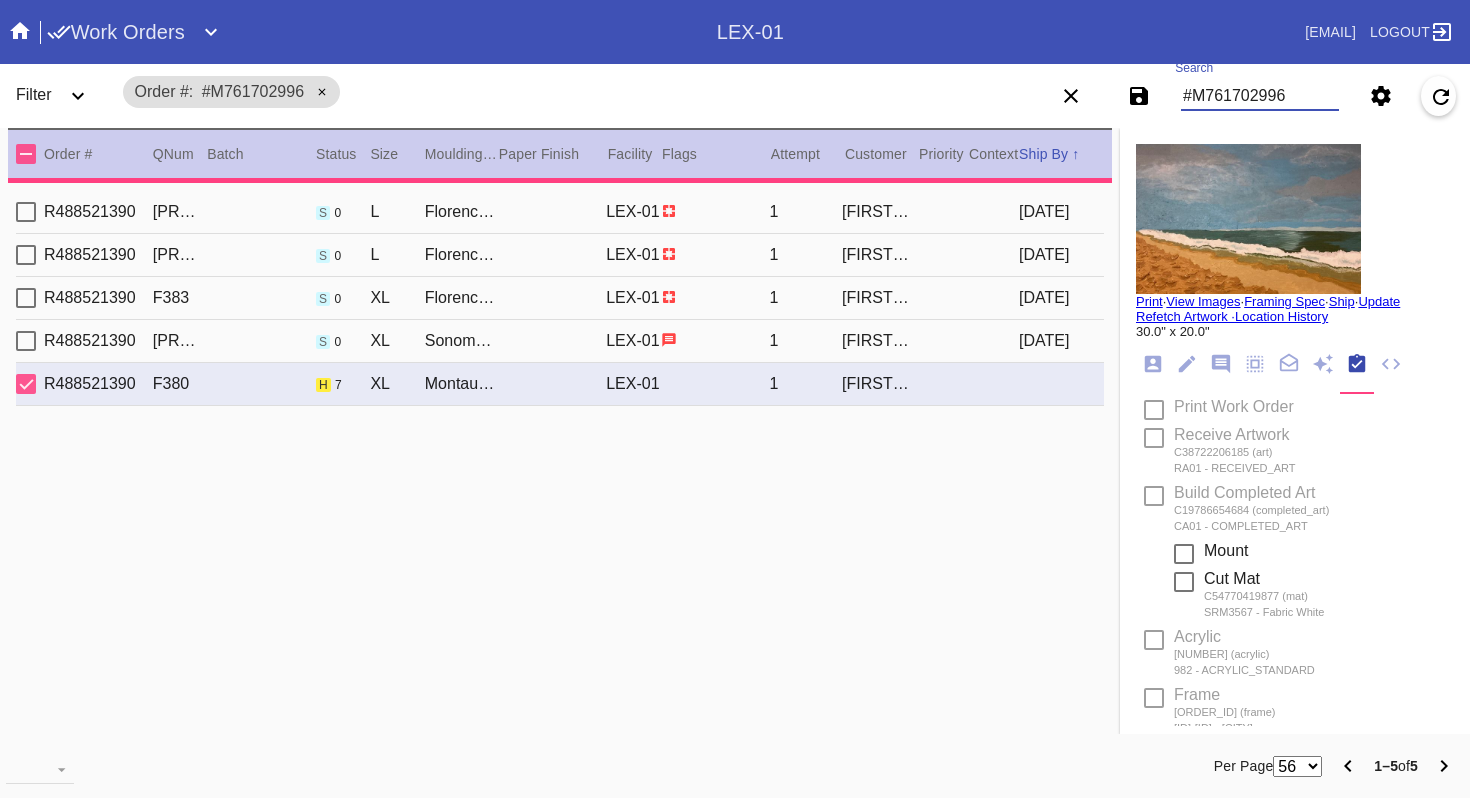 type 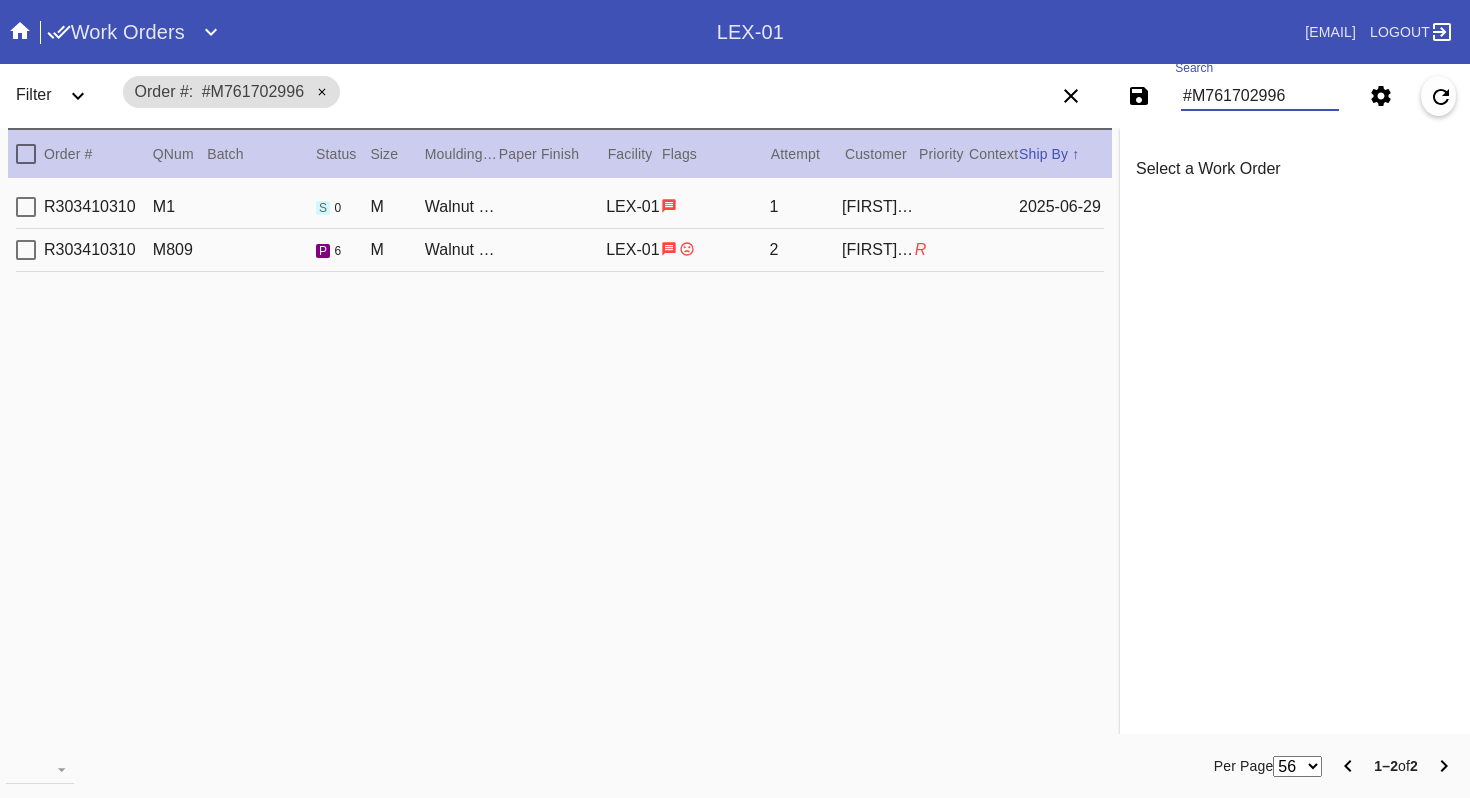 type on "#M761702996" 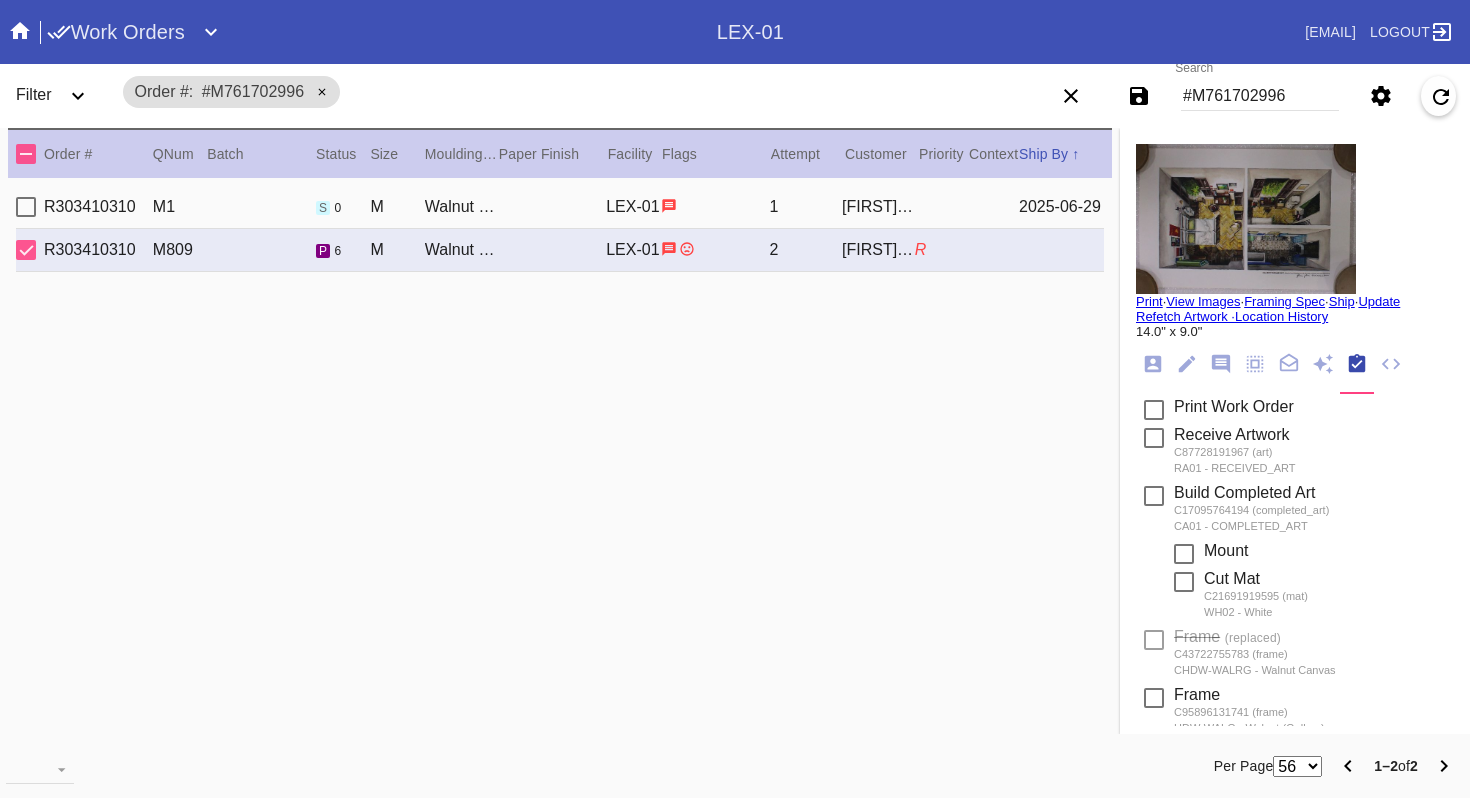 click on "#M761702996" at bounding box center [1260, 96] 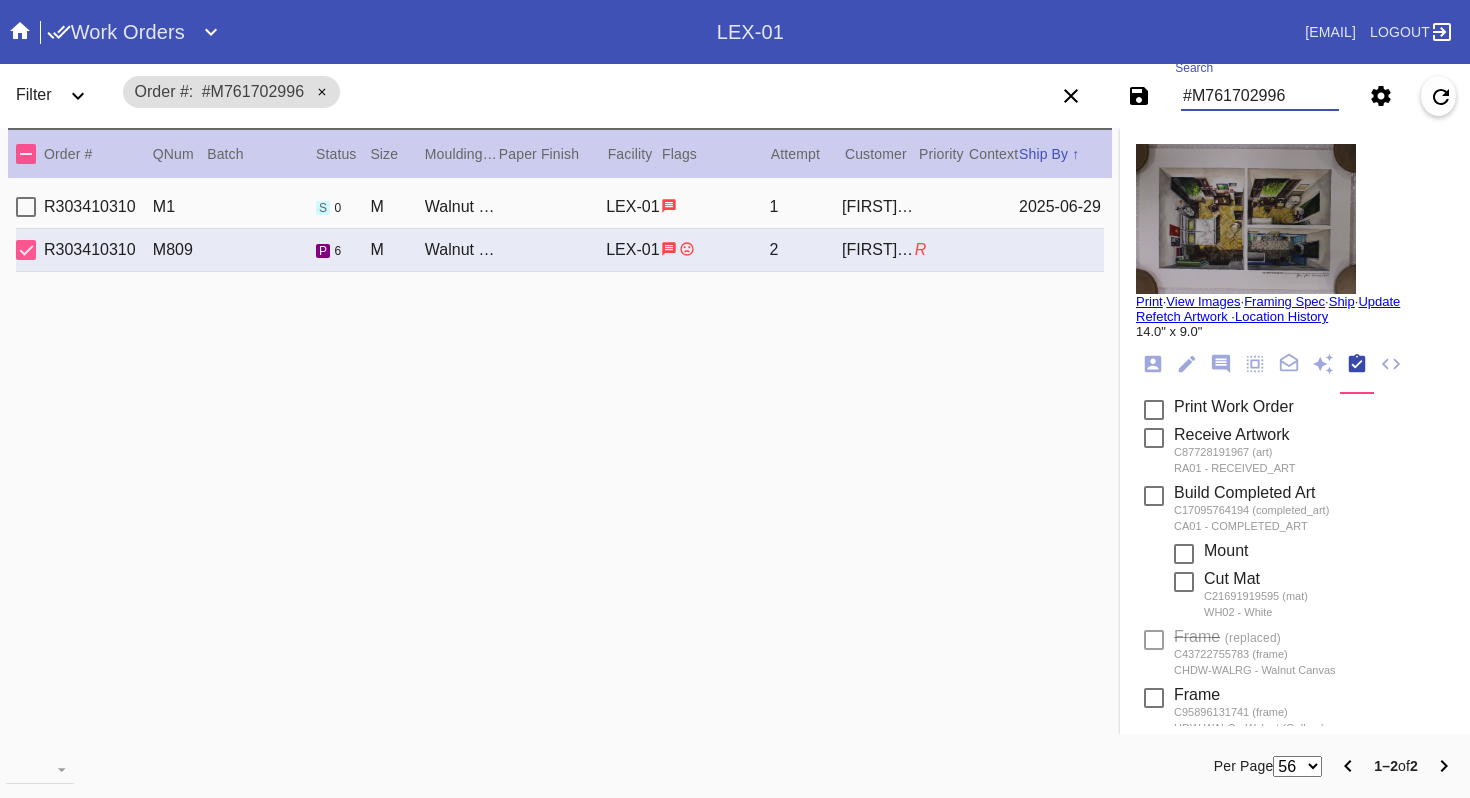 click on "#M761702996" at bounding box center [1260, 96] 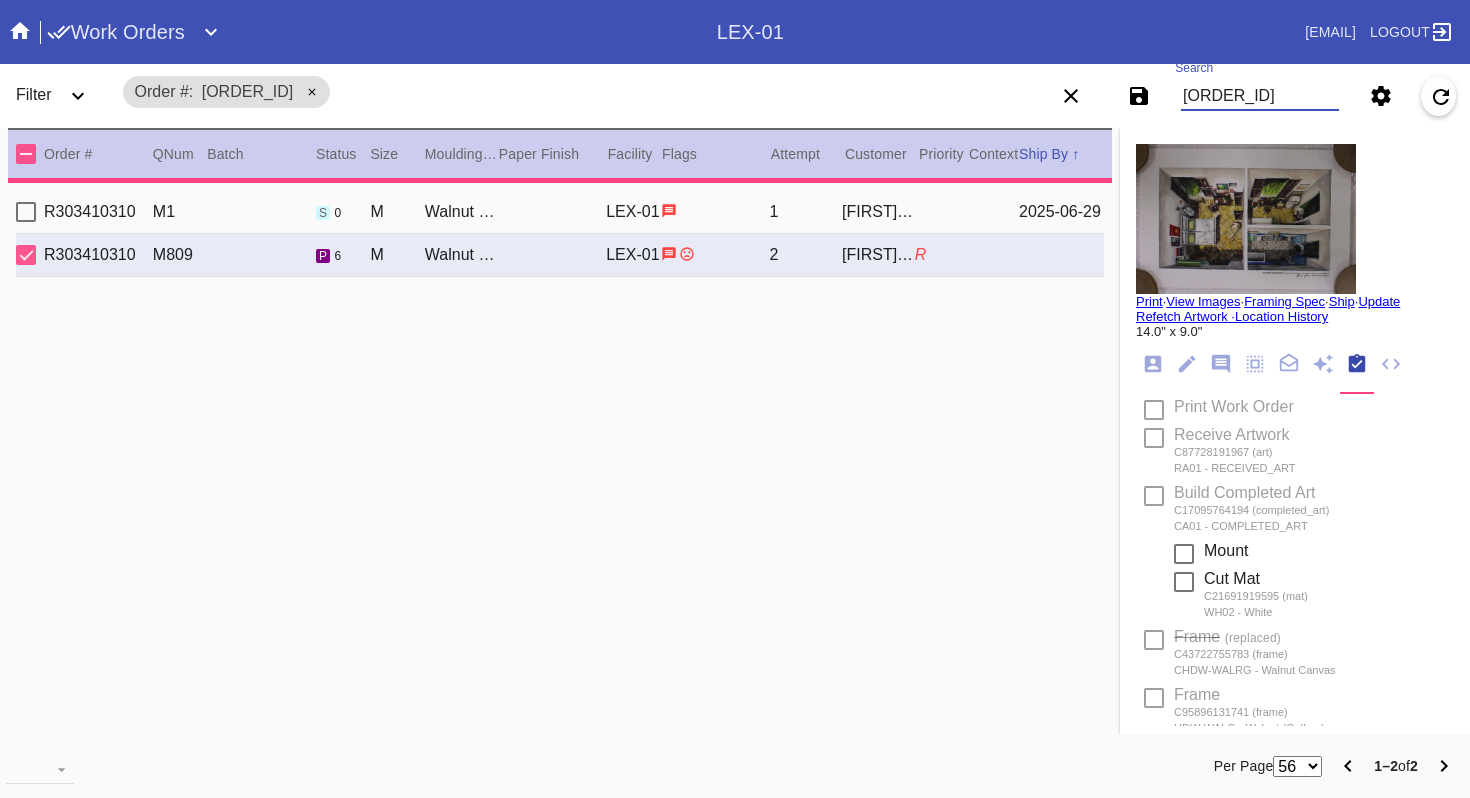 type on "***" 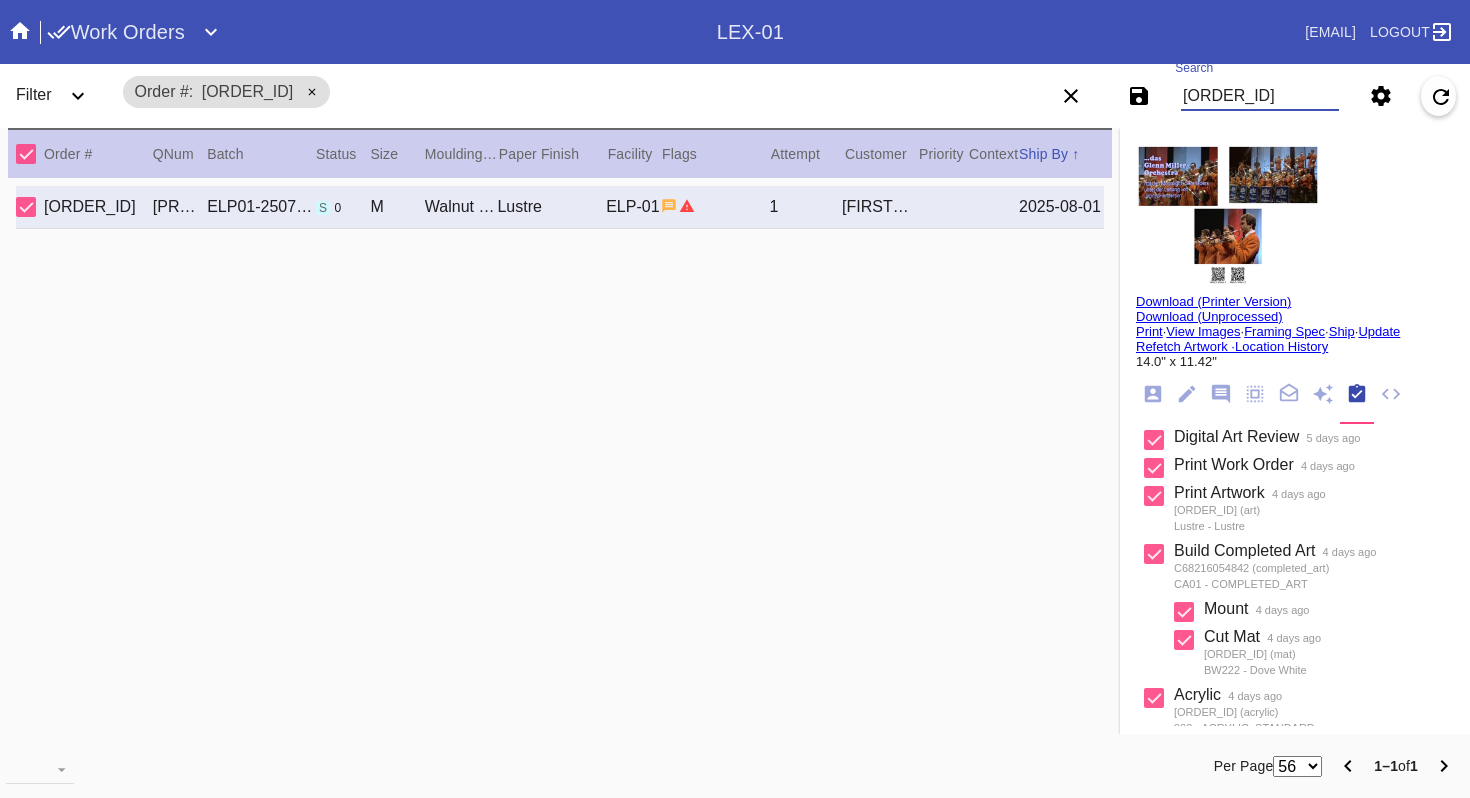 click on "[ORDER_ID]" at bounding box center (1260, 96) 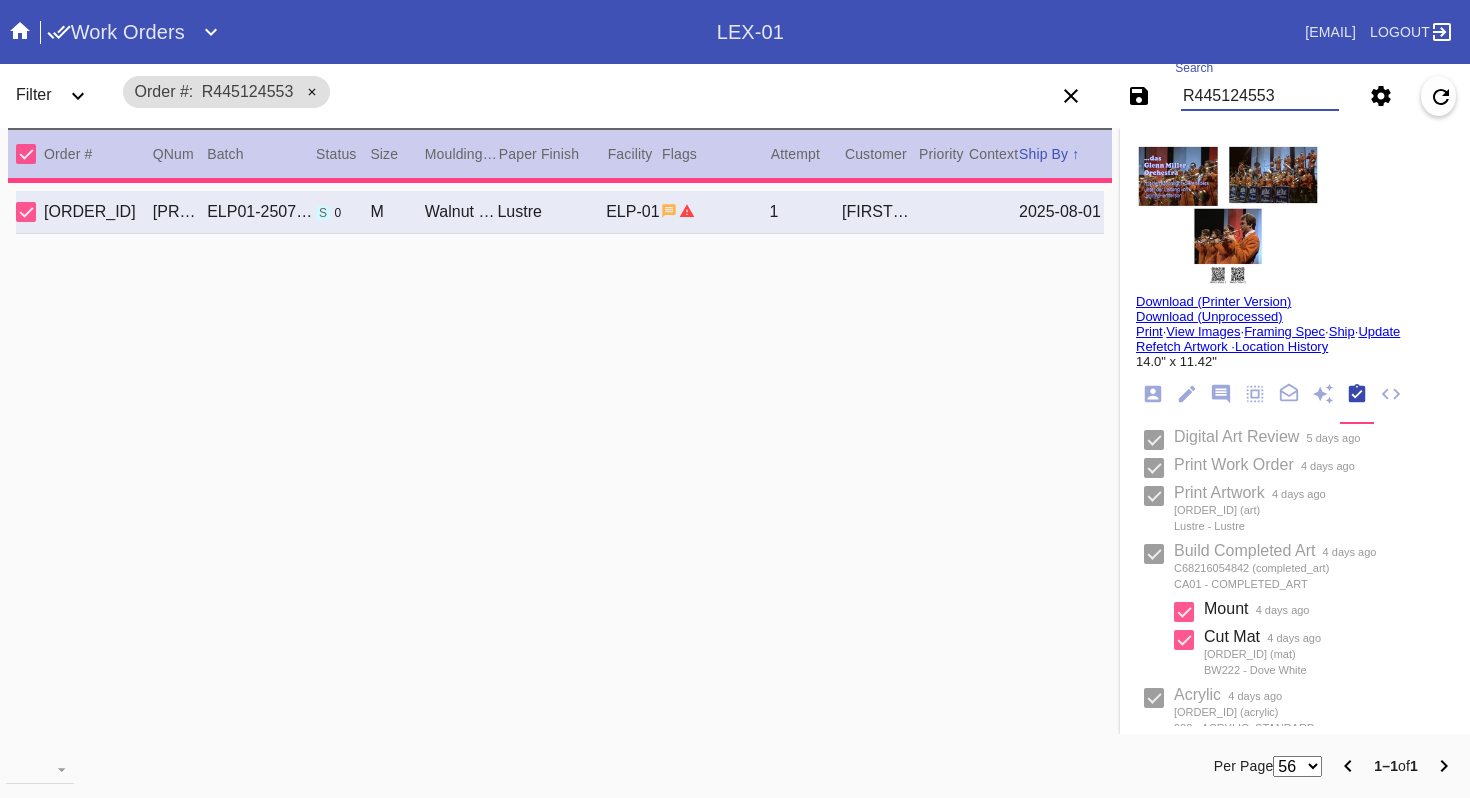 type 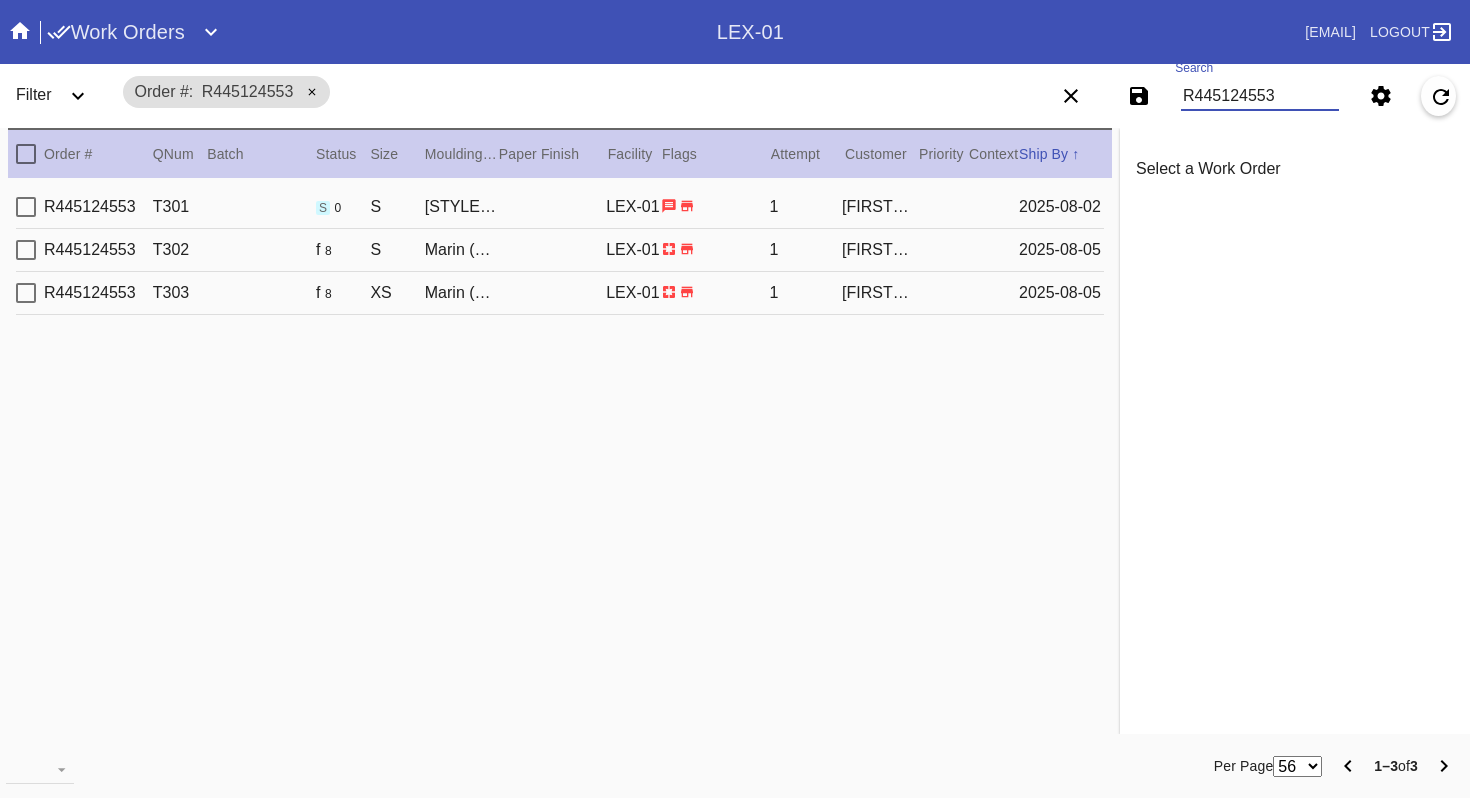 type on "R445124553" 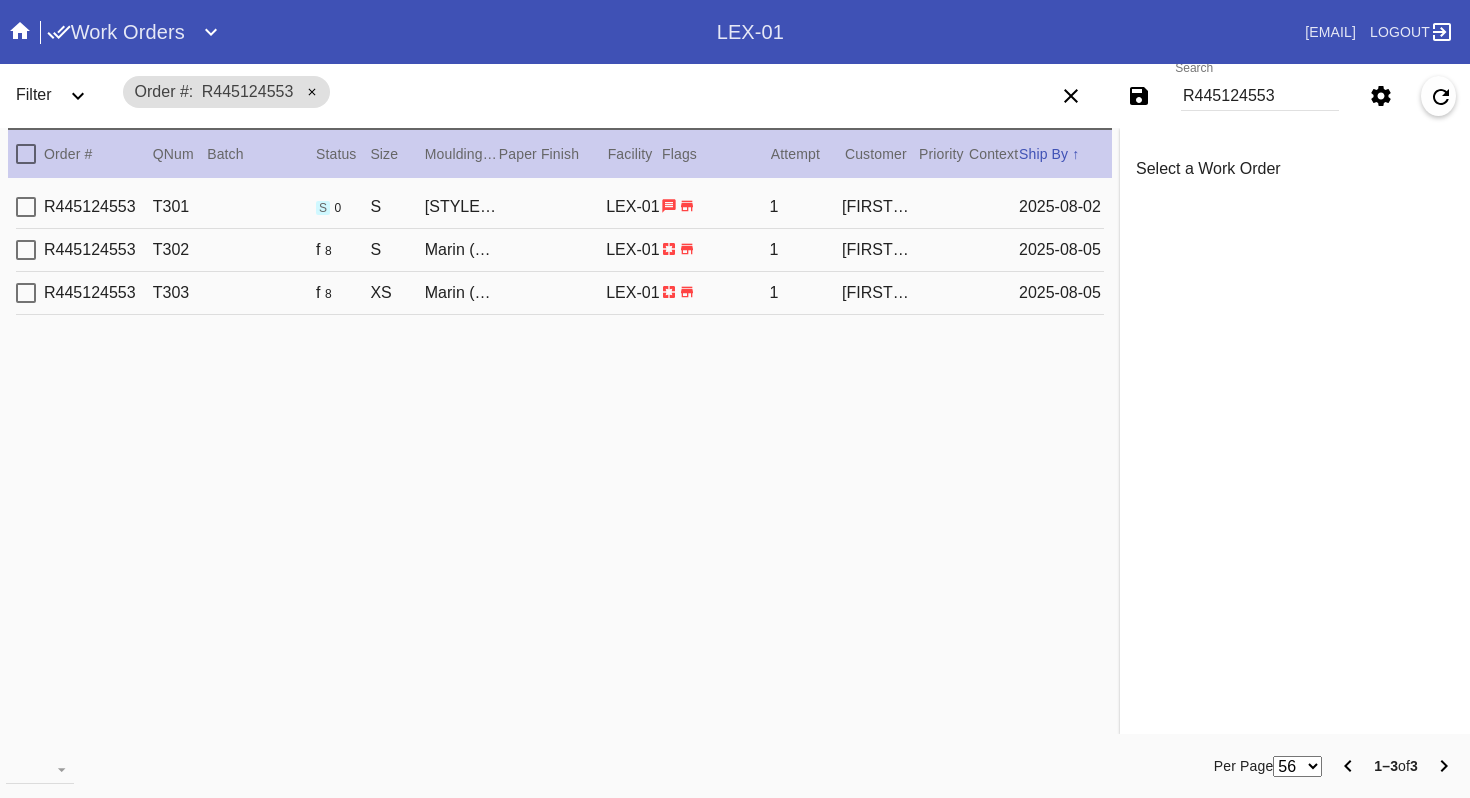 click on "[ORDER_ID] [PRODUCT_CODE] f   [NUMBER] S [STYLE] ([FINISH]) / White LEX-01 2 [FIRST_NAME] [LAST_NAME]
[DATE]" at bounding box center [560, 250] 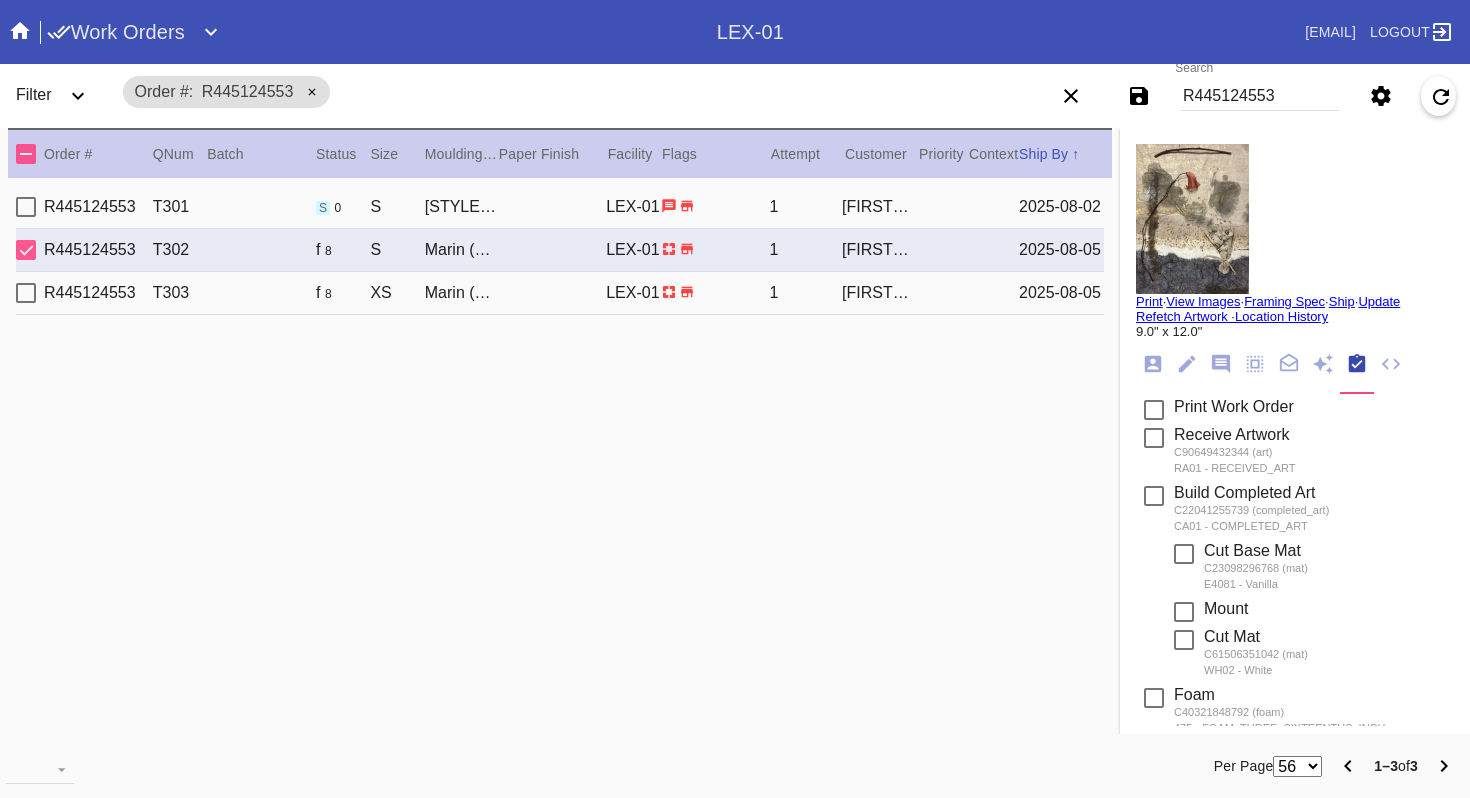 click on "R445124553 T303 f   8 XS Marin (Deep) / White LEX-01 1 [FIRST] [LAST]
2025-08-05" at bounding box center [560, 293] 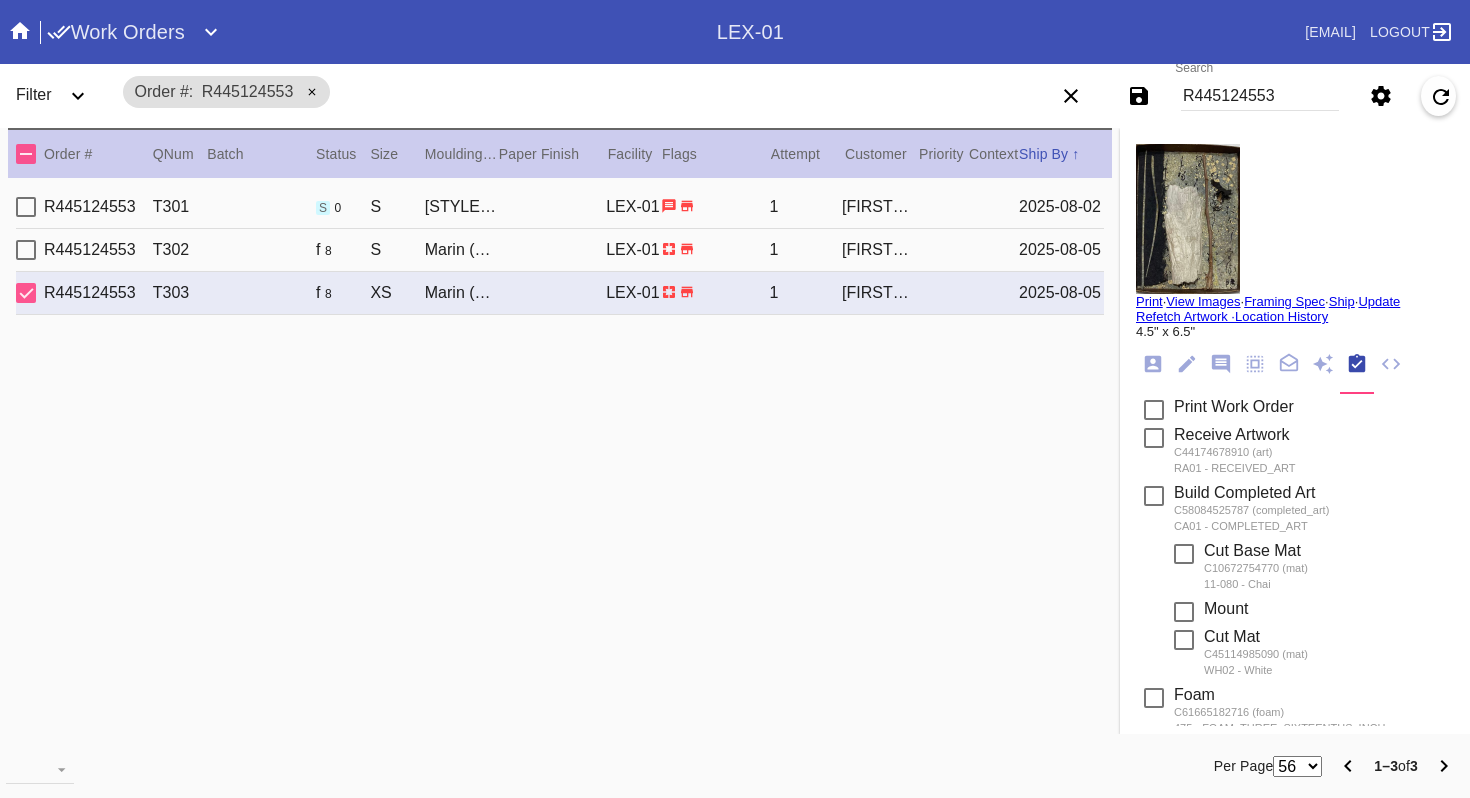 click on "[ORDER_ID] [PRODUCT_CODE] f   [NUMBER] S [STYLE] ([FINISH]) / White LEX-01 2 [FIRST_NAME] [LAST_NAME]
[DATE]" at bounding box center [560, 250] 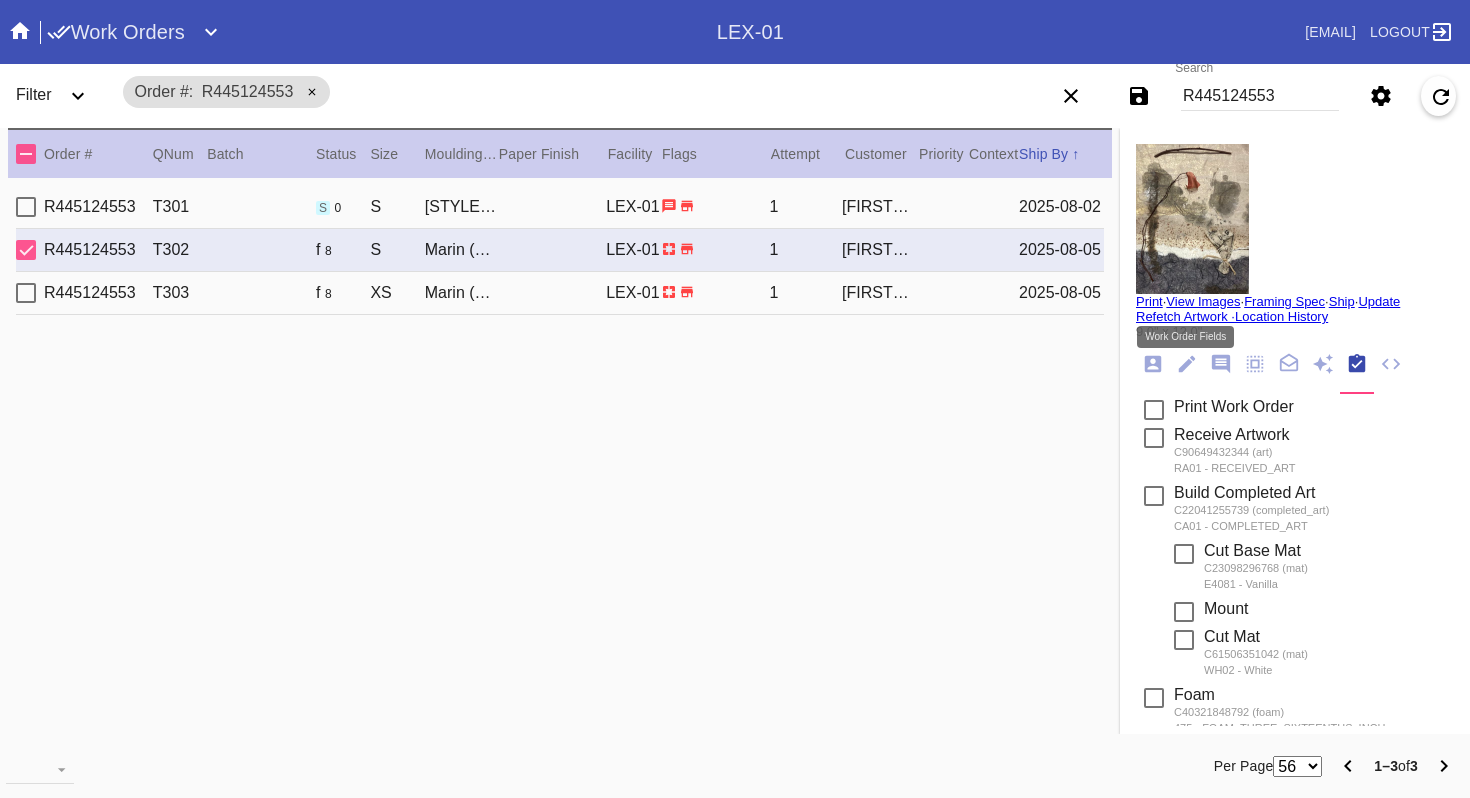 click 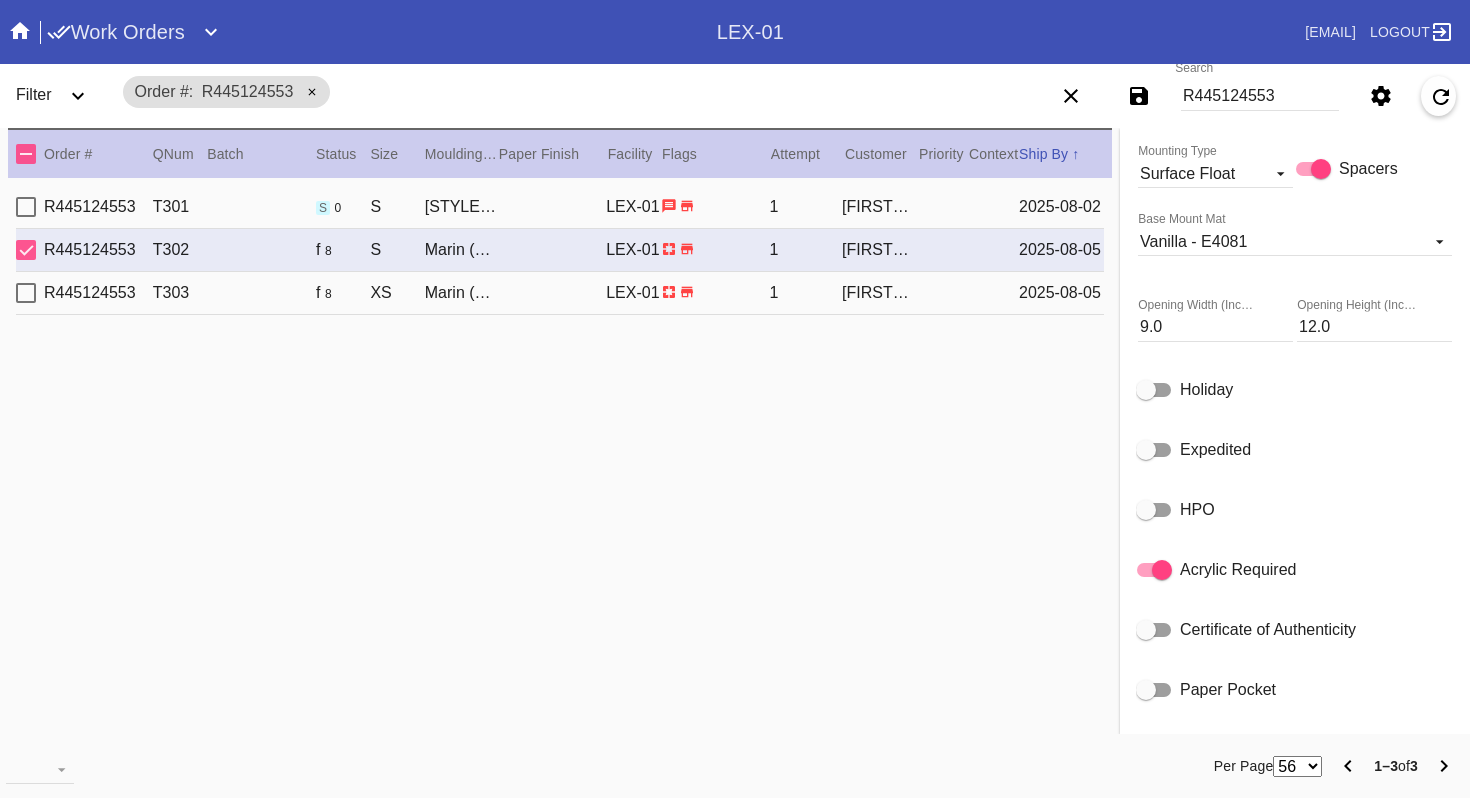 scroll, scrollTop: 810, scrollLeft: 0, axis: vertical 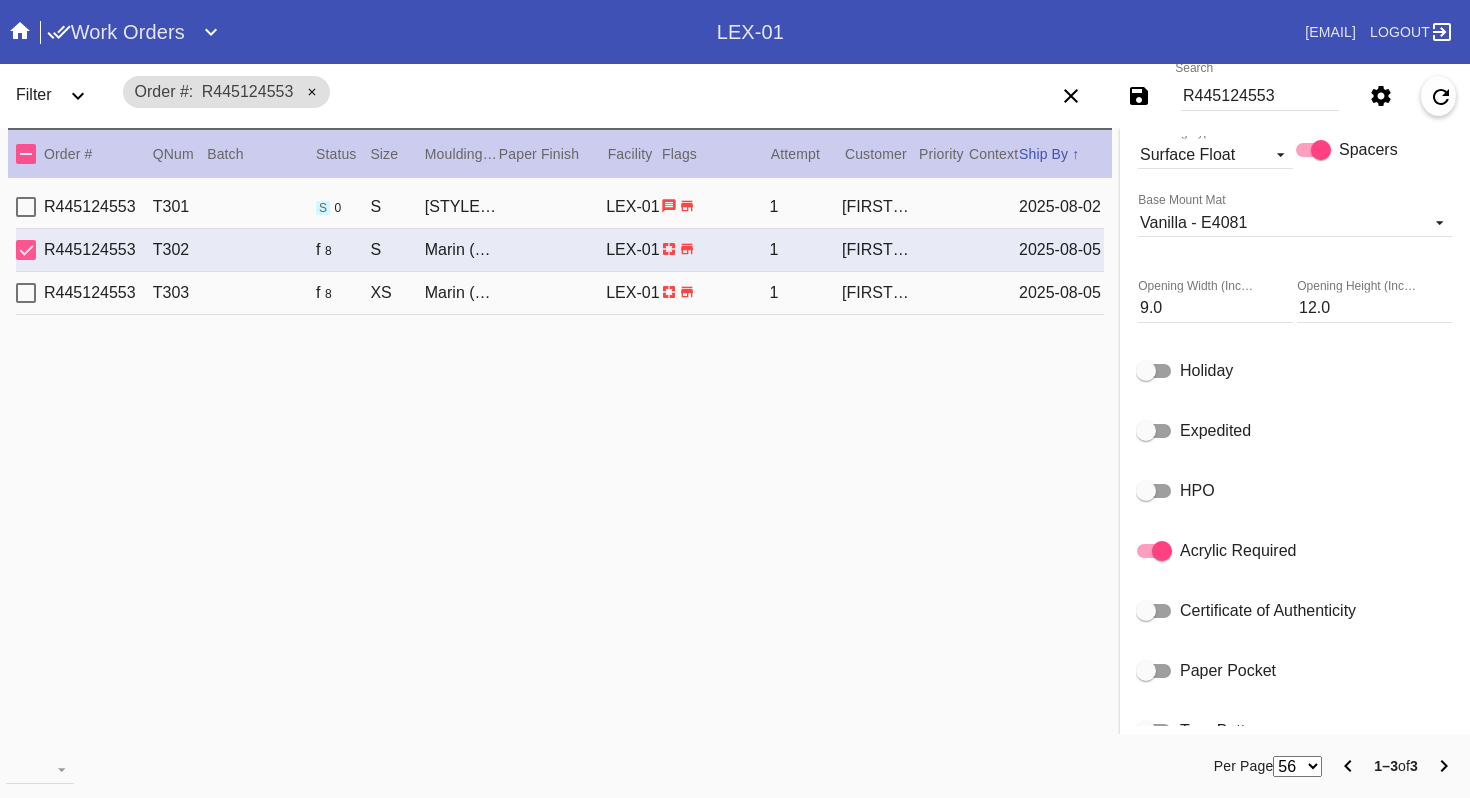 click 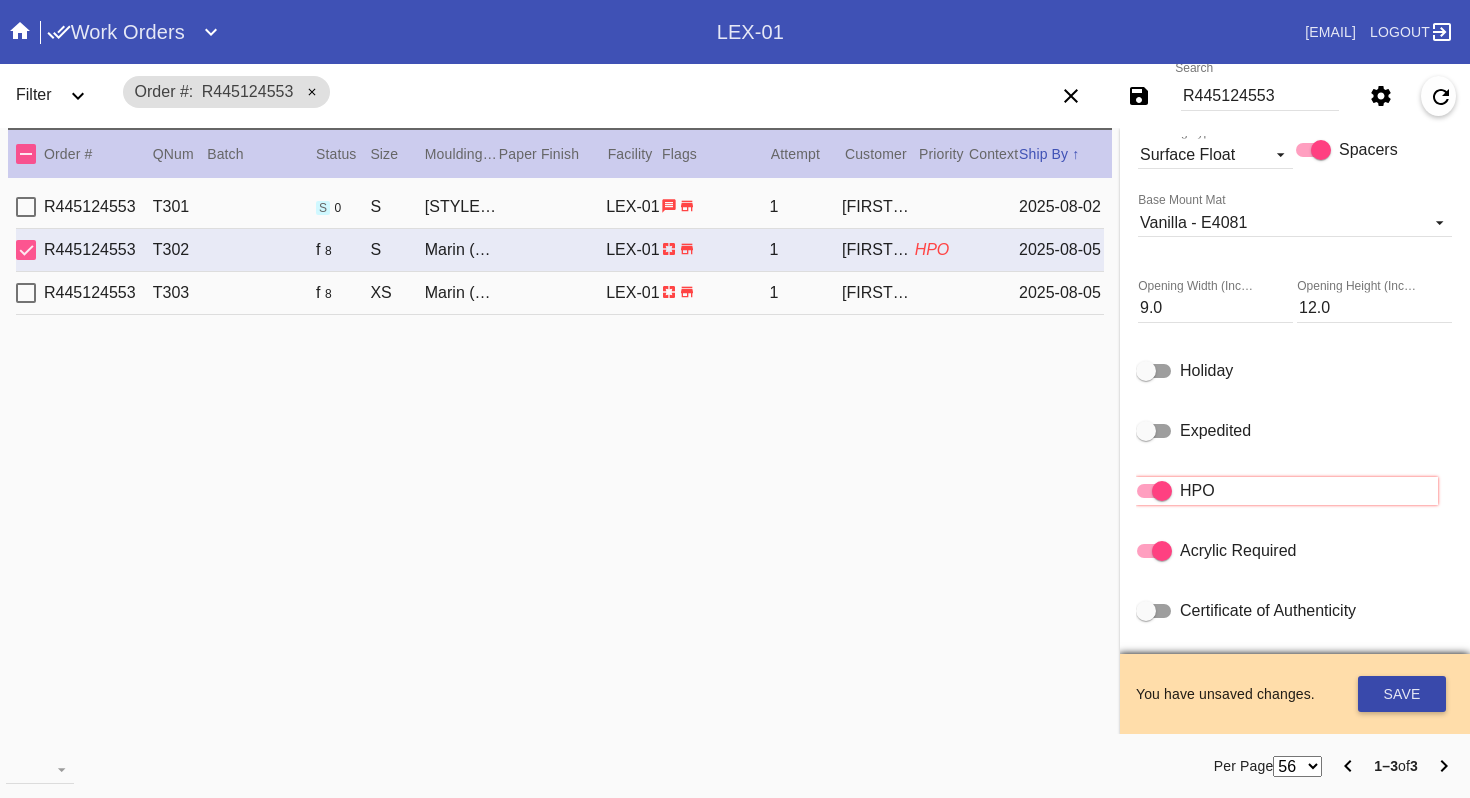 click on "Save" at bounding box center [1402, 694] 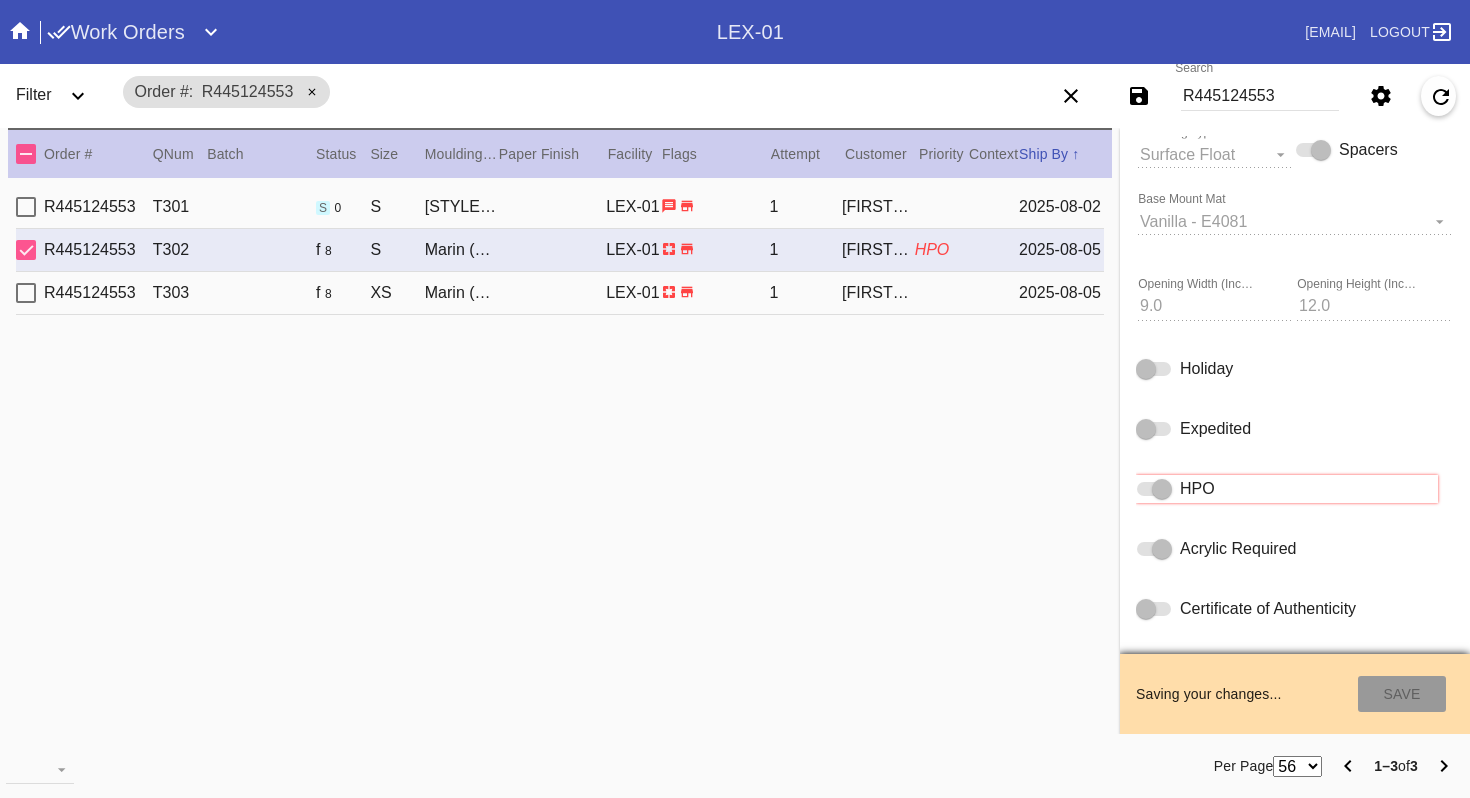 type on "[DATE]" 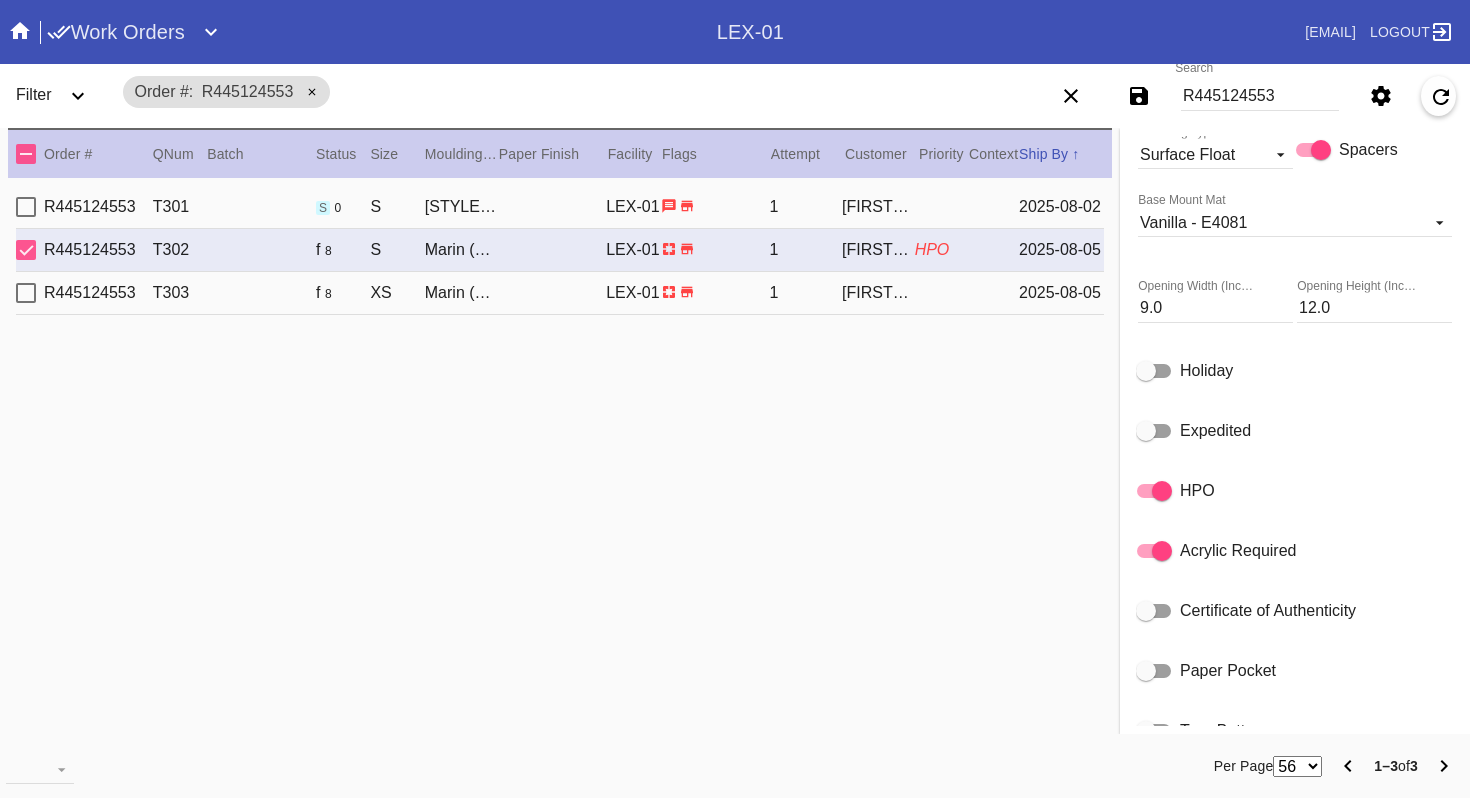 click on "R445124553 T303 f   8 XS Marin (Deep) / White LEX-01 1 [FIRST] [LAST]
2025-08-05" at bounding box center (560, 293) 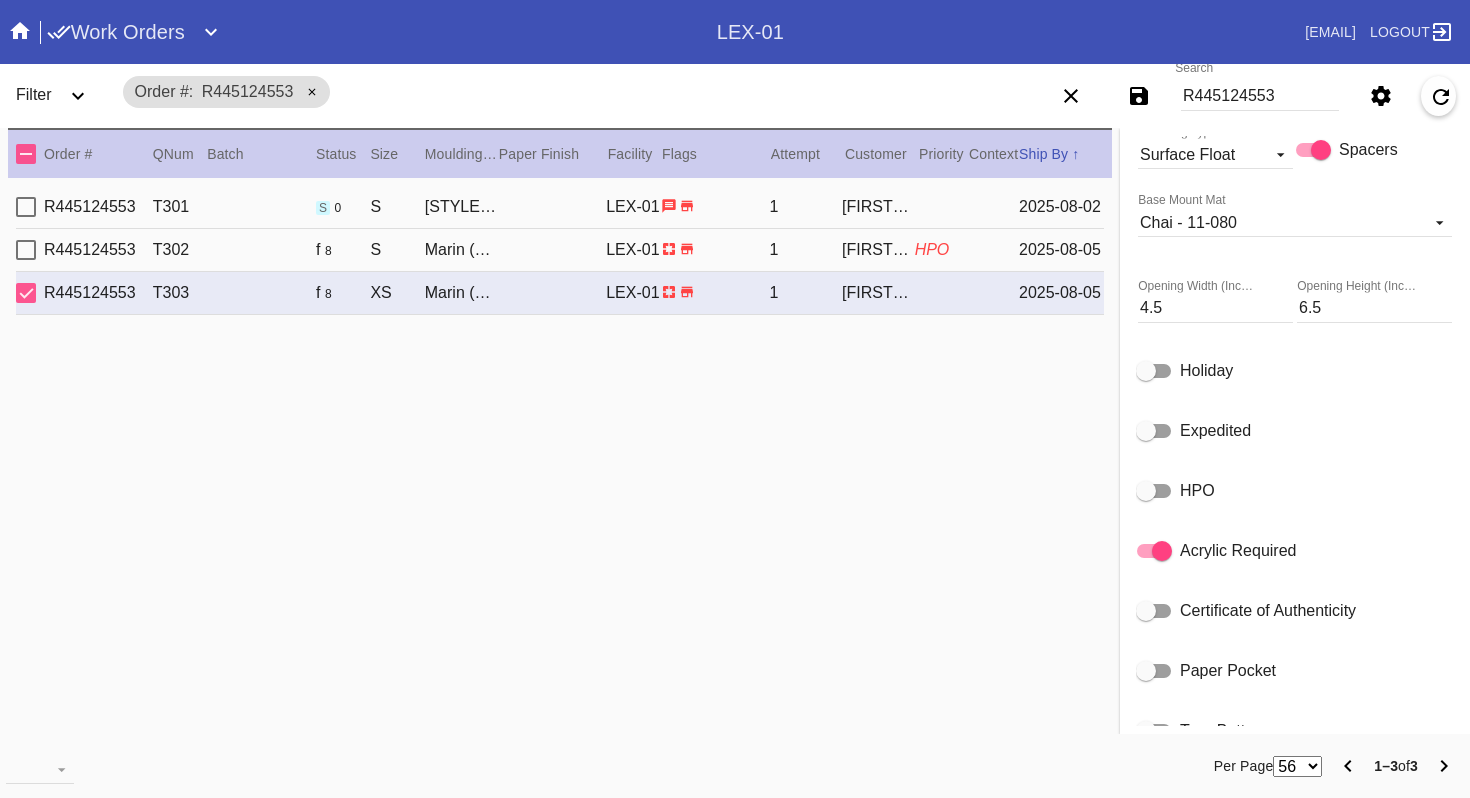 click 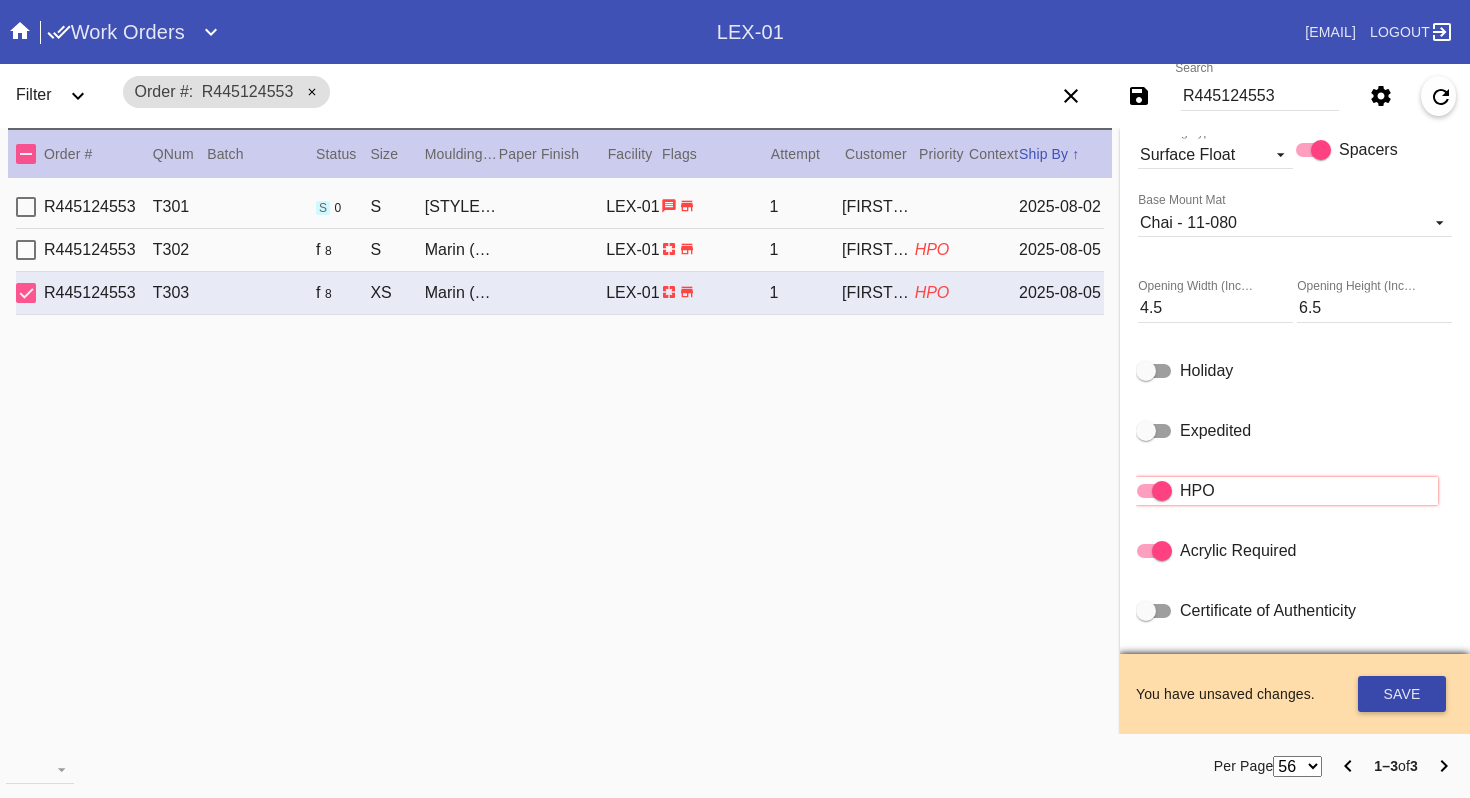 click on "Save" at bounding box center (1402, 694) 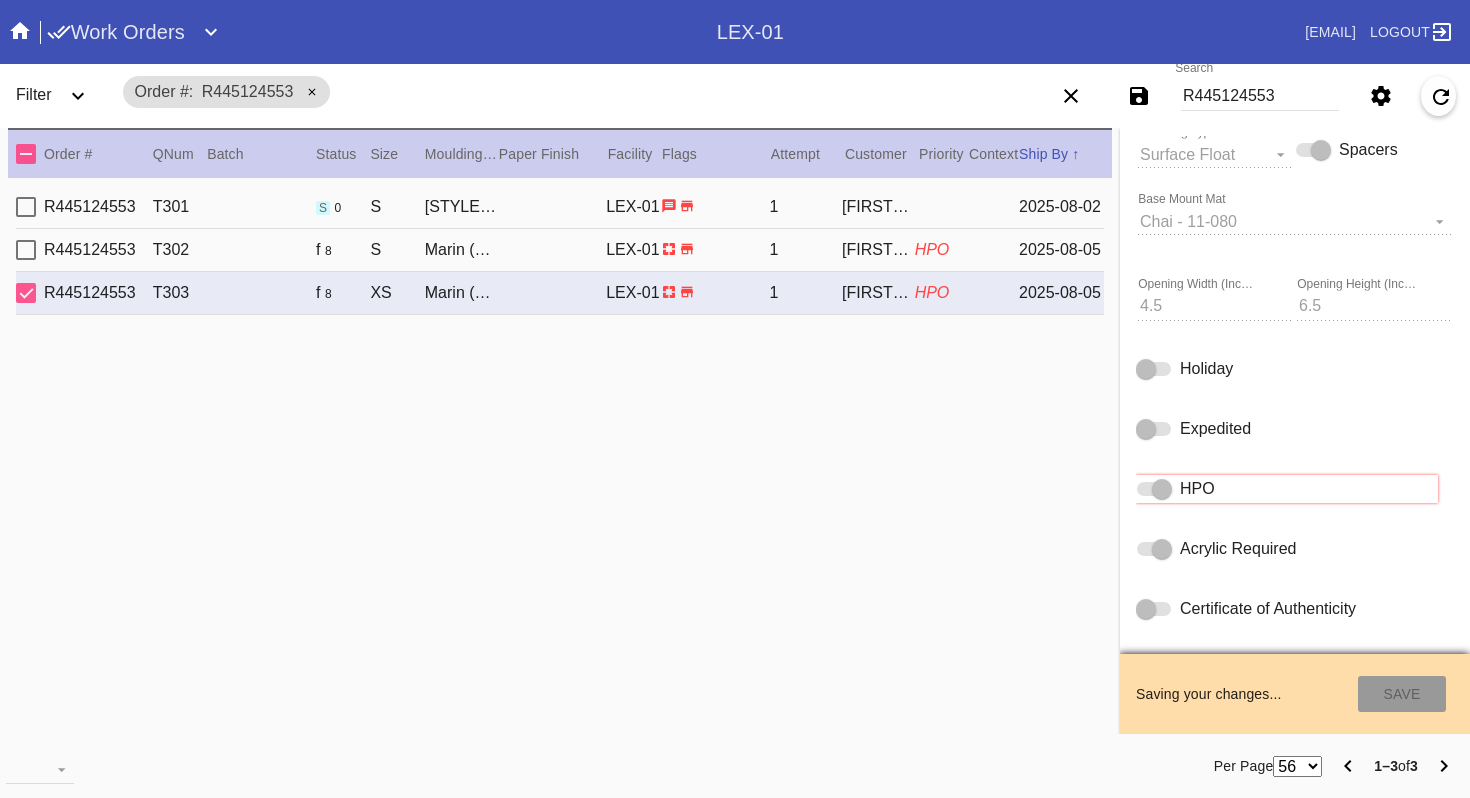 type on "[DATE]" 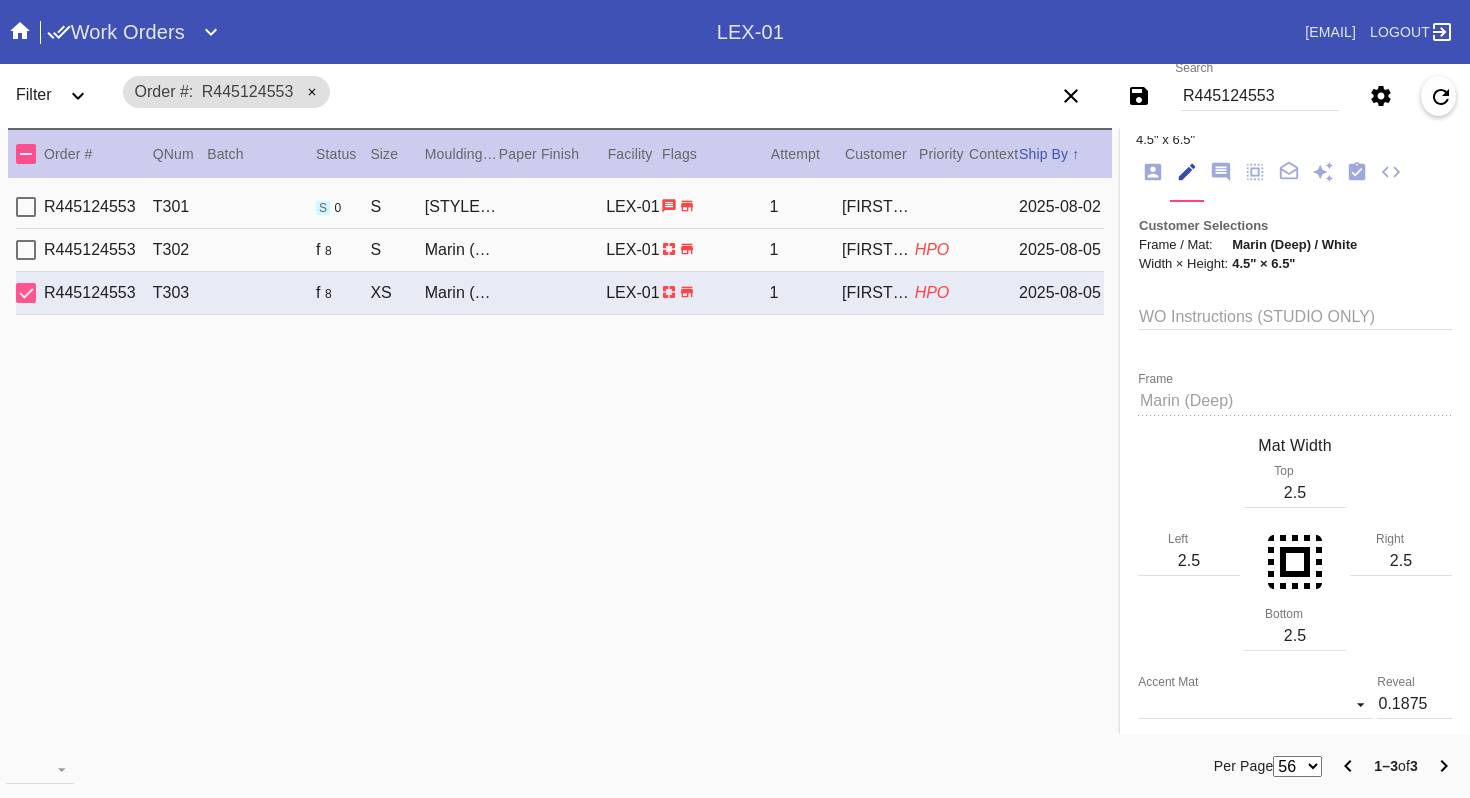 scroll, scrollTop: 0, scrollLeft: 0, axis: both 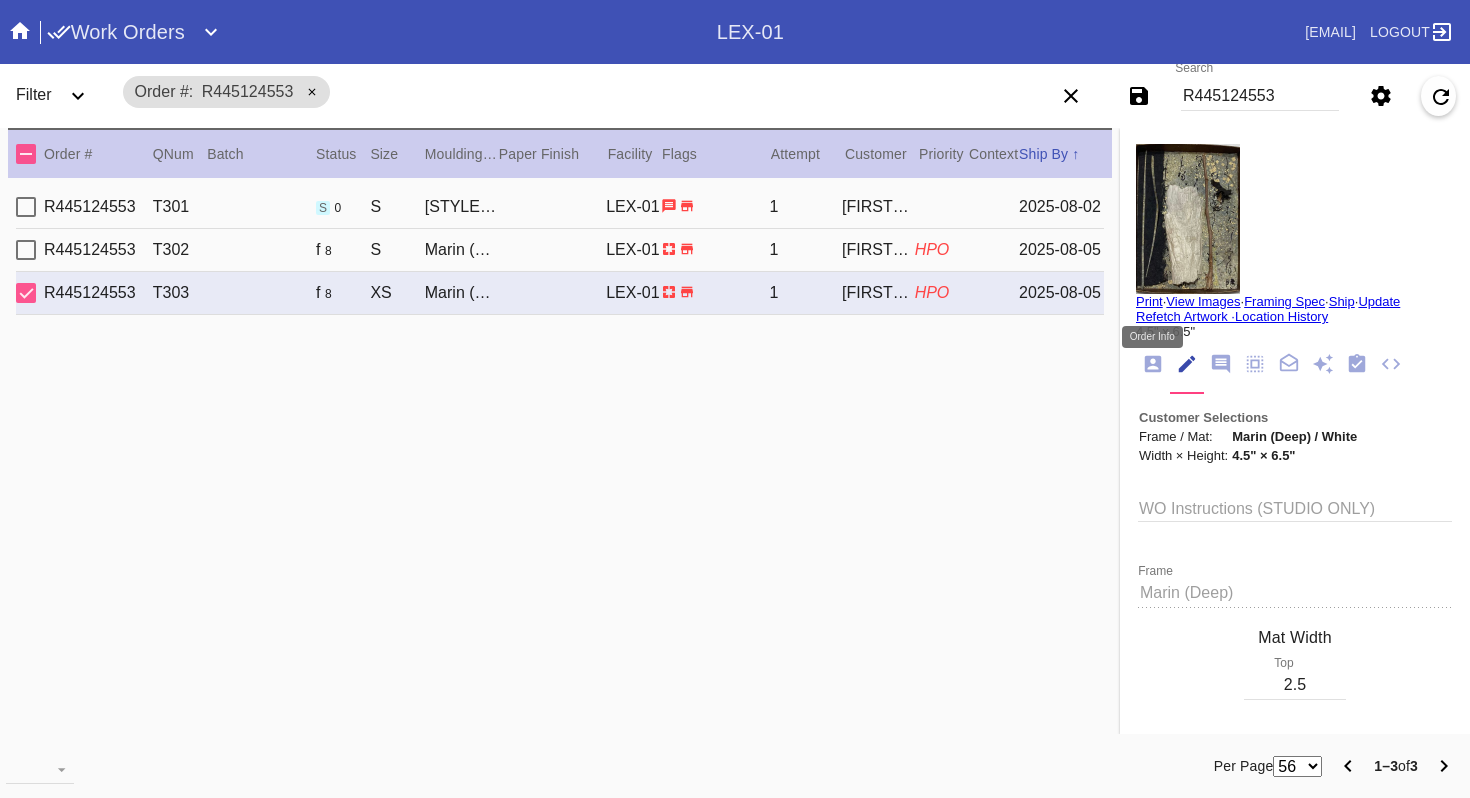 click 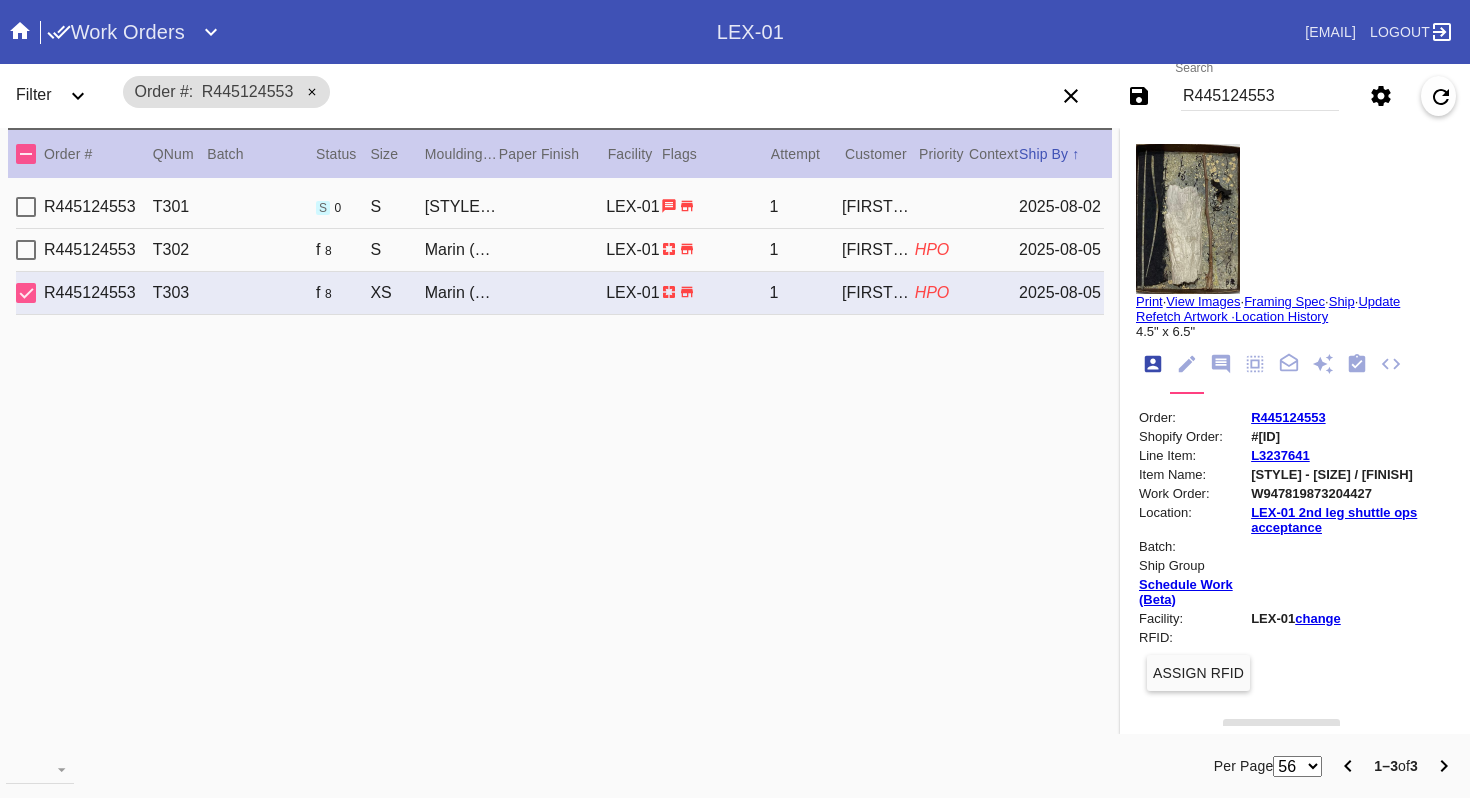 scroll, scrollTop: 24, scrollLeft: 0, axis: vertical 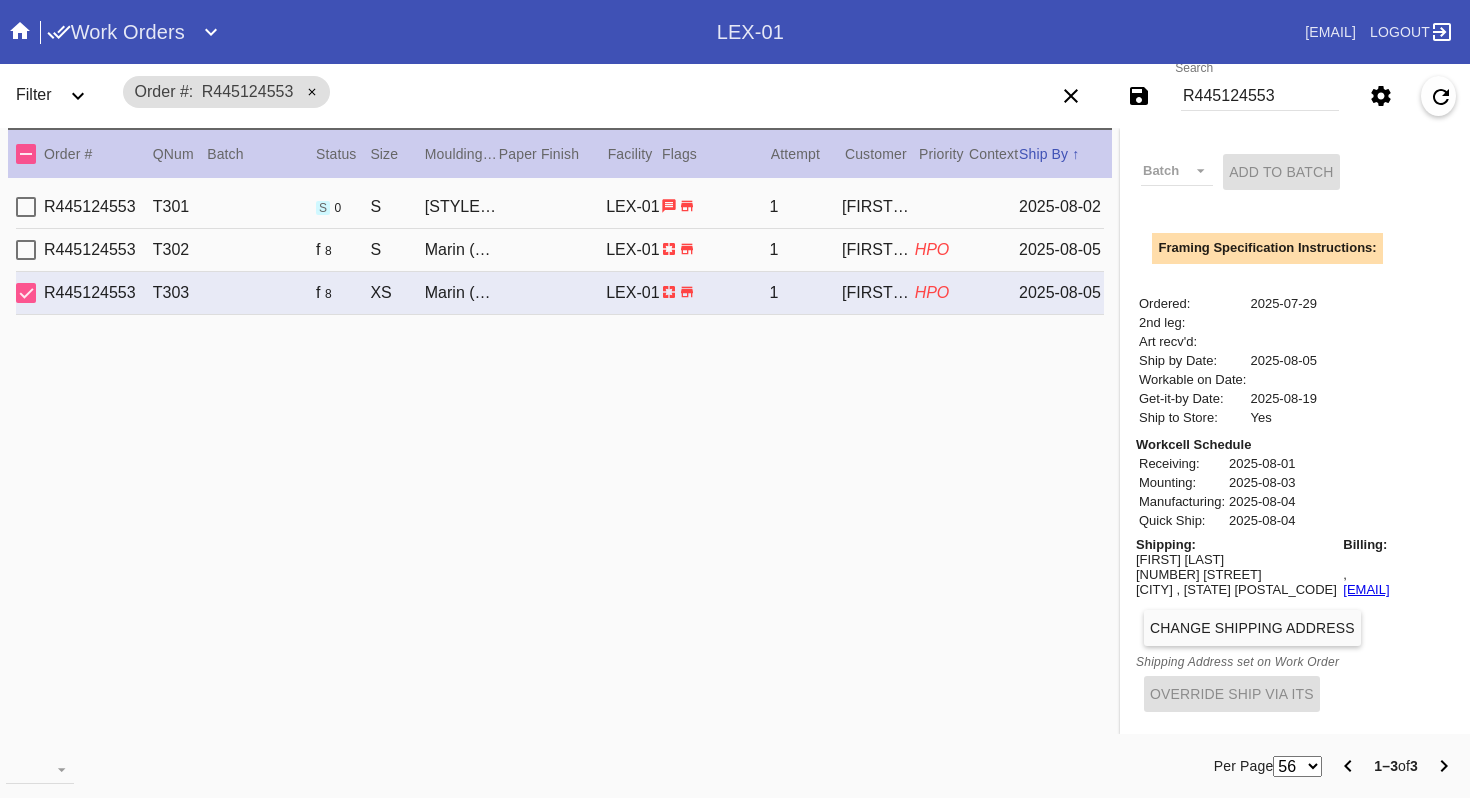 click on "Change Shipping Address" at bounding box center [1252, 628] 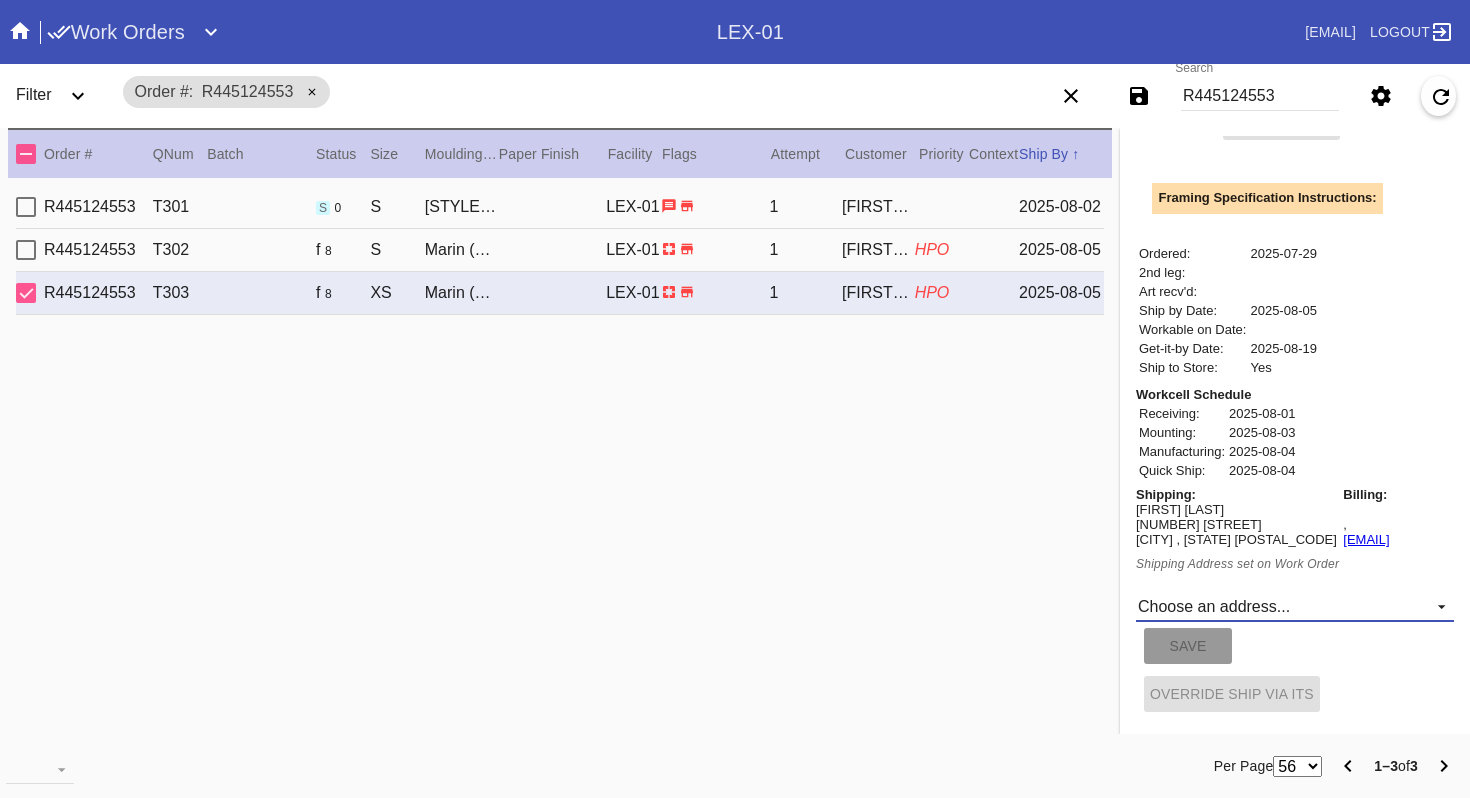 click on "Choose an address... Loading... New address..." at bounding box center [1295, 607] 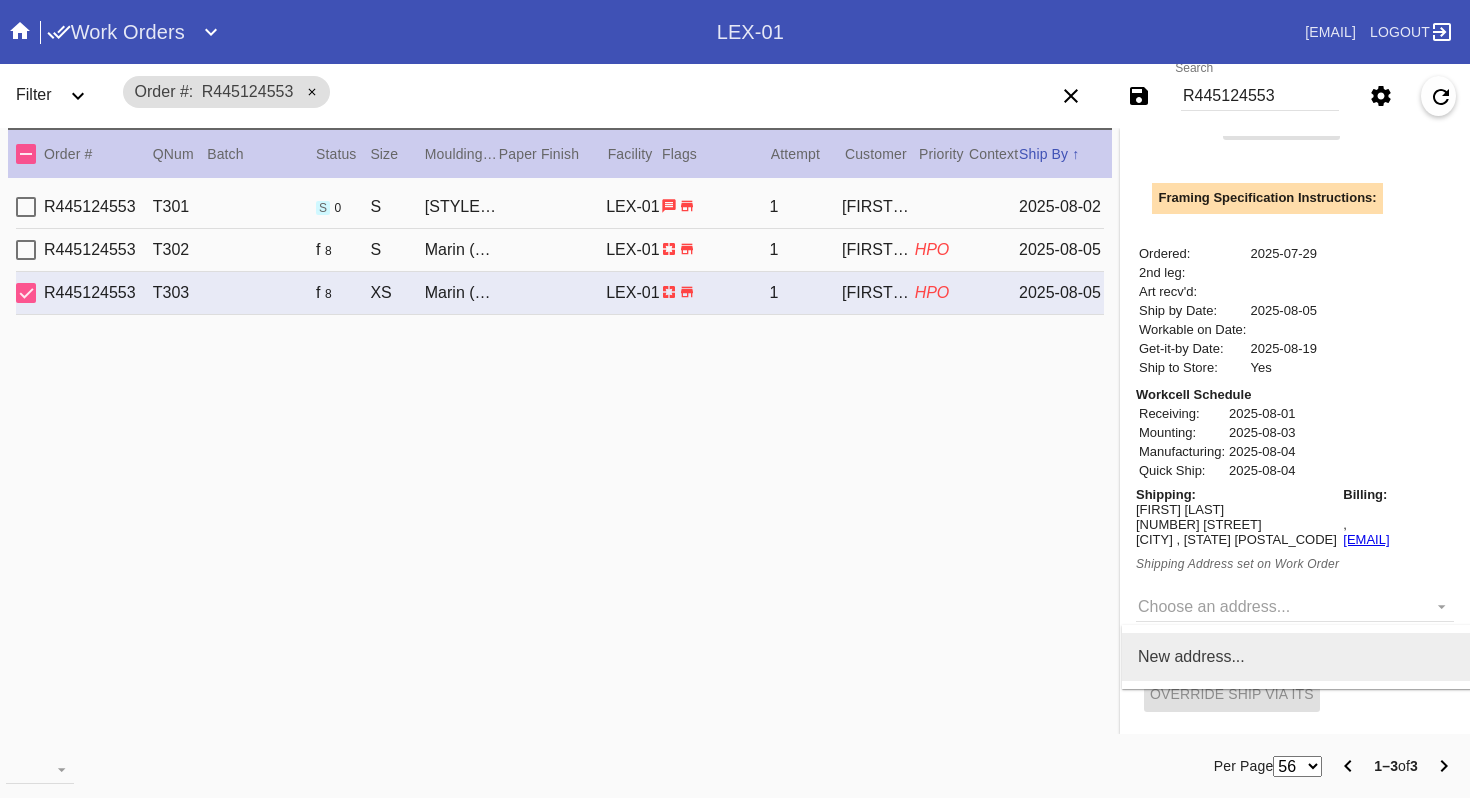 click on "New address..." at bounding box center (1191, 657) 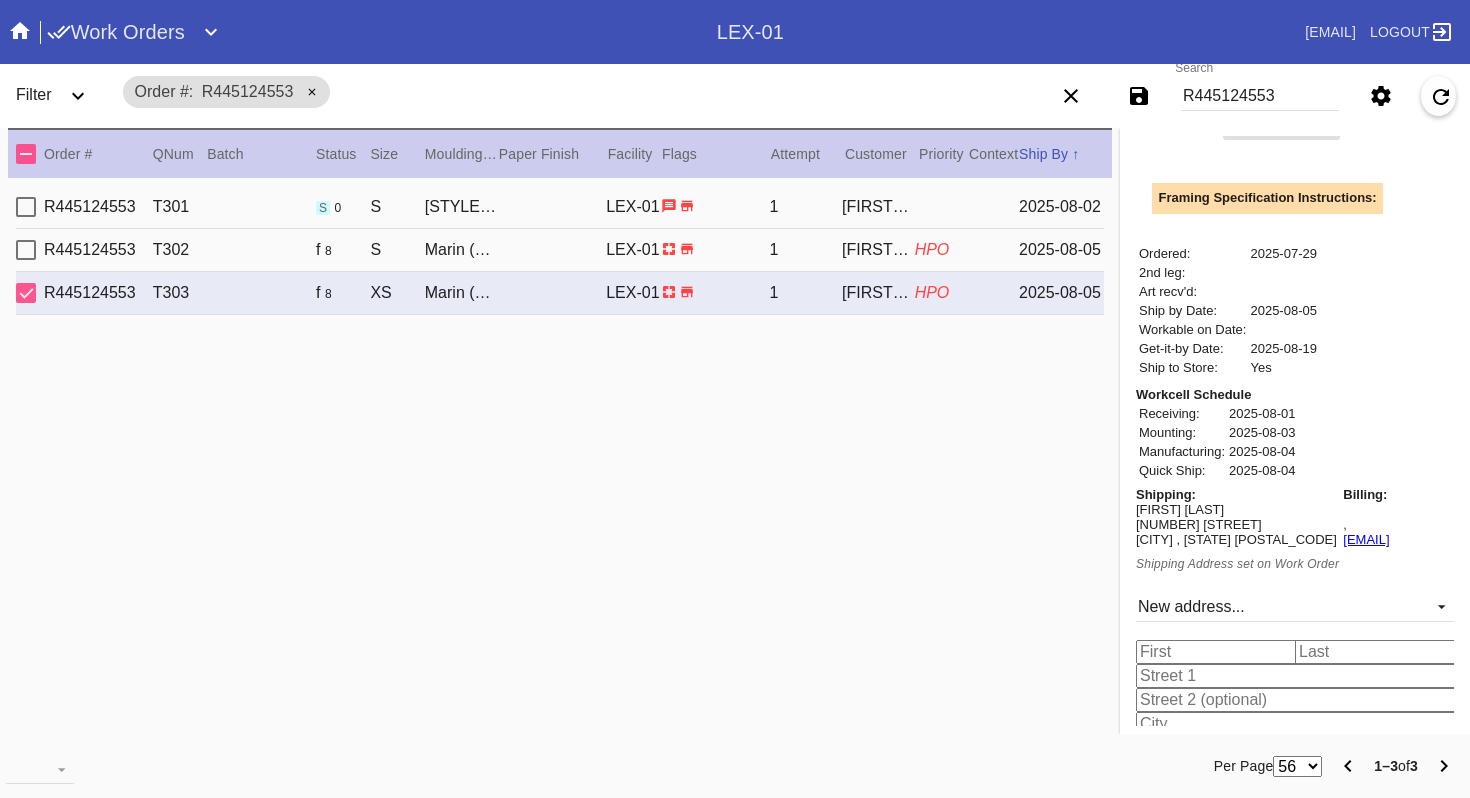 click at bounding box center [1219, 652] 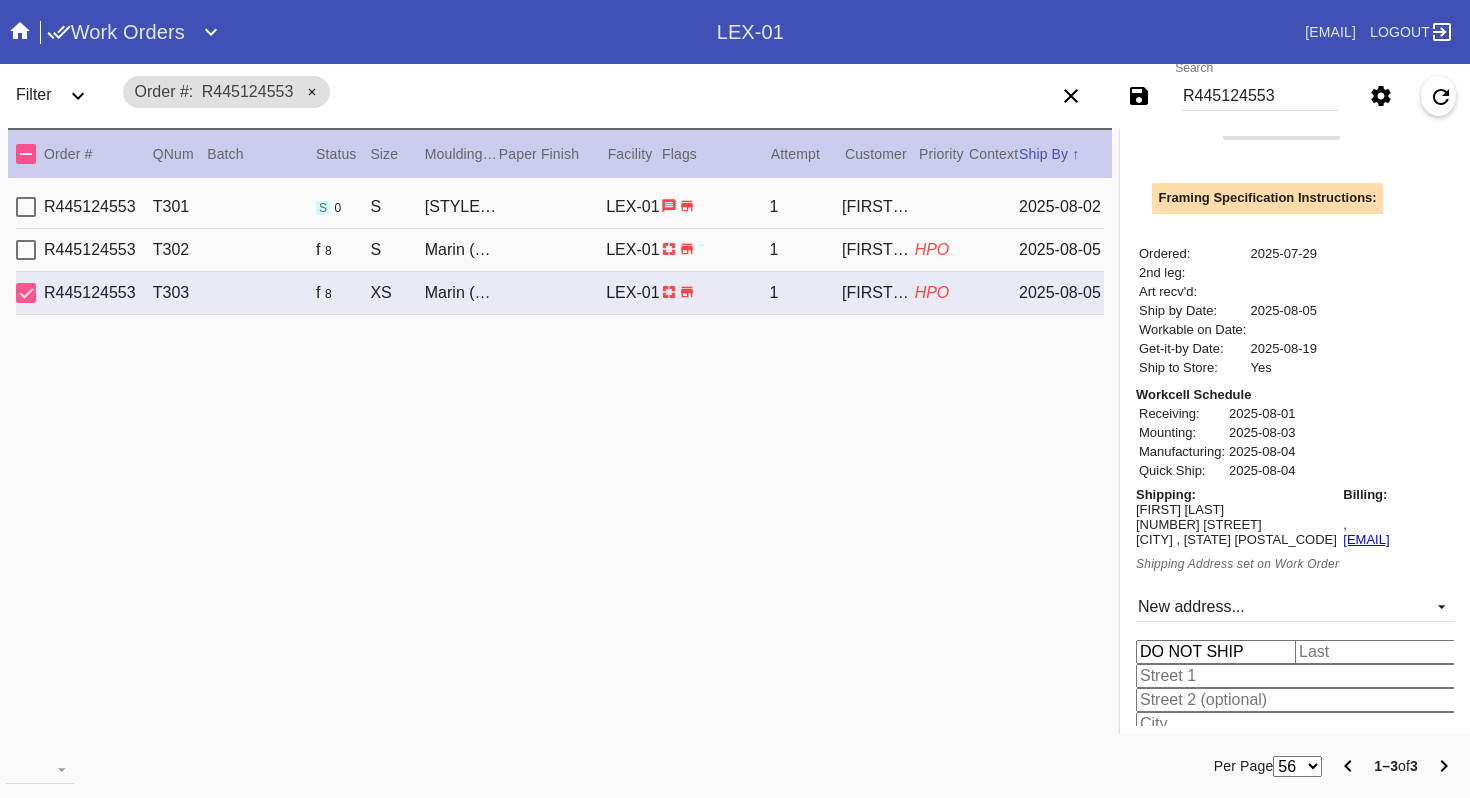type on "HPO" 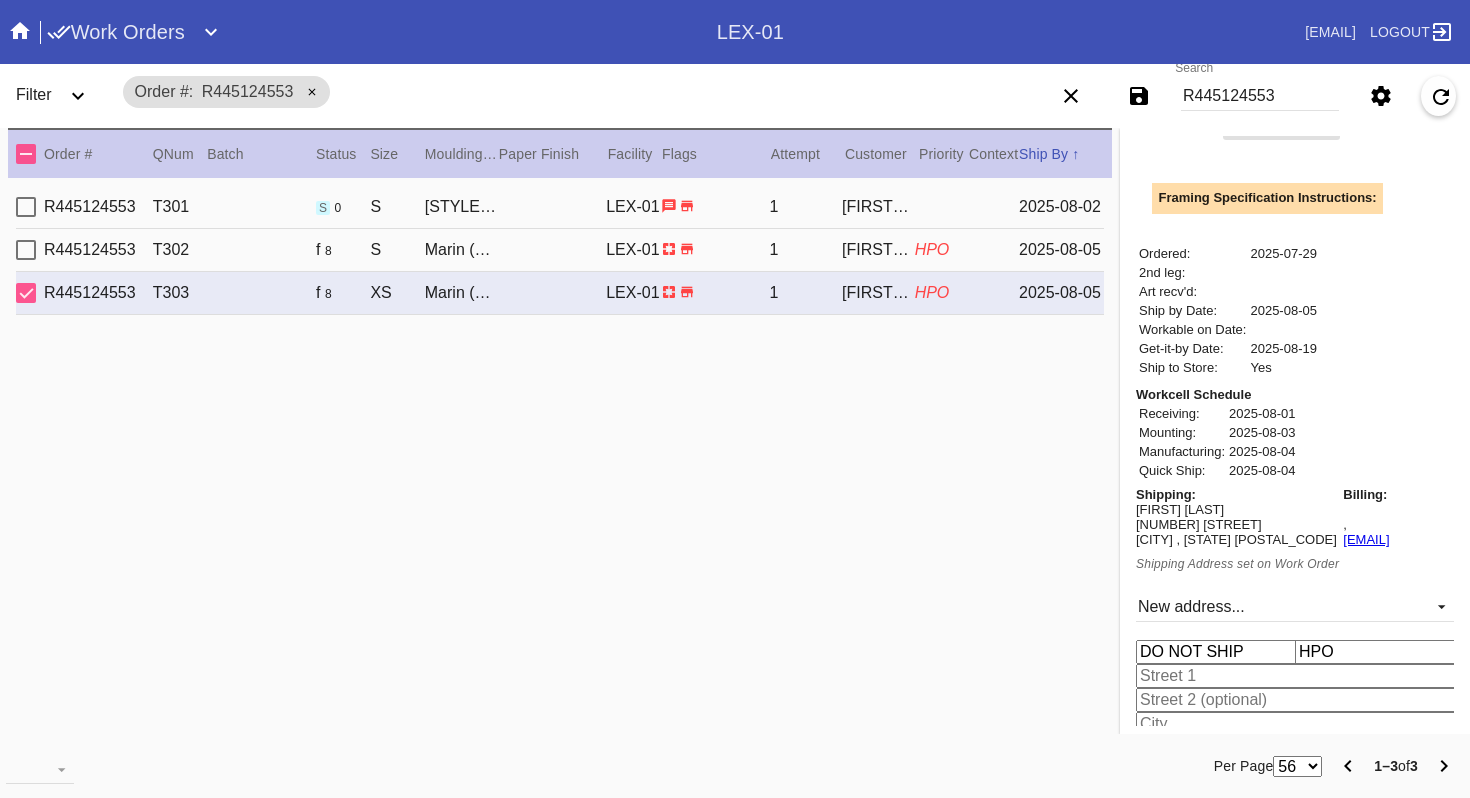 type on "DO NOT SHIP" 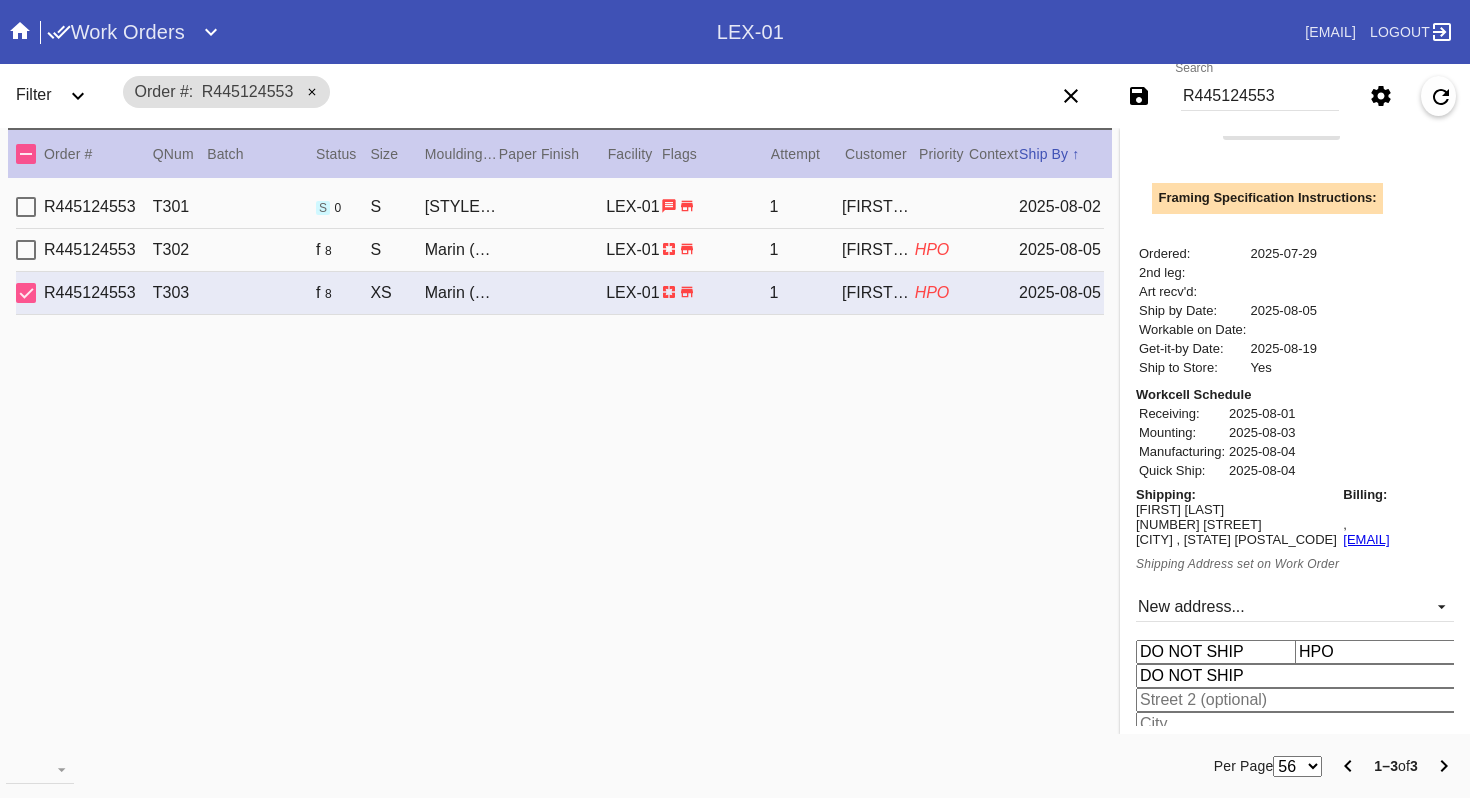 type on "[CITY]" 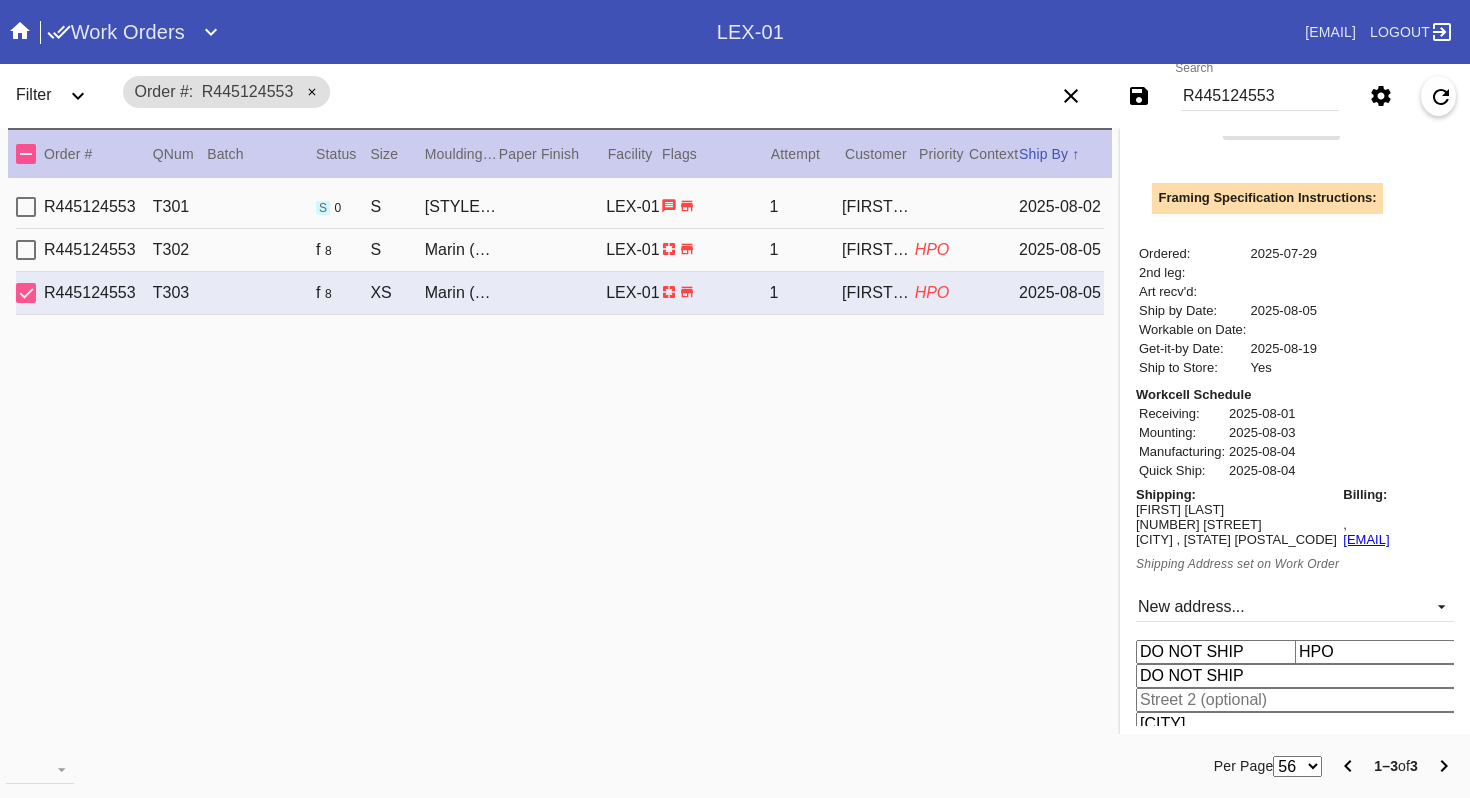 select on "number:42" 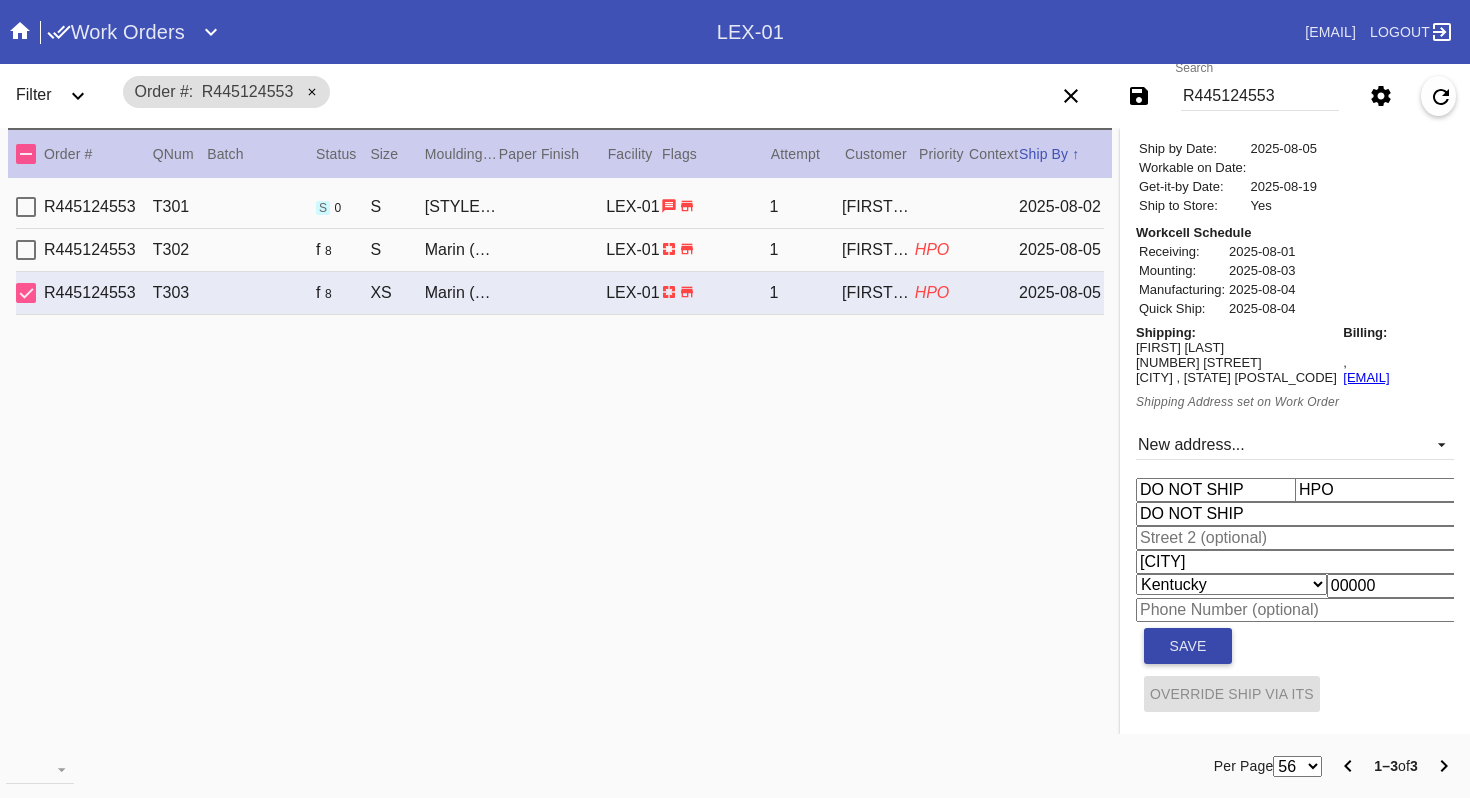 click on "Save" at bounding box center (1188, 646) 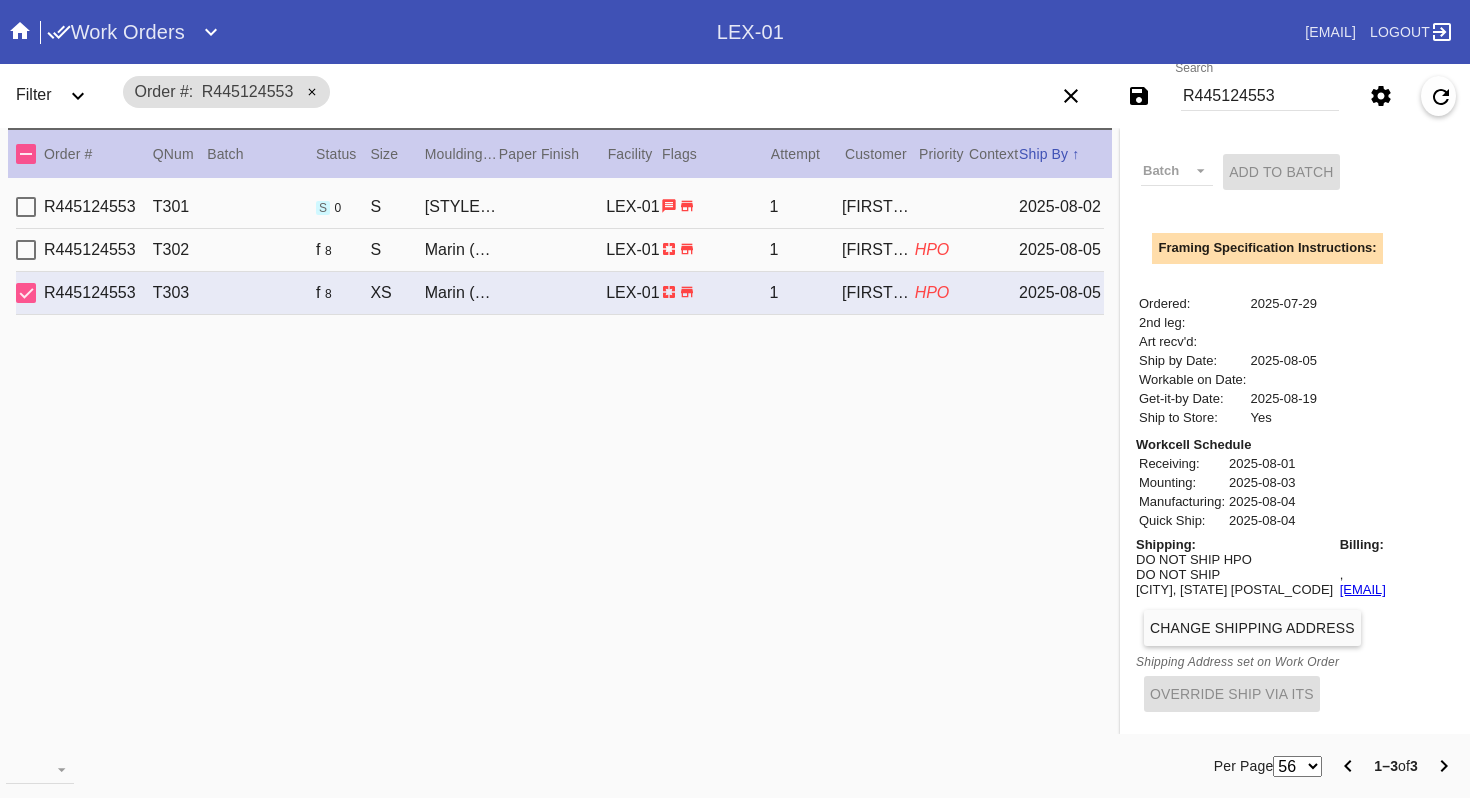 click on "R445124553 T302 f   8 S Marin (Deep) / White LEX-01 1 [FIRST] [LAST]
HPO
2025-08-05" at bounding box center [560, 250] 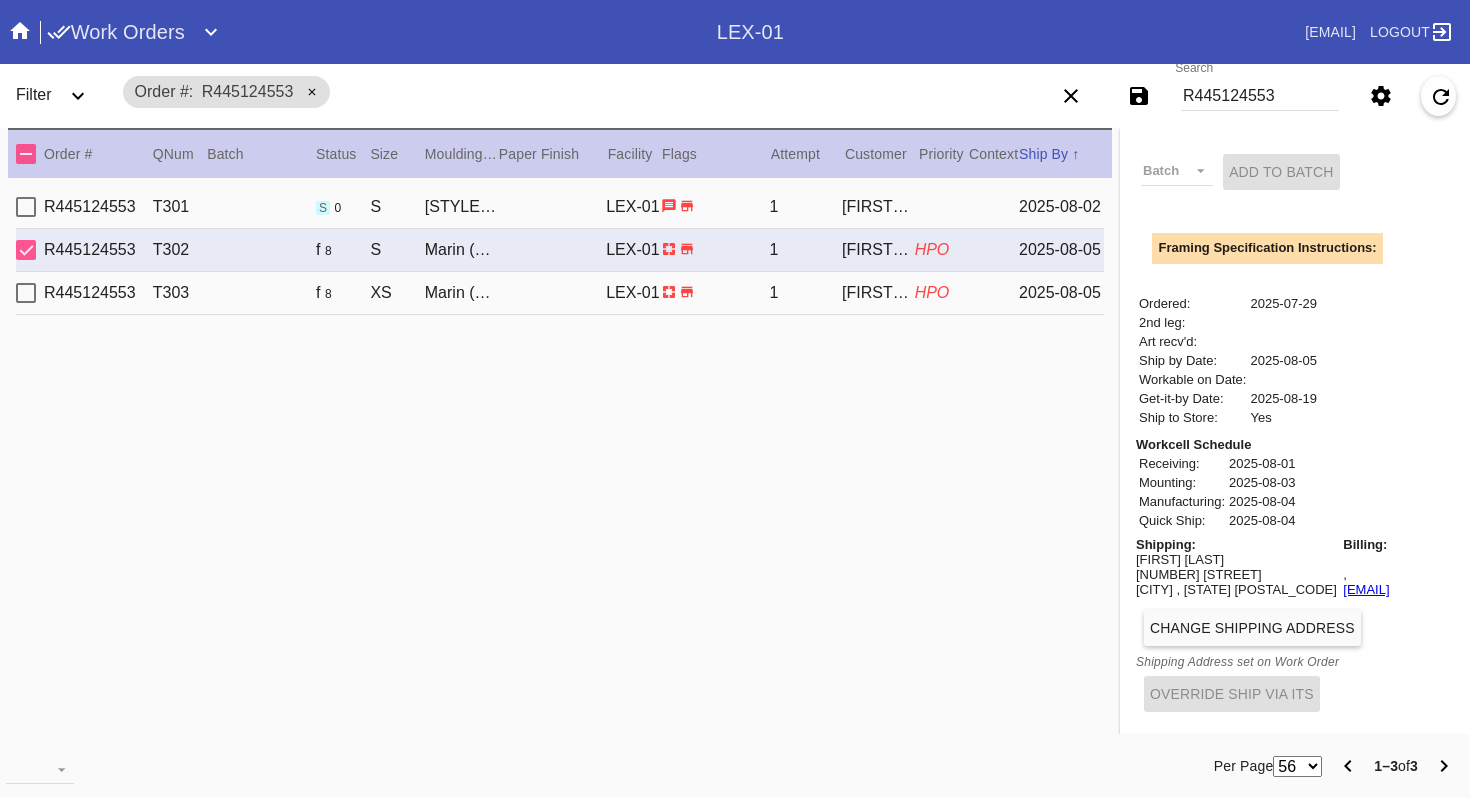 click on "Change Shipping Address" at bounding box center [1252, 628] 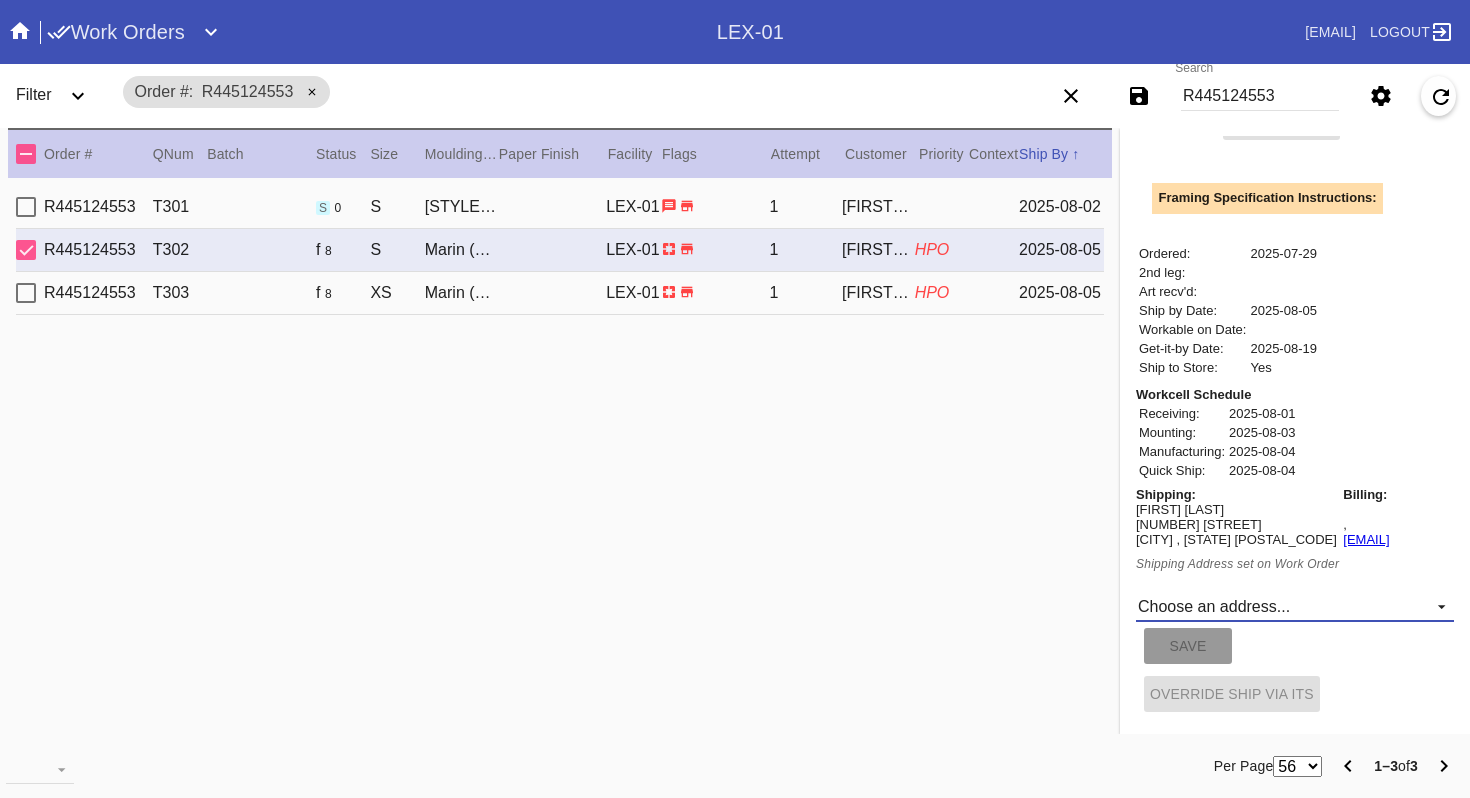 click on "Choose an address... DO NOT SHIP, RICHMOND [STATE] New address..." at bounding box center (1295, 607) 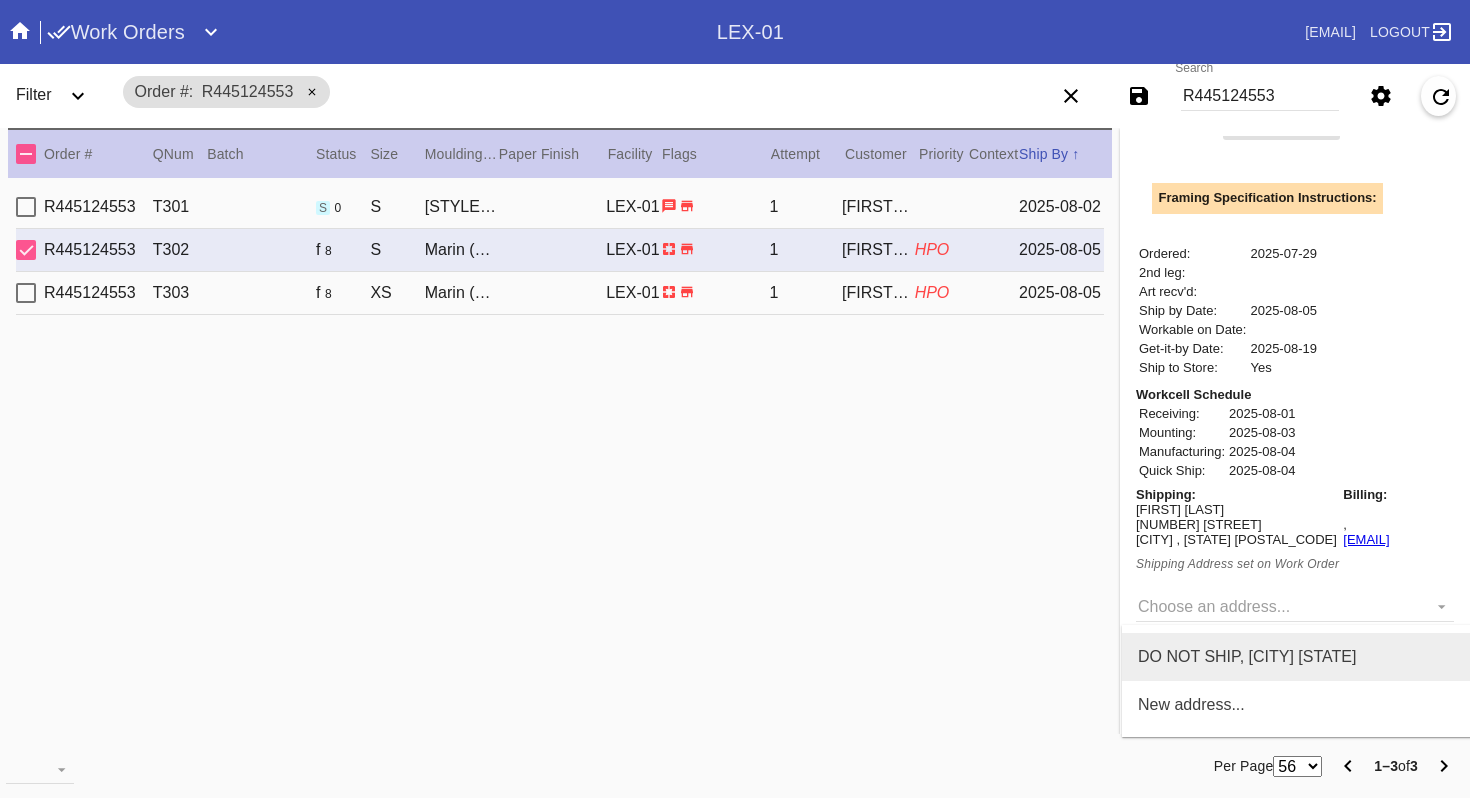 click on "DO NOT SHIP, [CITY] [STATE]" at bounding box center (1297, 657) 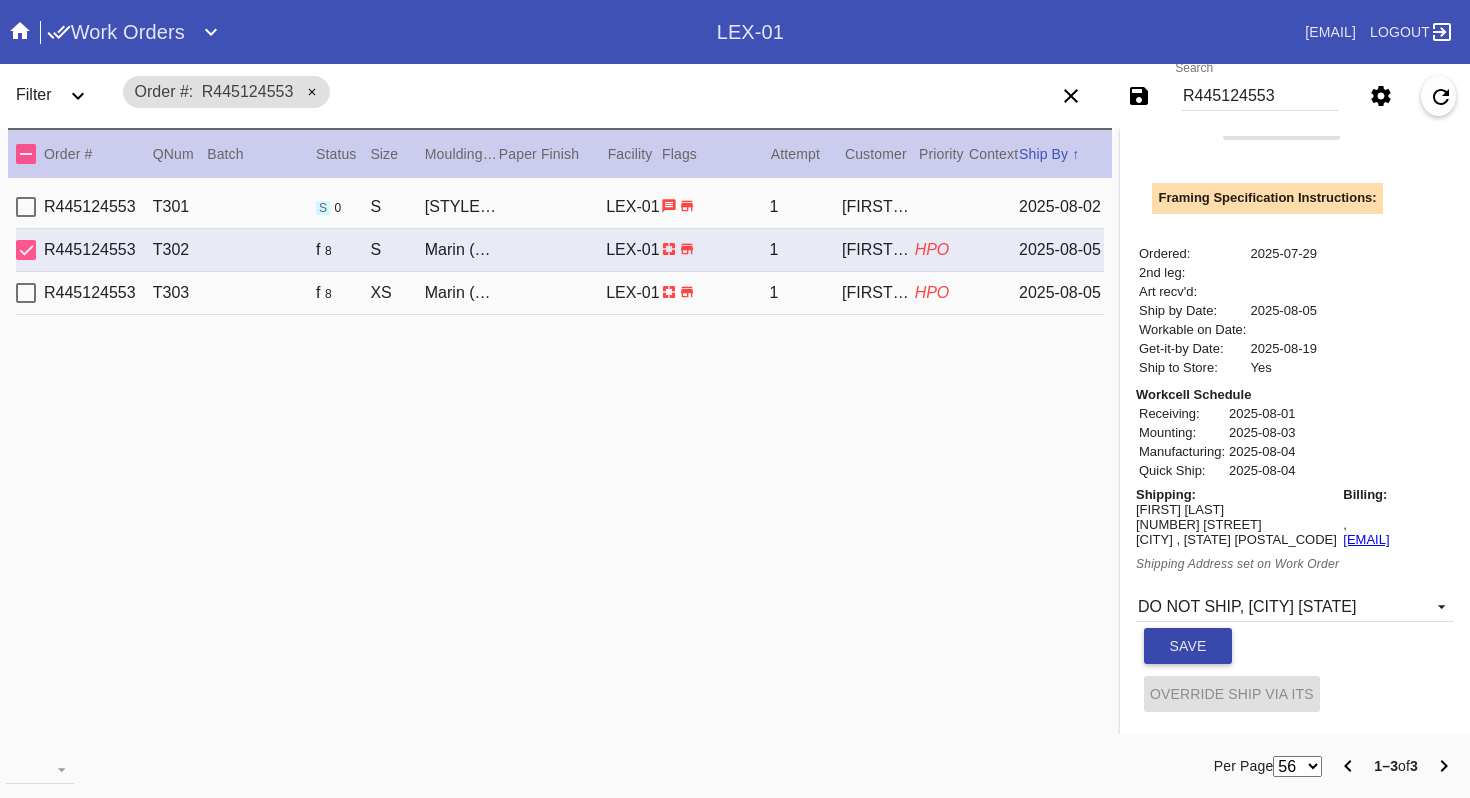 click on "Save" at bounding box center [1188, 646] 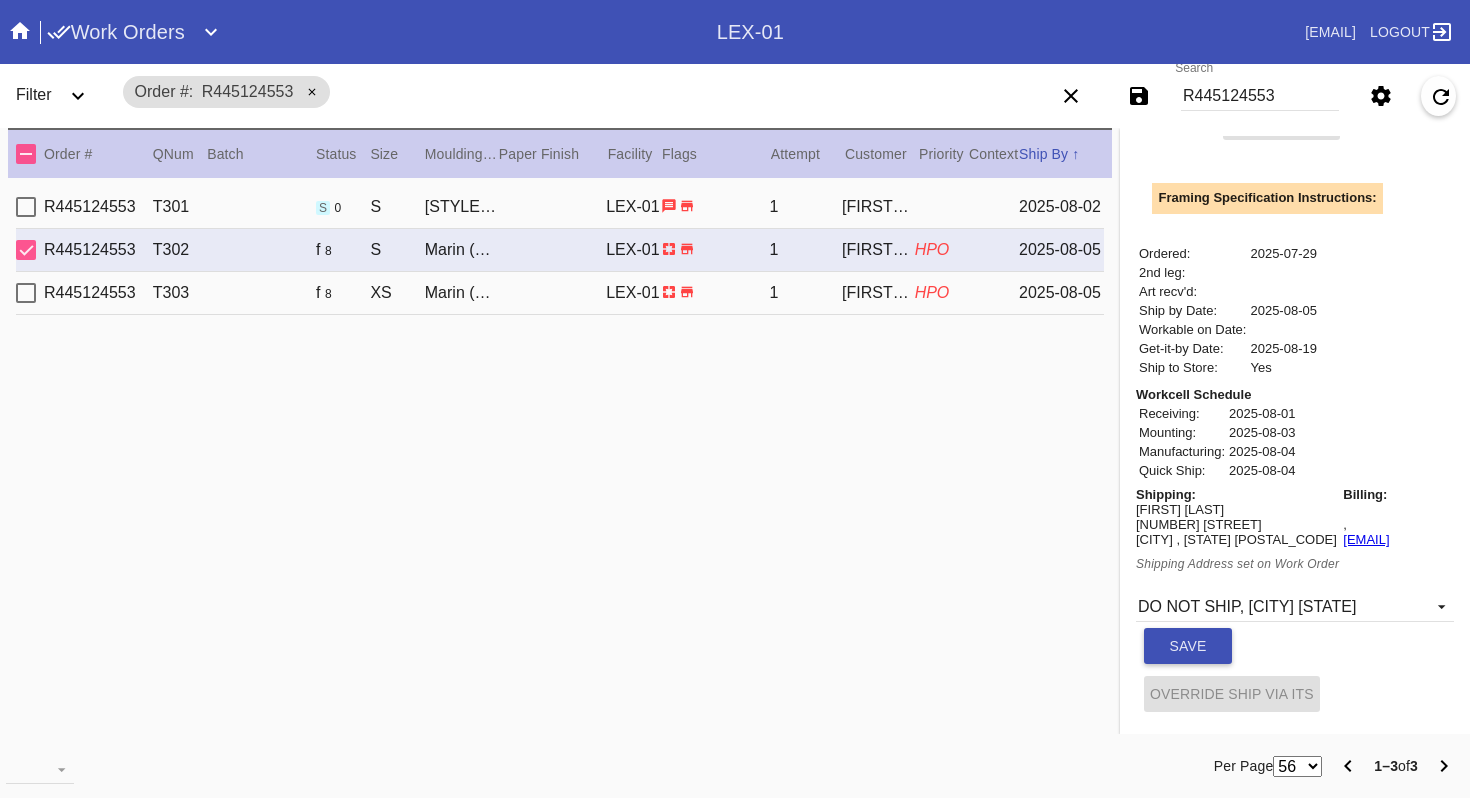 scroll, scrollTop: 0, scrollLeft: 0, axis: both 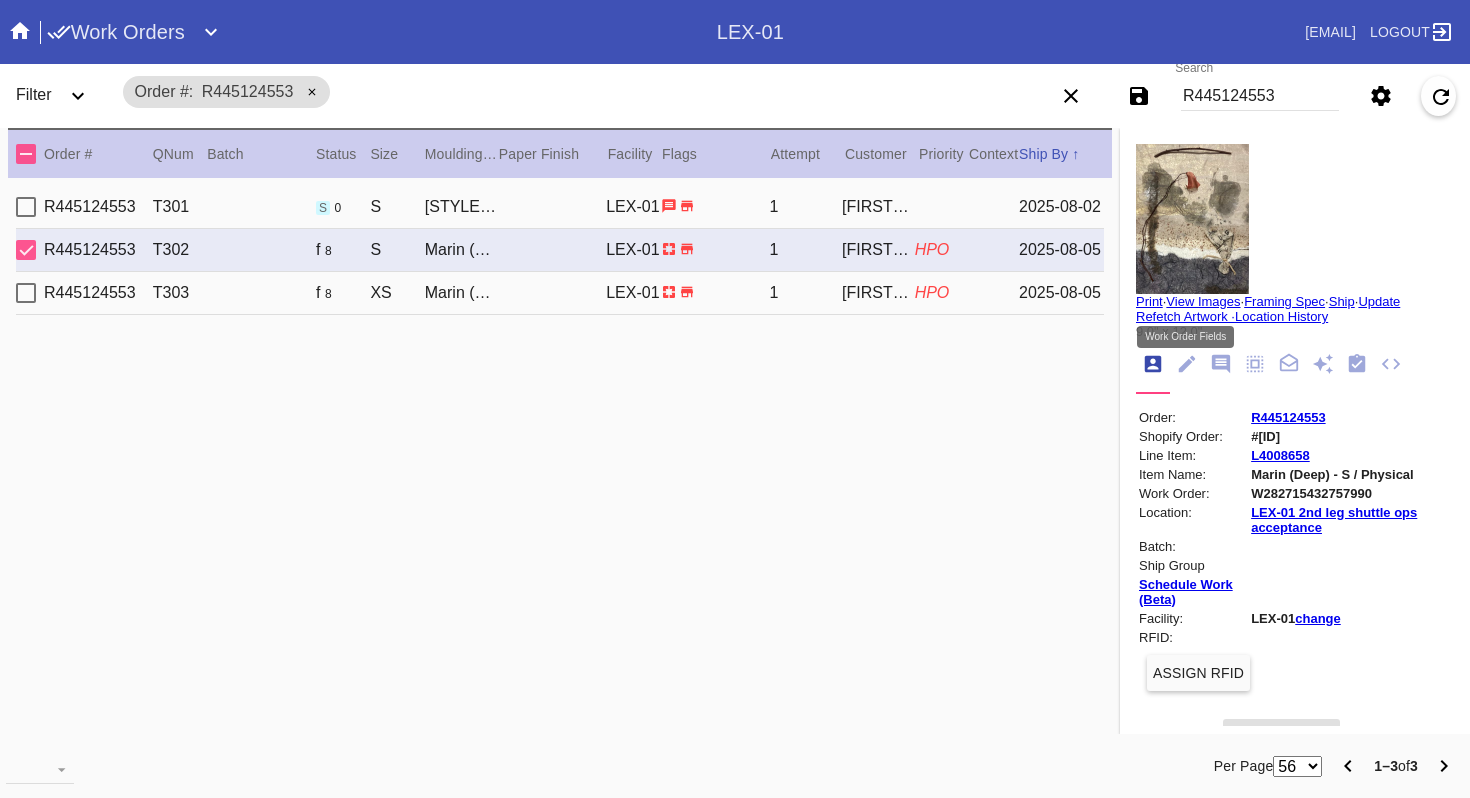 click 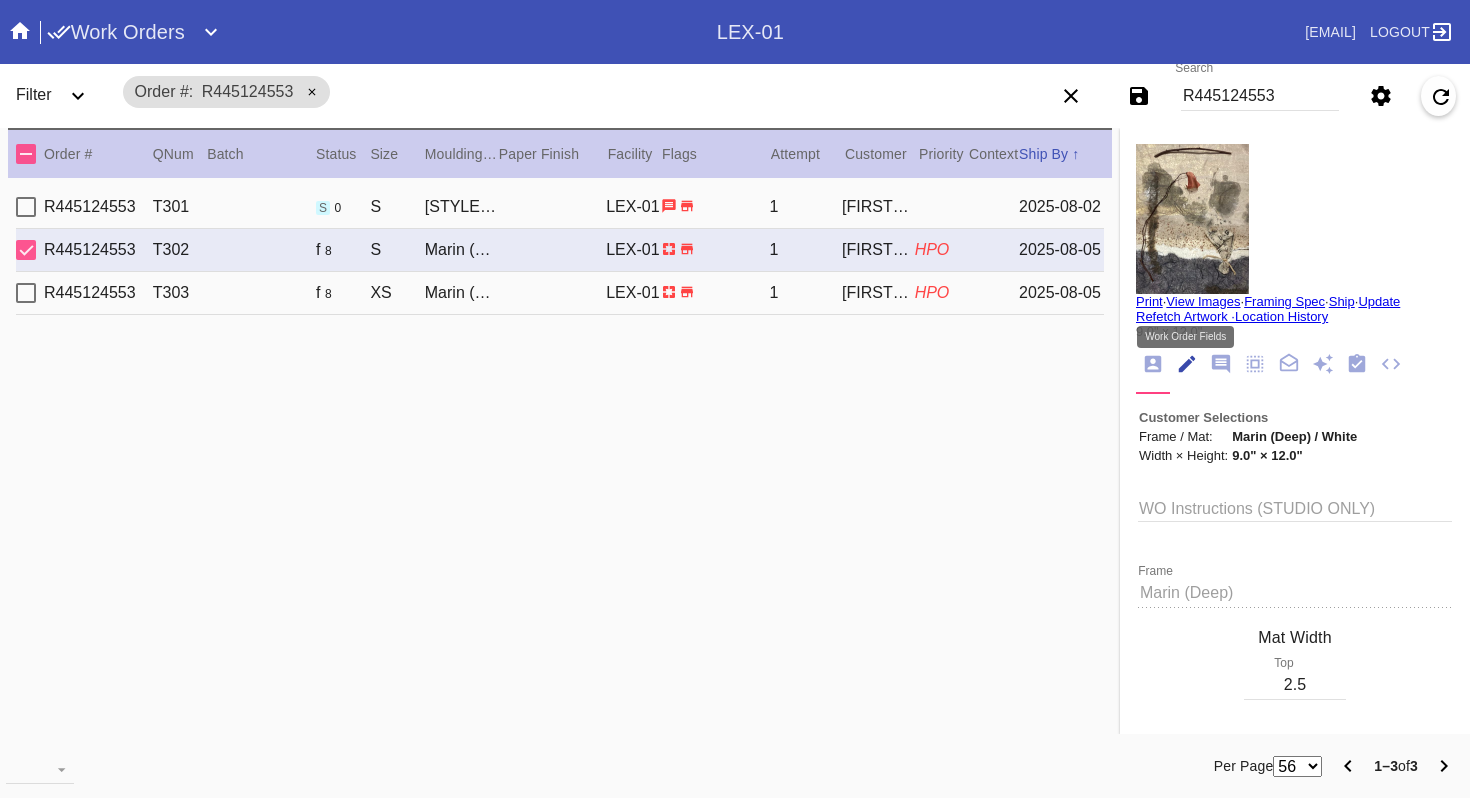 scroll, scrollTop: 73, scrollLeft: 0, axis: vertical 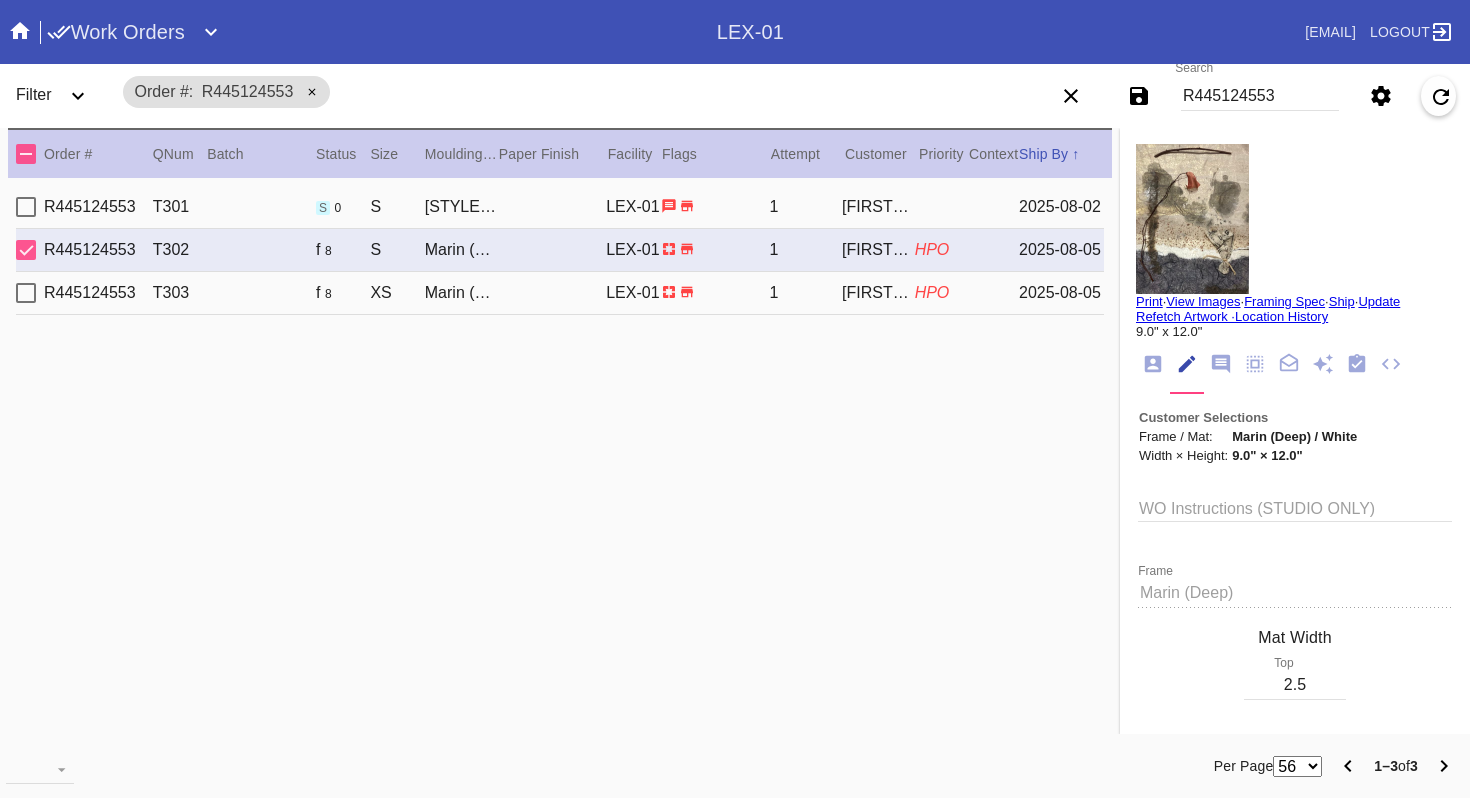 click on "WO Instructions (STUDIO ONLY)" at bounding box center (1295, 507) 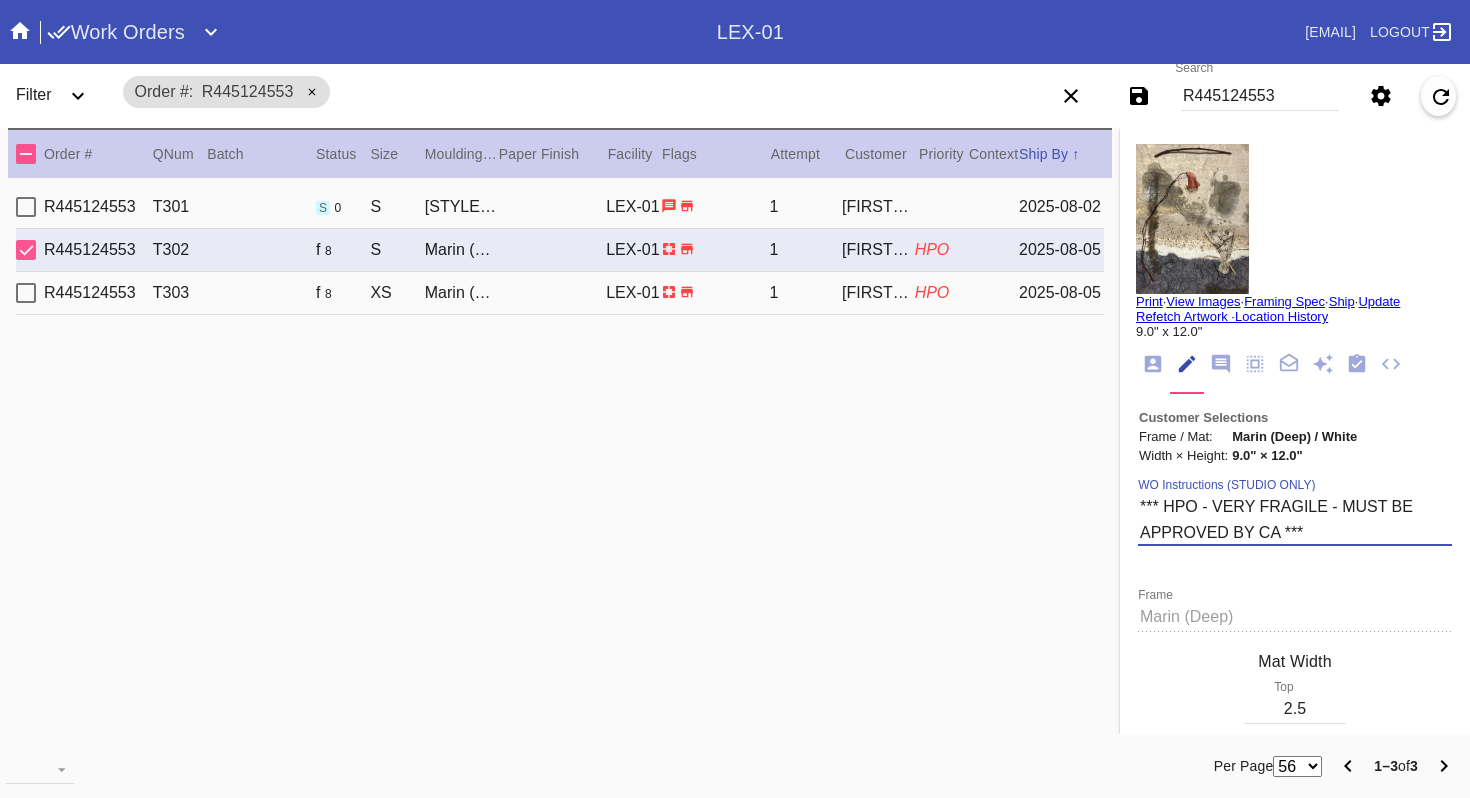 click on "*** HPO - VERY FRAGILE - MUST BE APPROVED BY CA ***" at bounding box center (1295, 519) 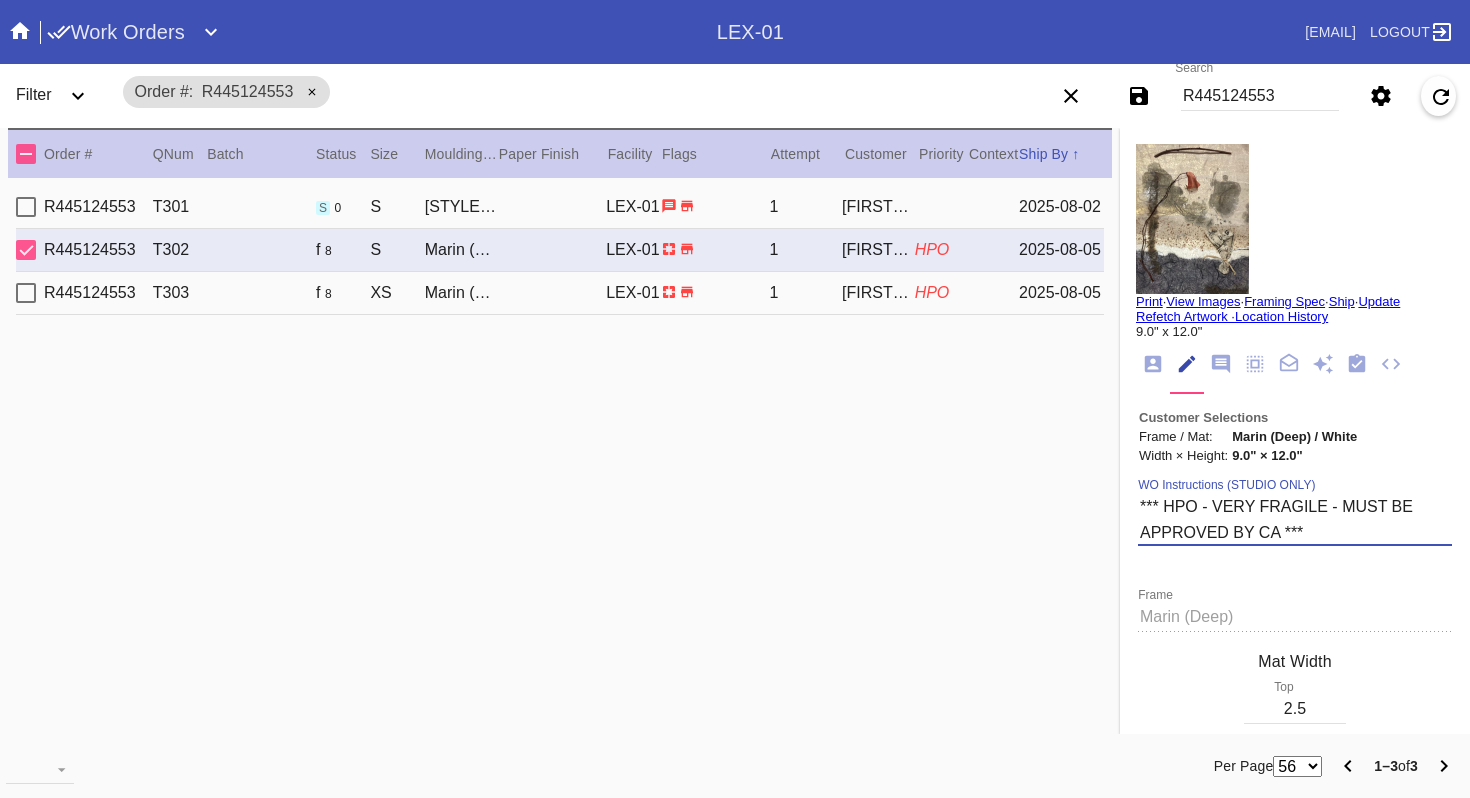 drag, startPoint x: 1140, startPoint y: 508, endPoint x: 1326, endPoint y: 541, distance: 188.90474 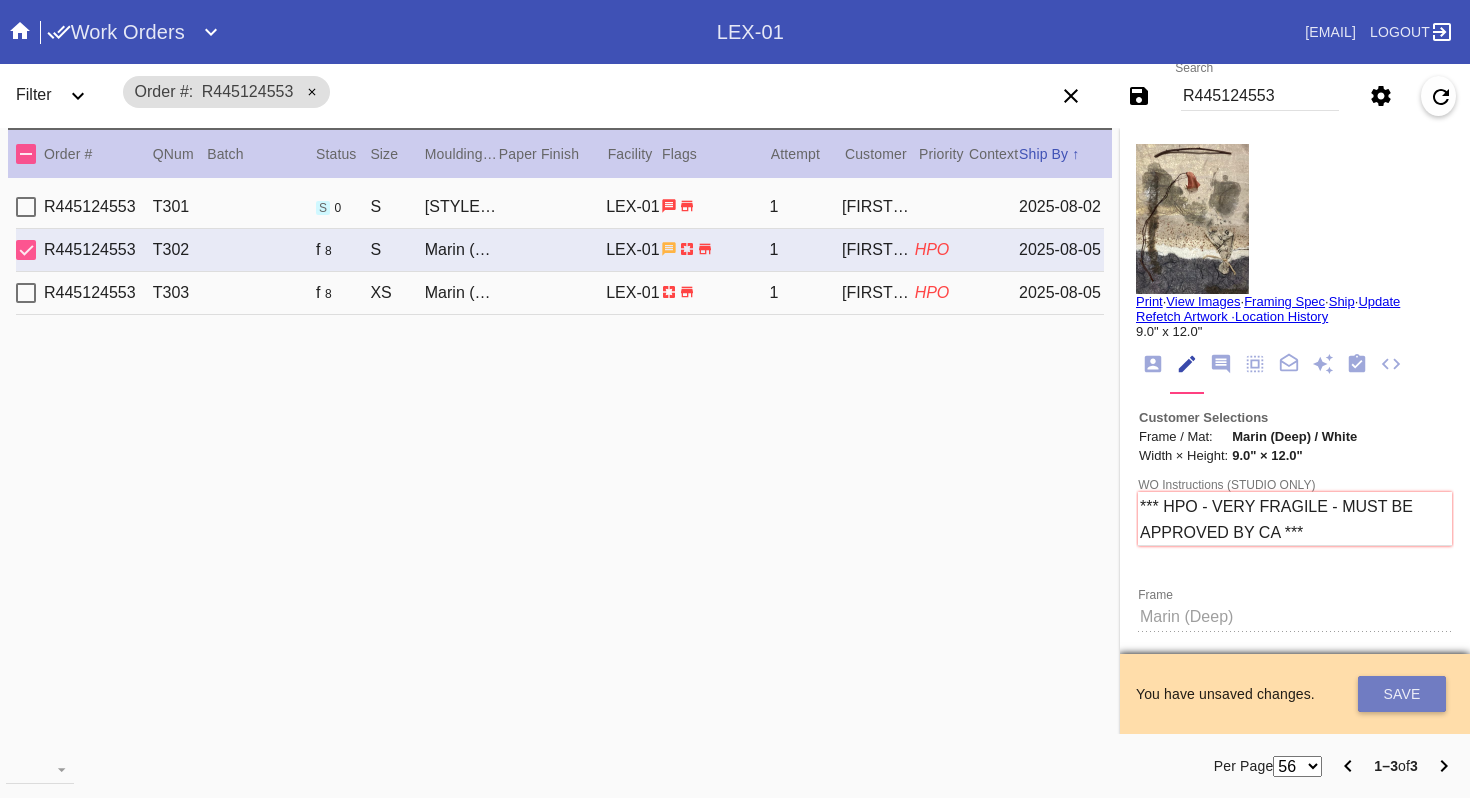 click on "Save" at bounding box center [1402, 694] 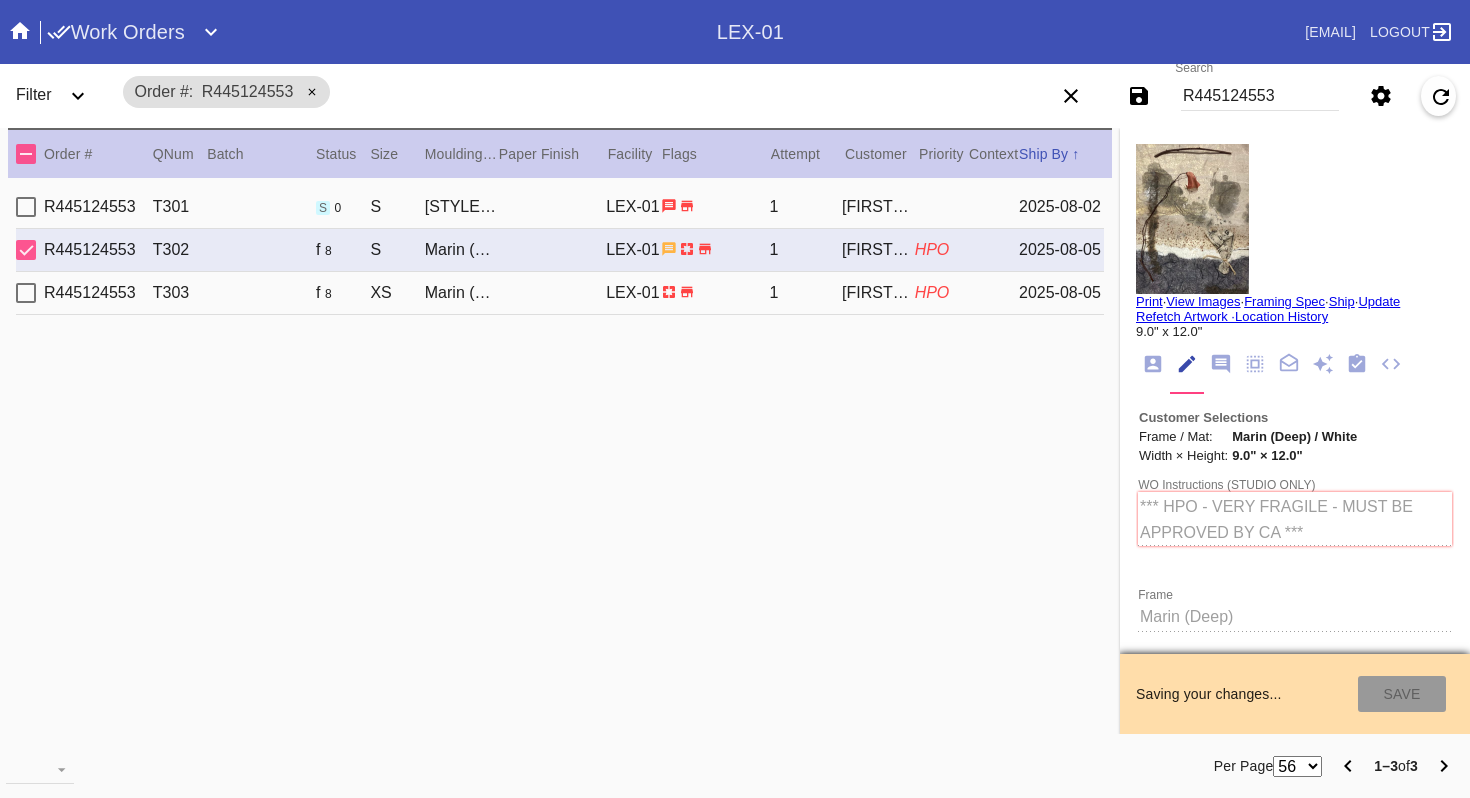 type on "[DATE]" 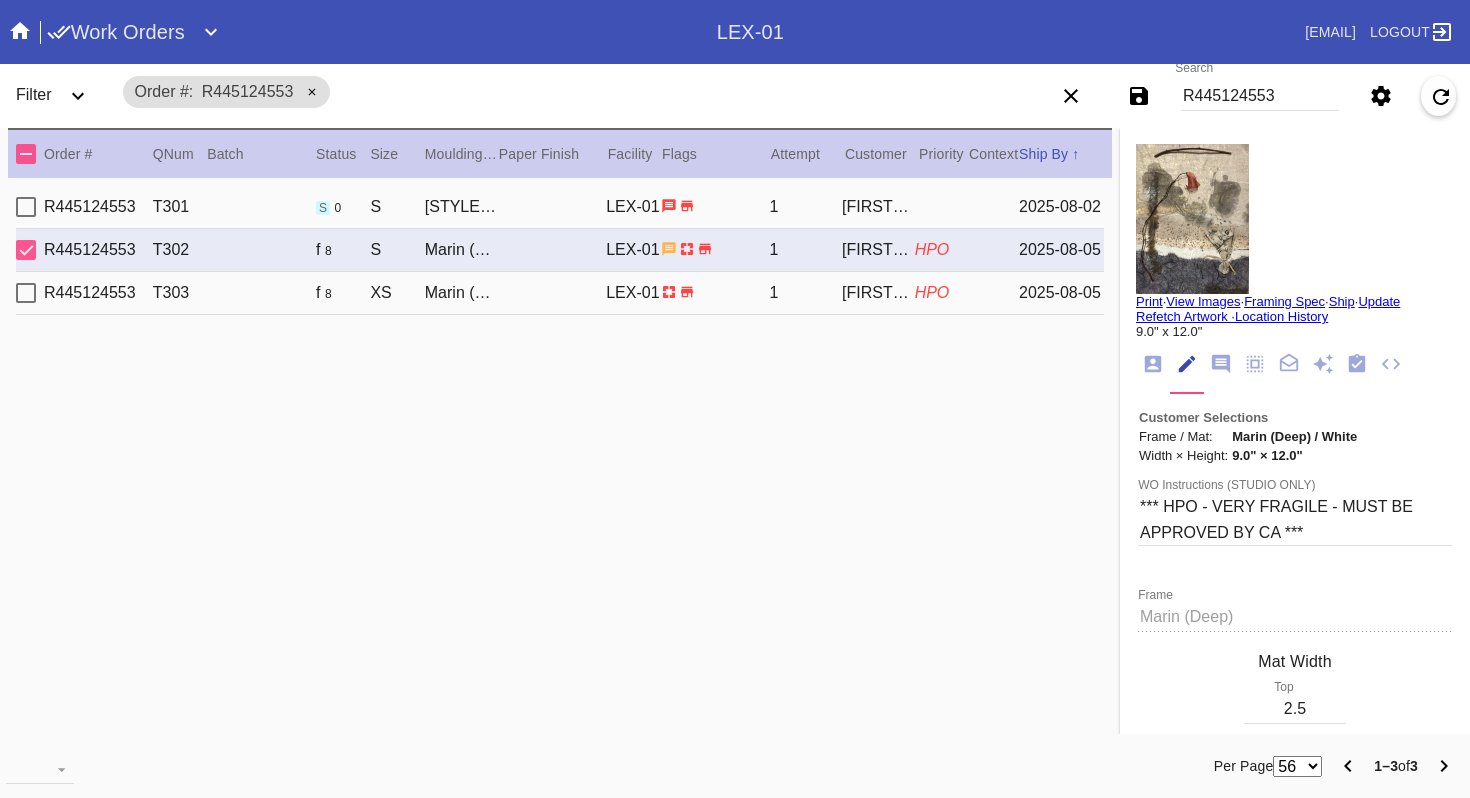 click on "R445124553 T303 f   8 XS Marin (Deep) / White LEX-01 1 [FIRST] [LAST]
HPO
2025-08-05" at bounding box center [560, 293] 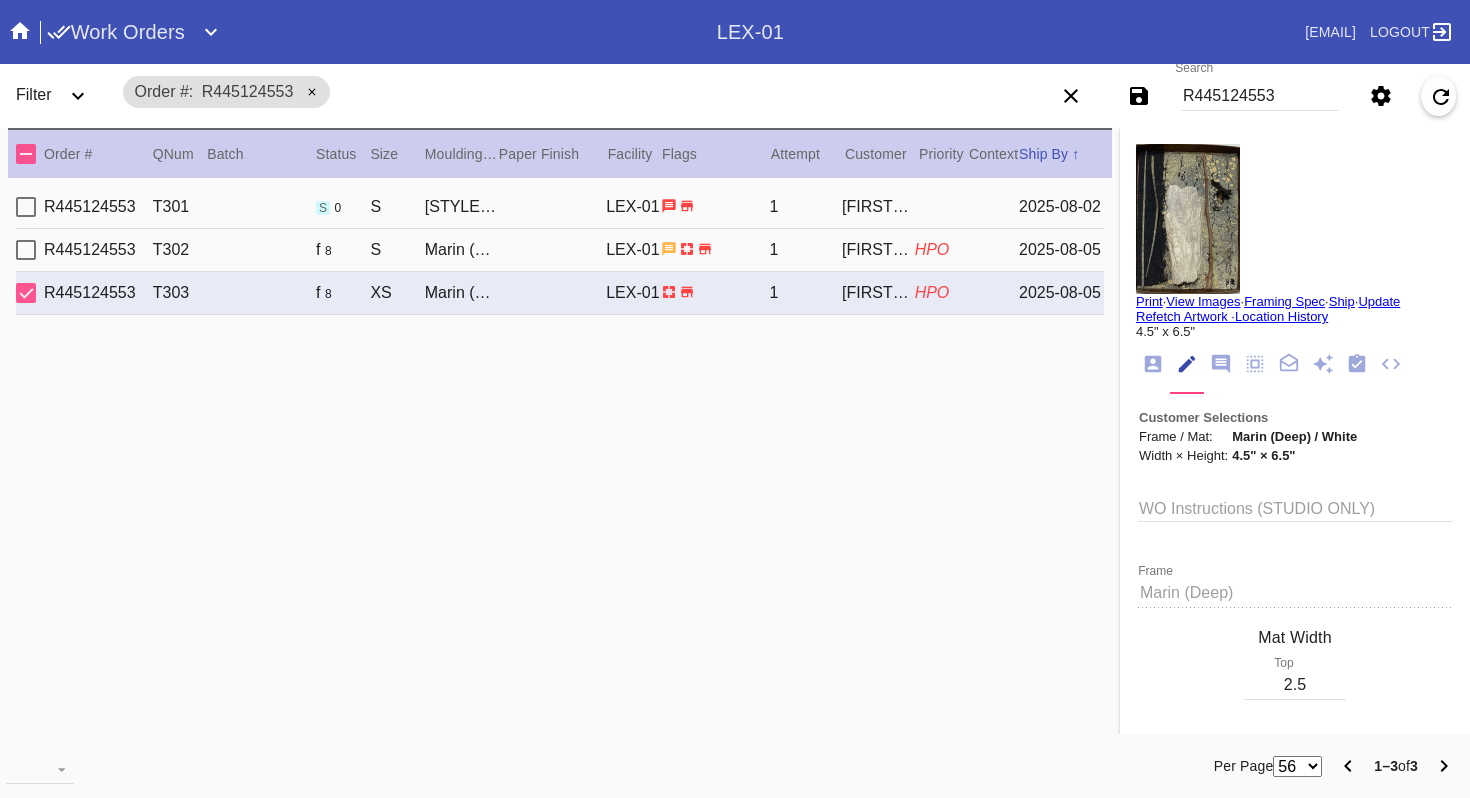 click on "WO Instructions (STUDIO ONLY)" at bounding box center (1295, 507) 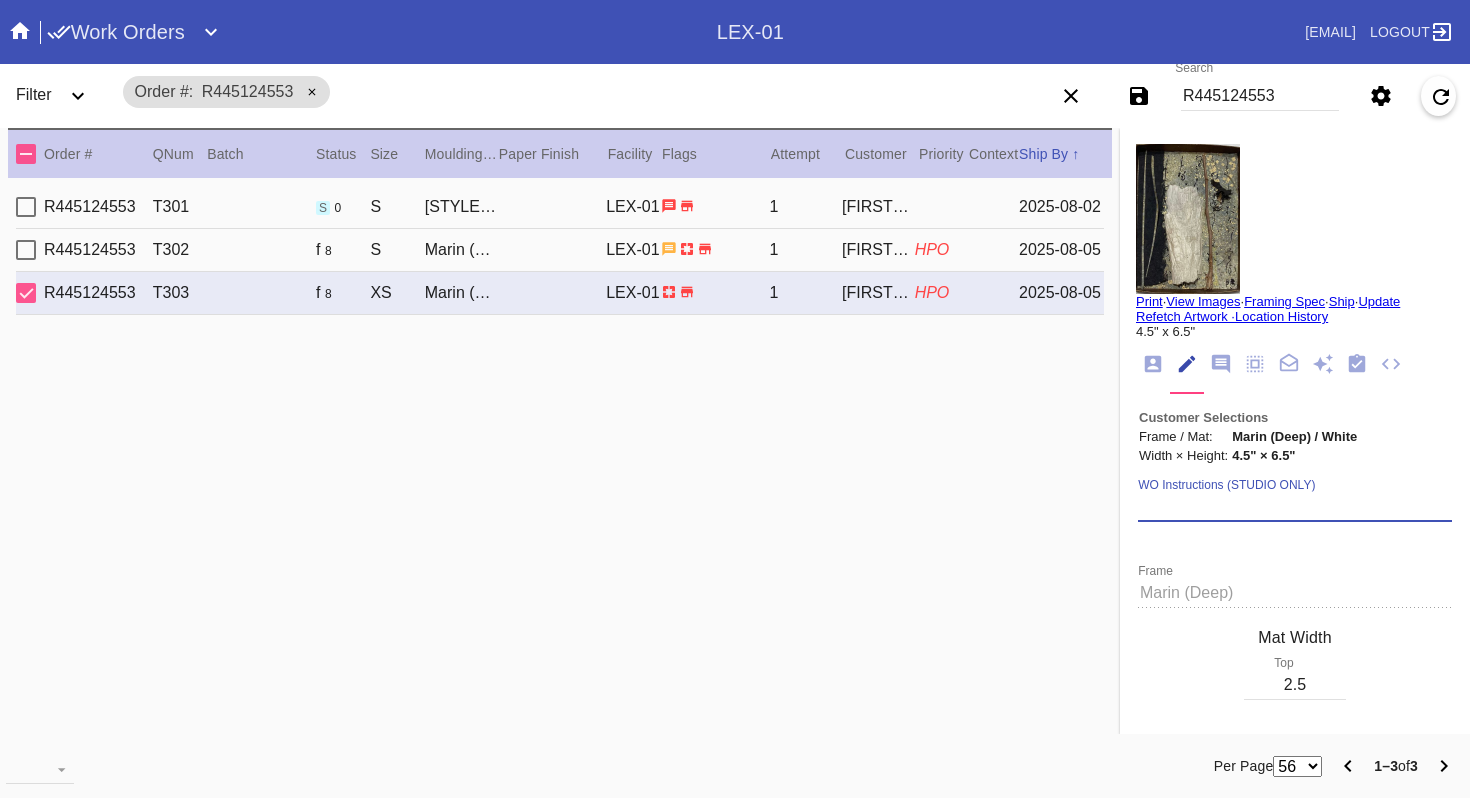 paste on "*** HPO - VERY FRAGILE - MUST BE APPROVED BY CA ***" 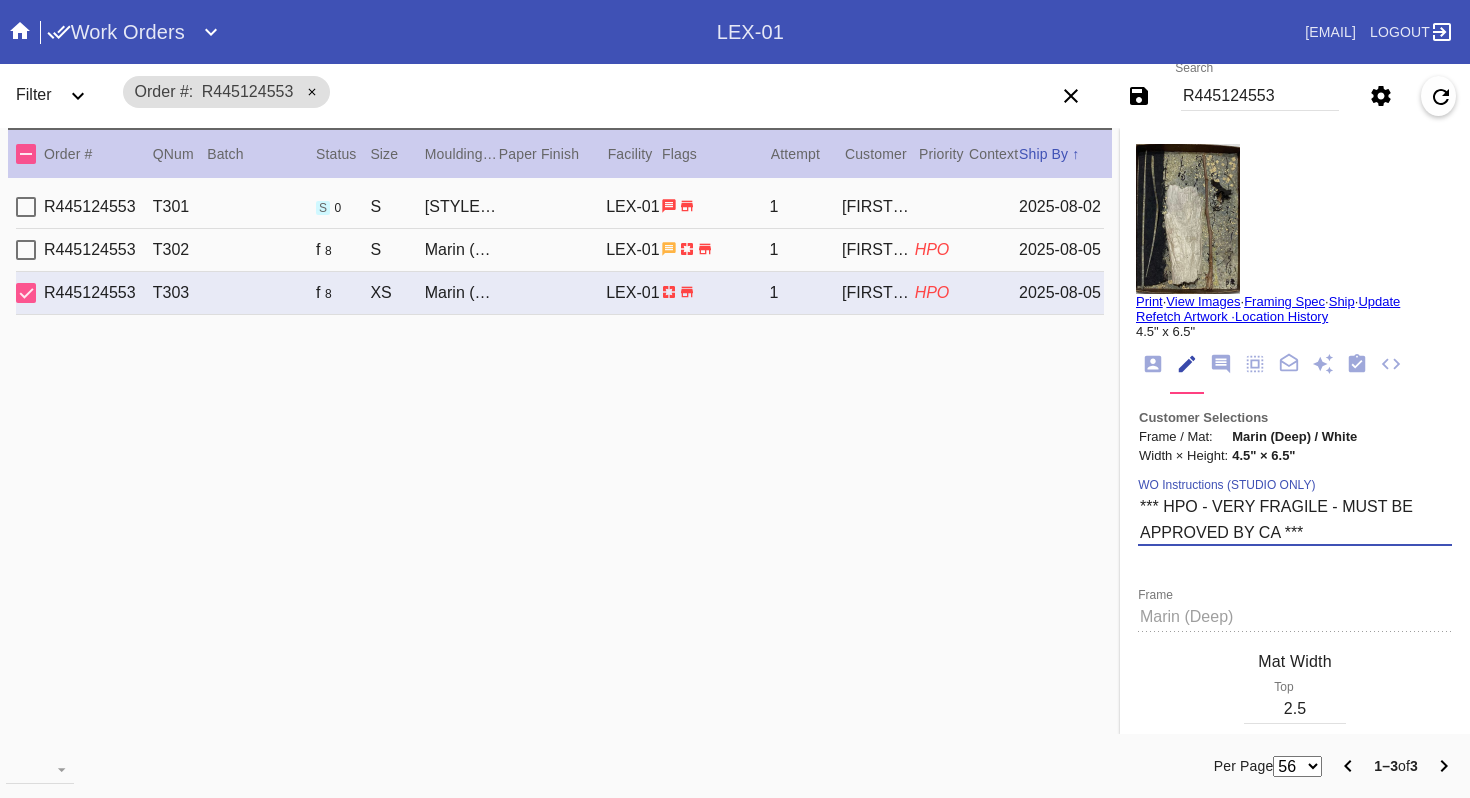 type on "*** HPO - VERY FRAGILE - MUST BE APPROVED BY CA ***" 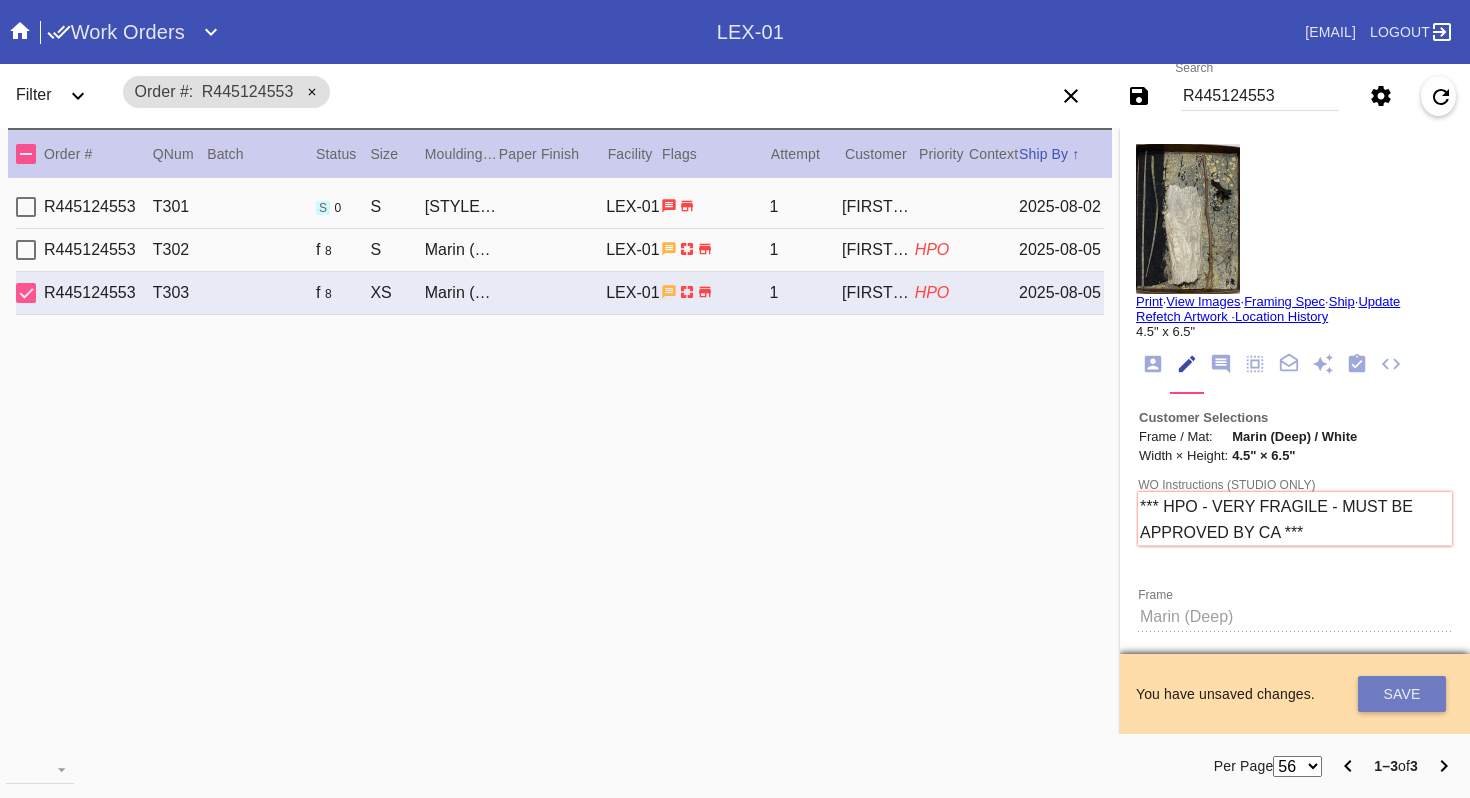 click on "Save" at bounding box center (1402, 694) 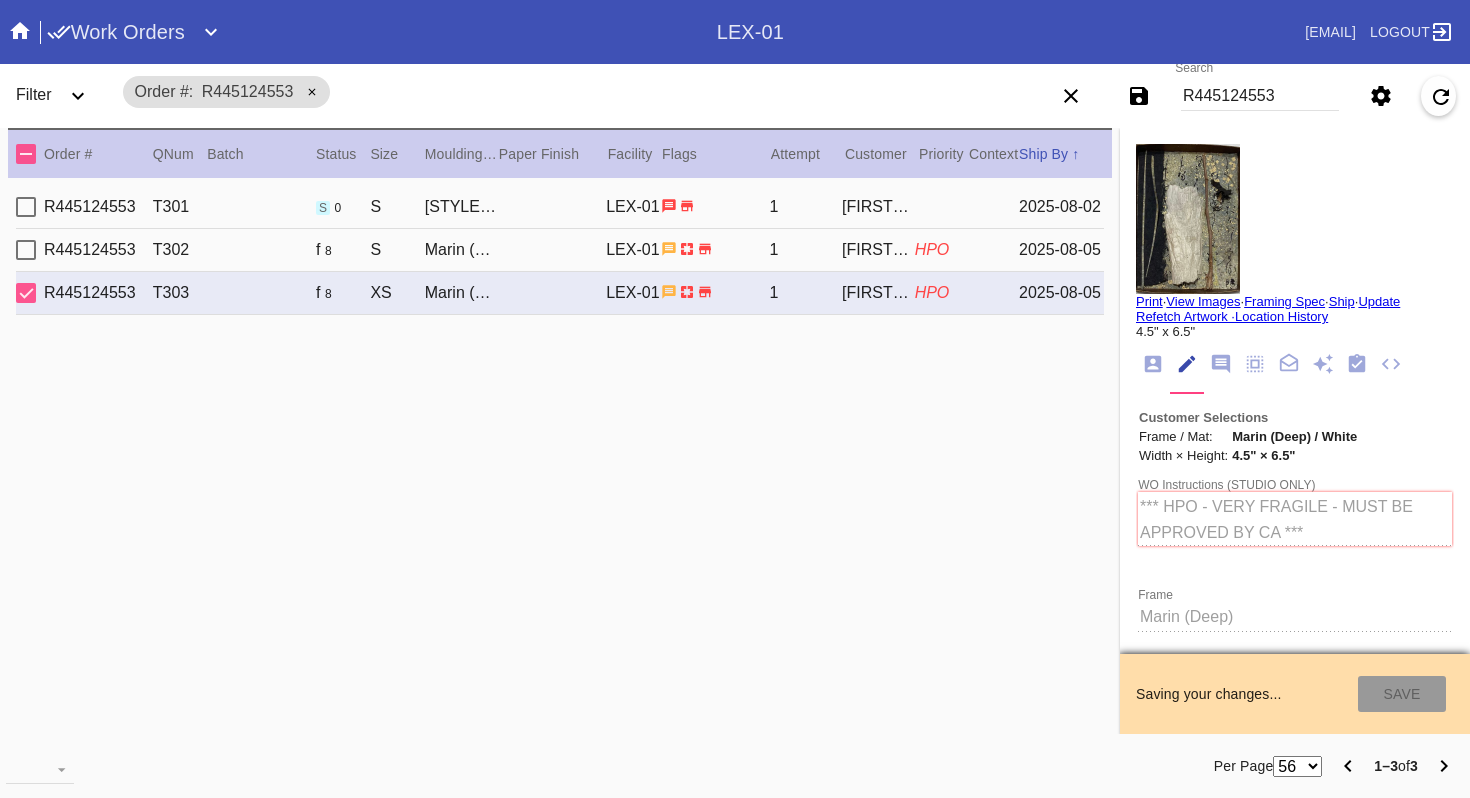 type on "[DATE]" 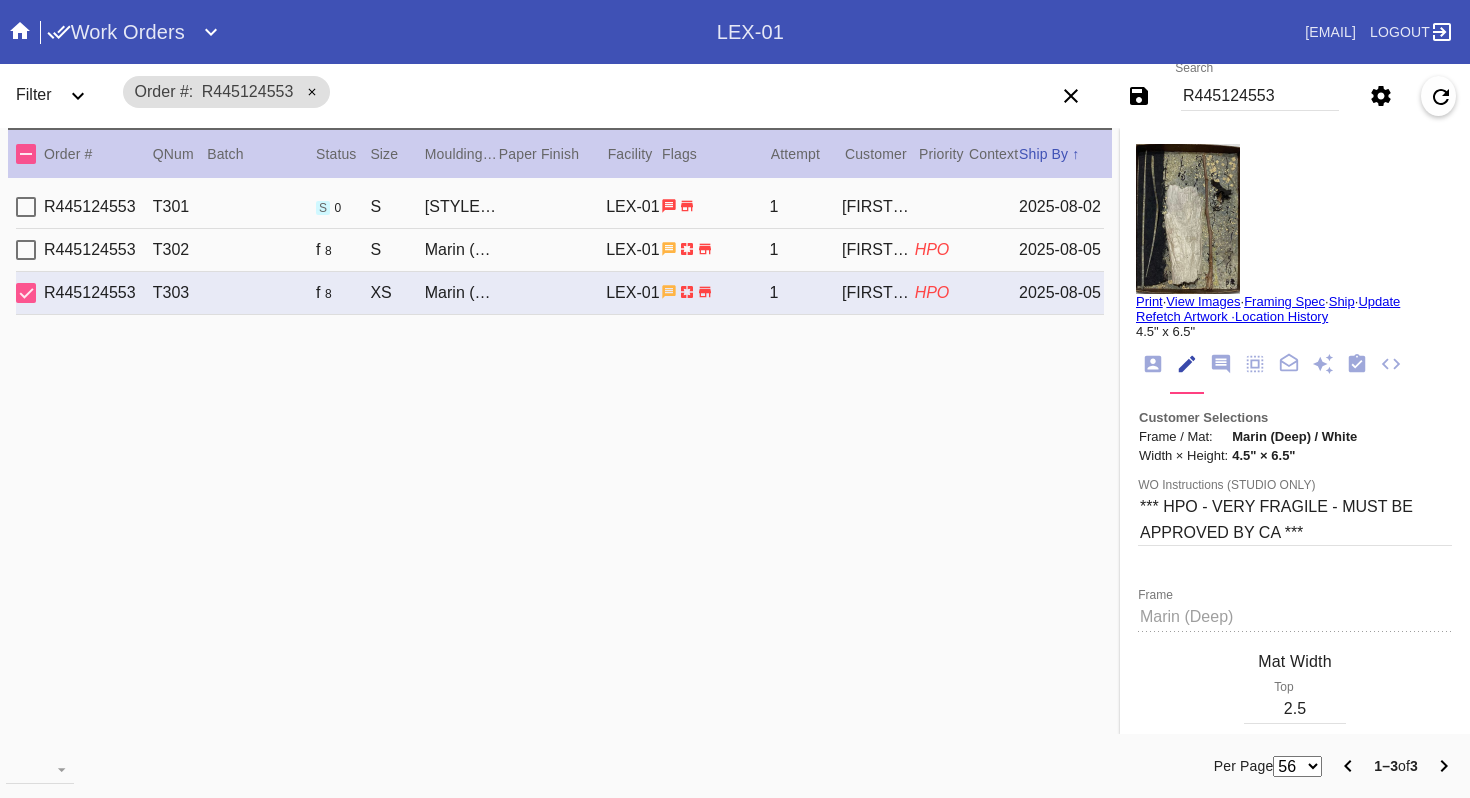 click on "R445124553" at bounding box center [1260, 96] 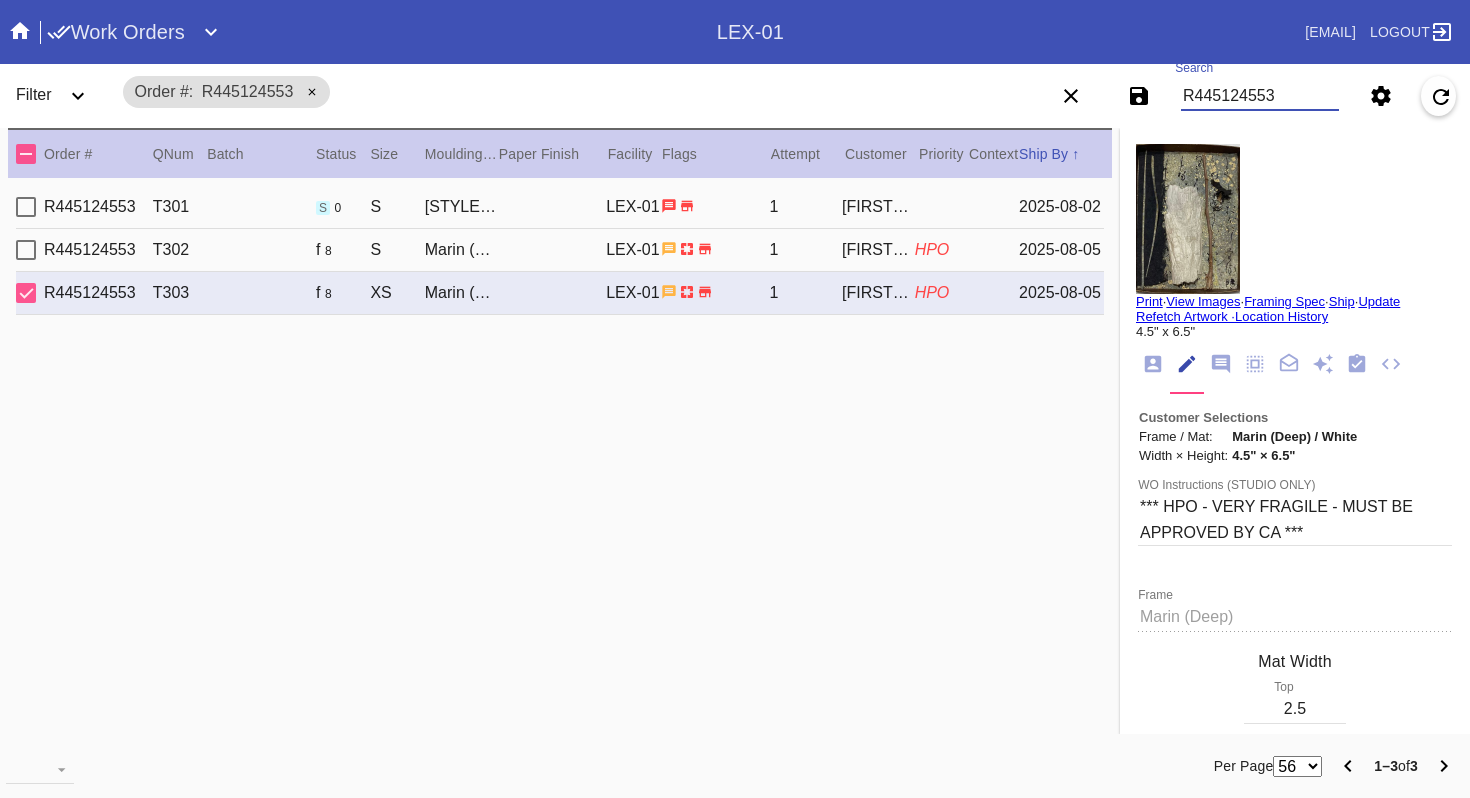 paste on "R838528512" 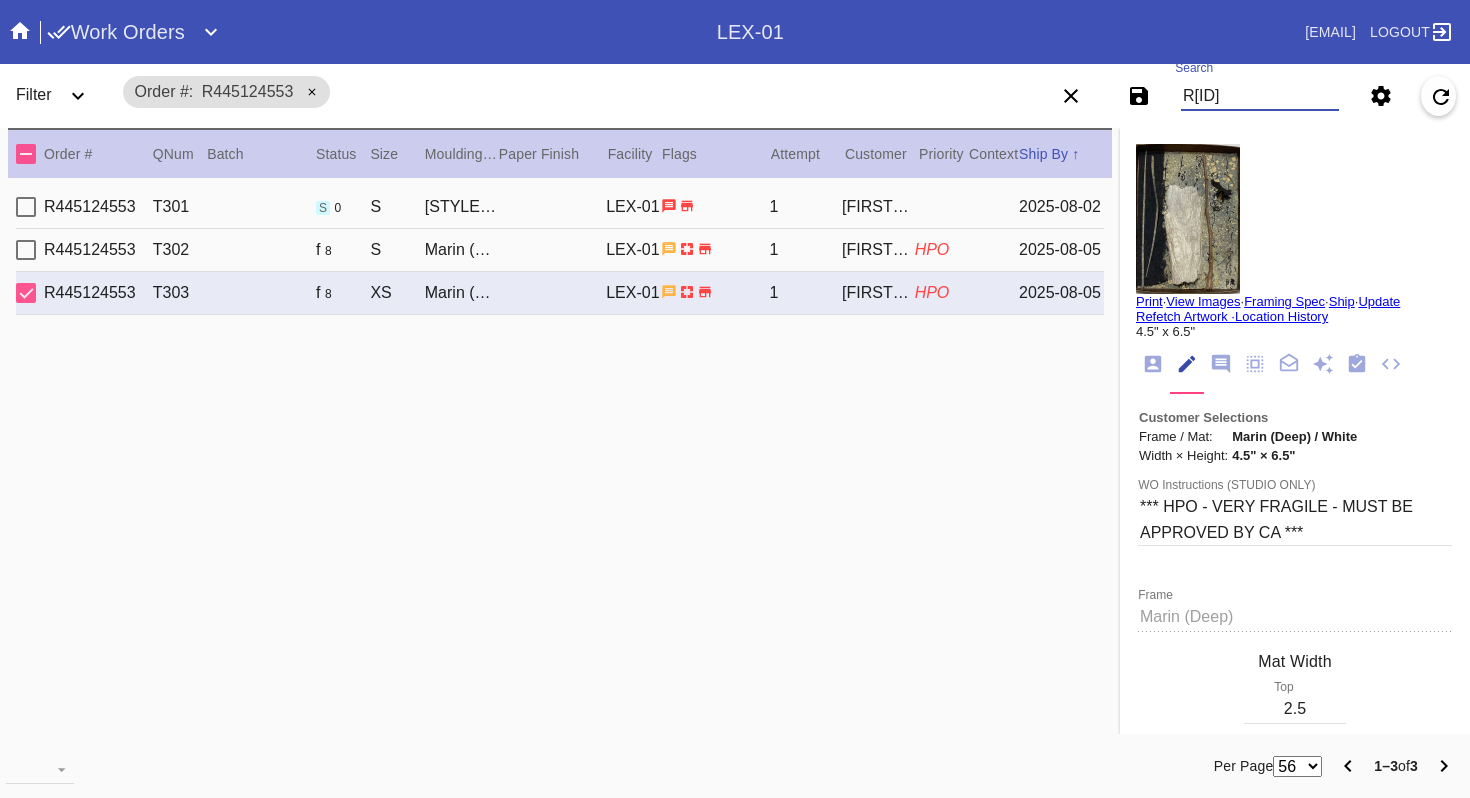 click on "R[ID]" at bounding box center [1260, 96] 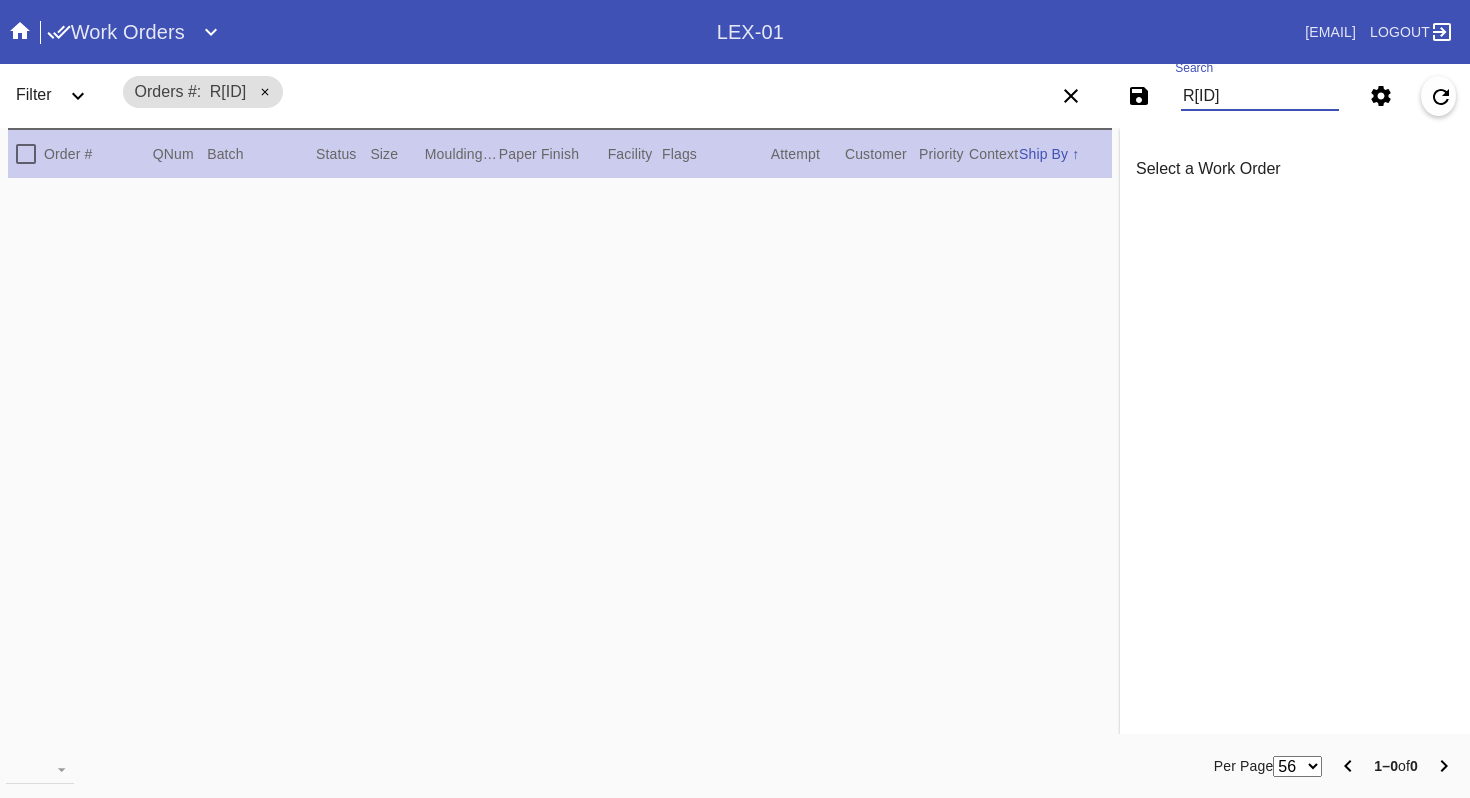 click on "R[ID]" at bounding box center (1260, 96) 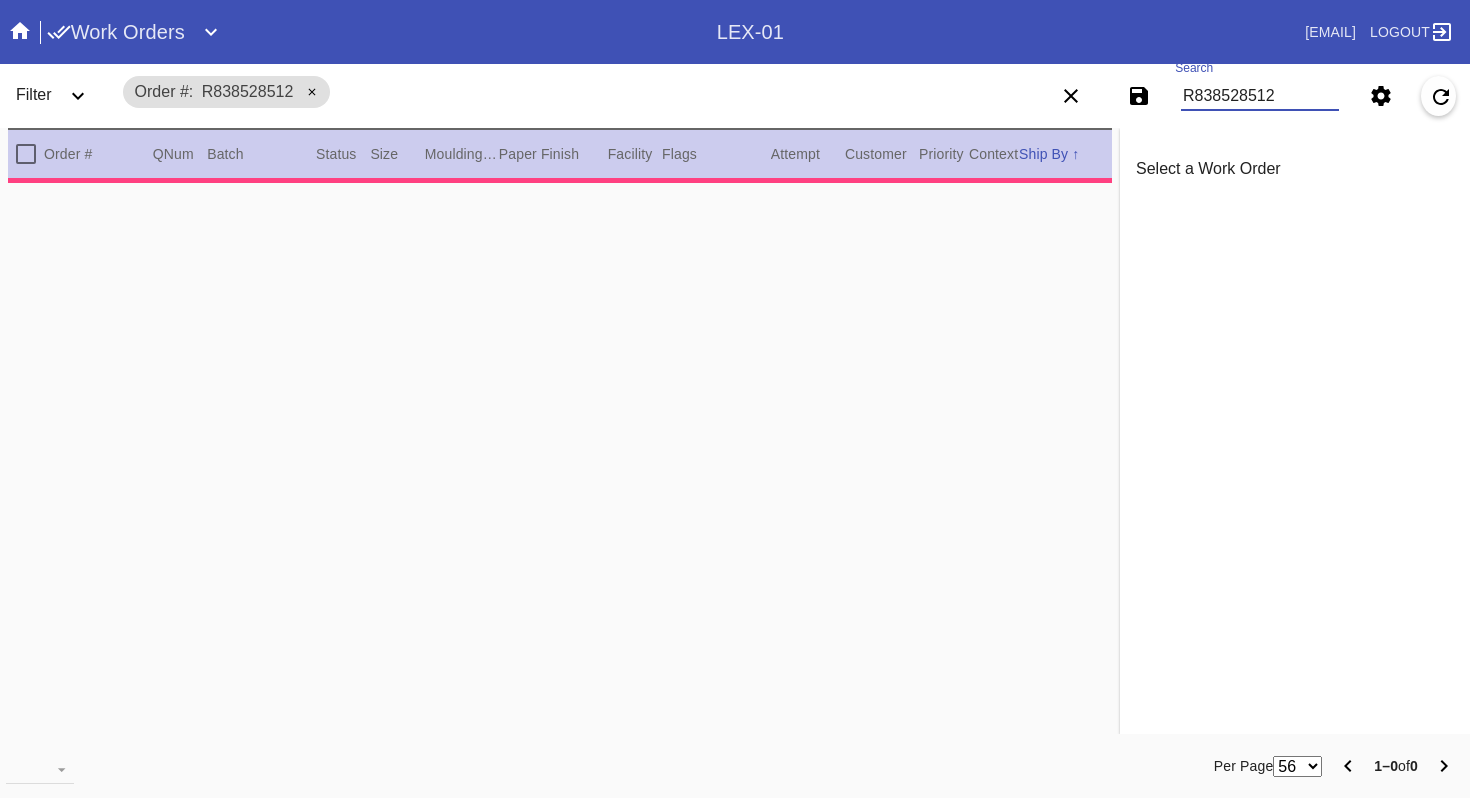 type on "R838528512" 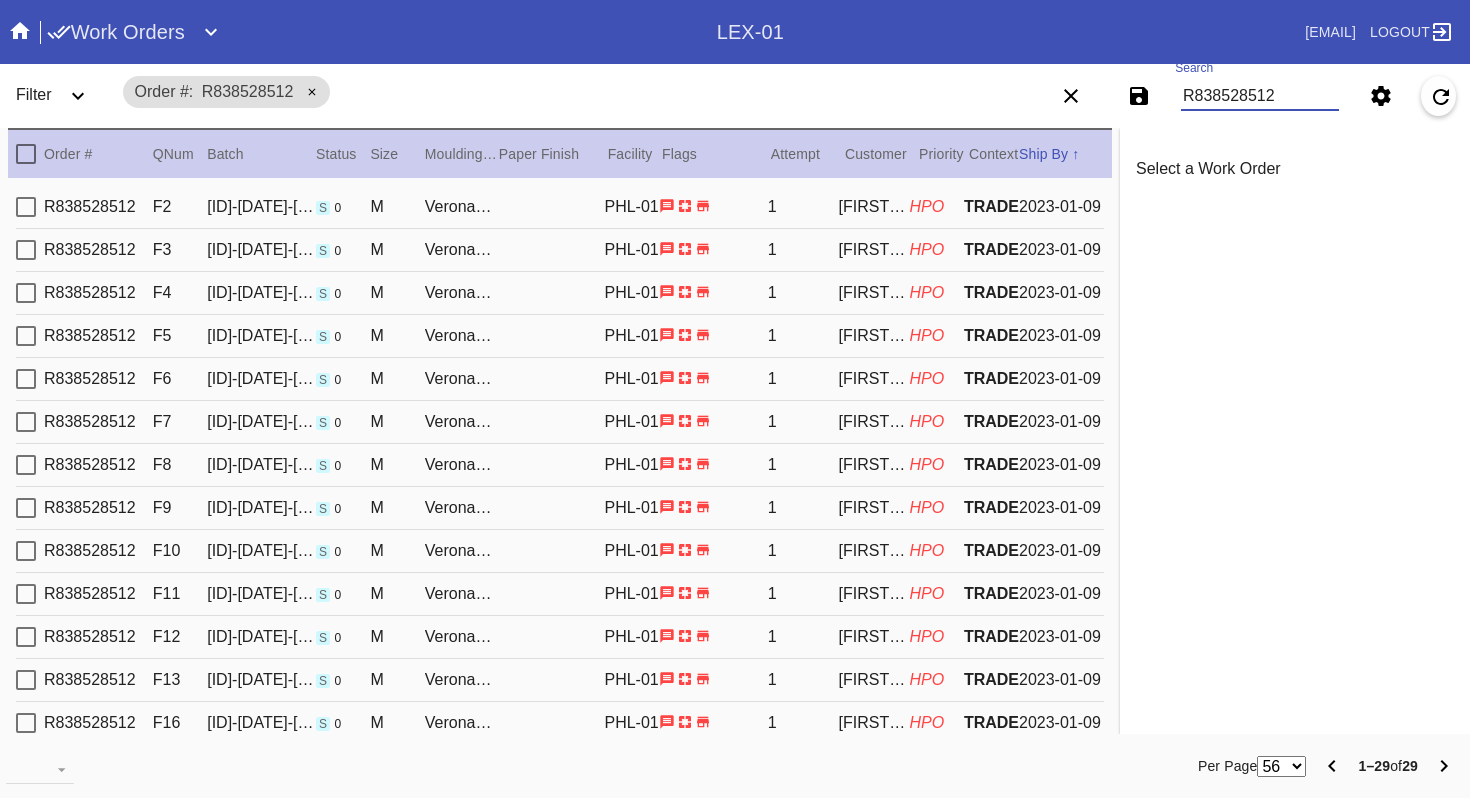 scroll, scrollTop: 730, scrollLeft: 0, axis: vertical 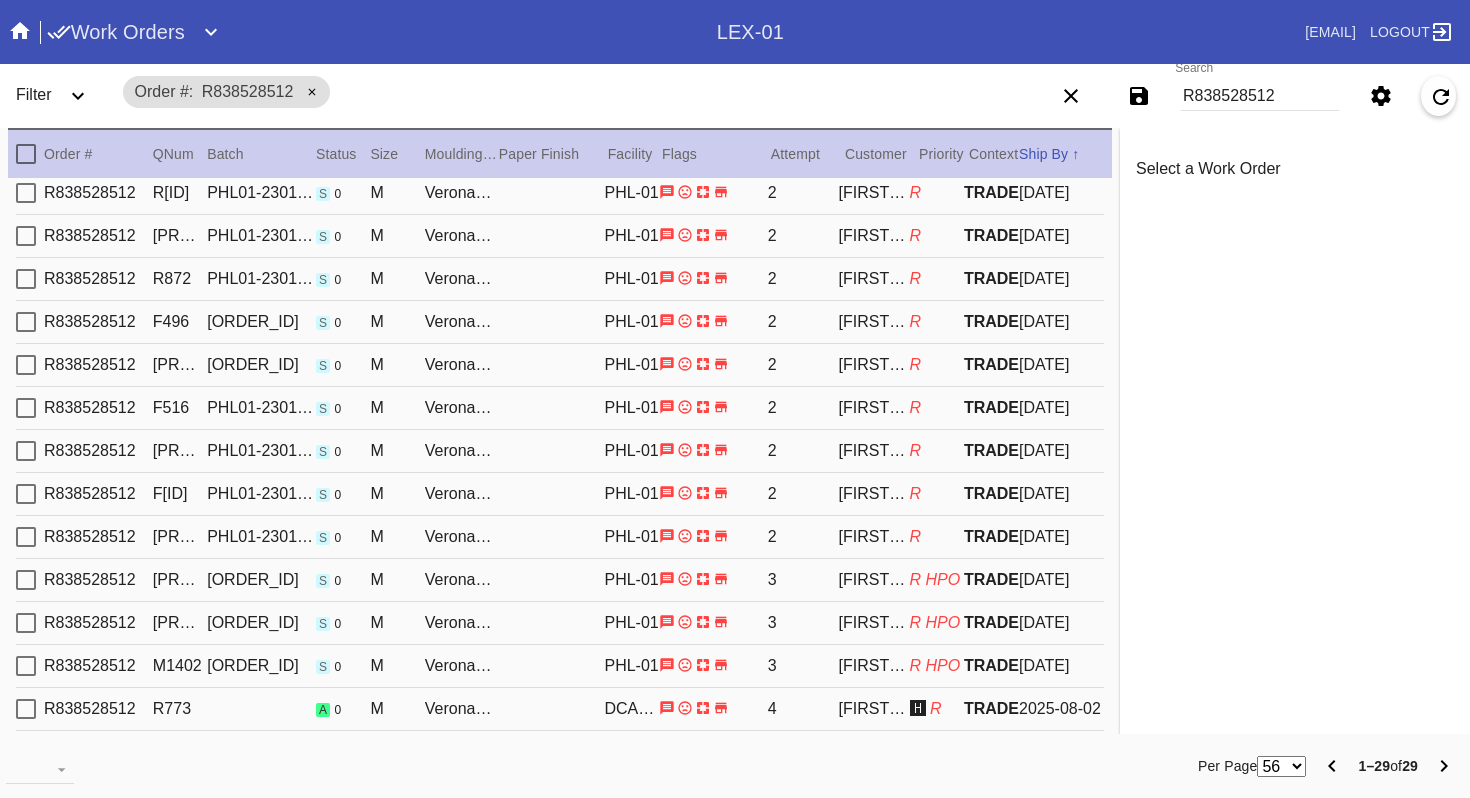 click on "[ID] / [TYPE] [ID] [ID] [ID] [FIRST] [LAST]
🅷
R
TRADE [DATE]" at bounding box center [560, 709] 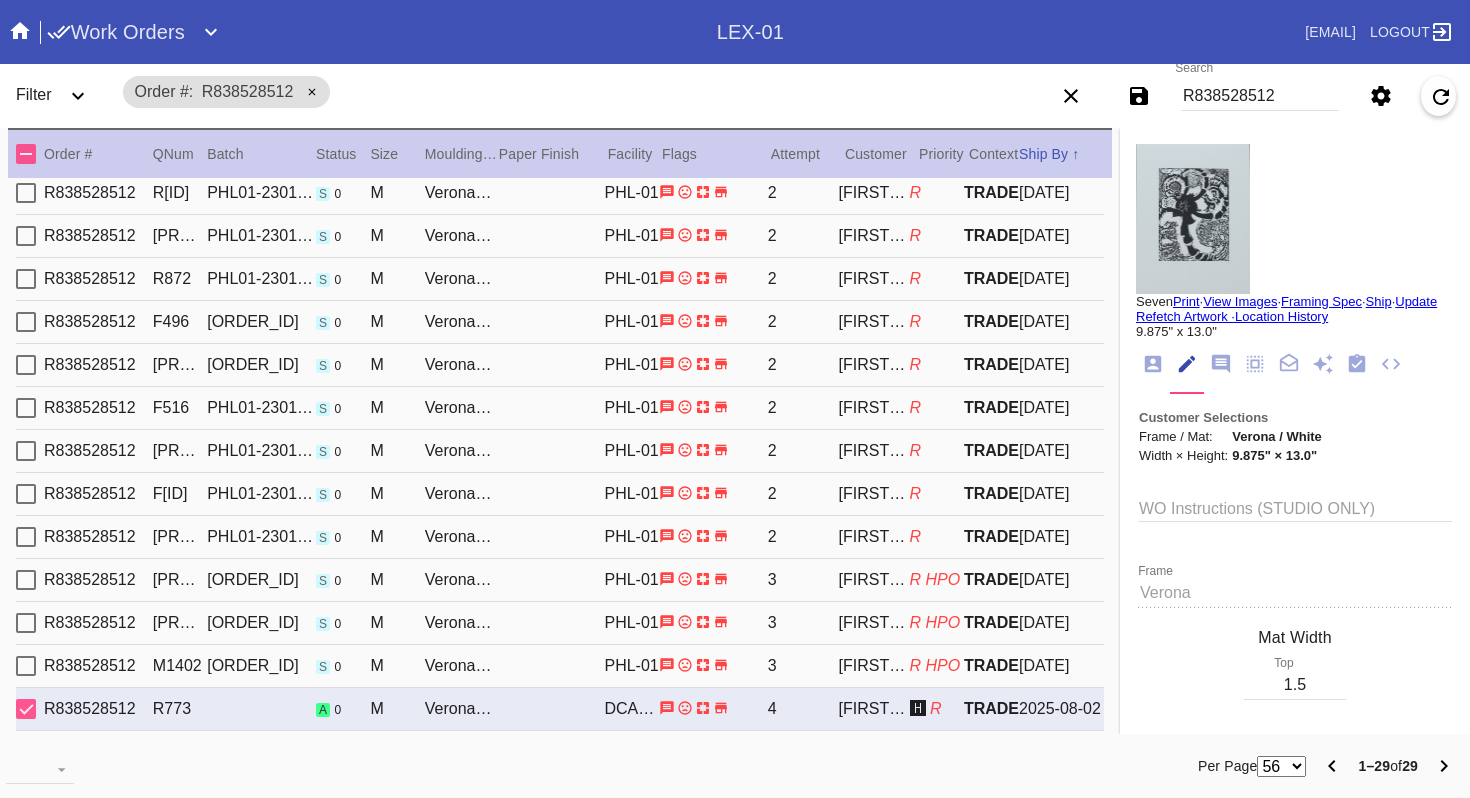 click on "R838528512" at bounding box center [1260, 96] 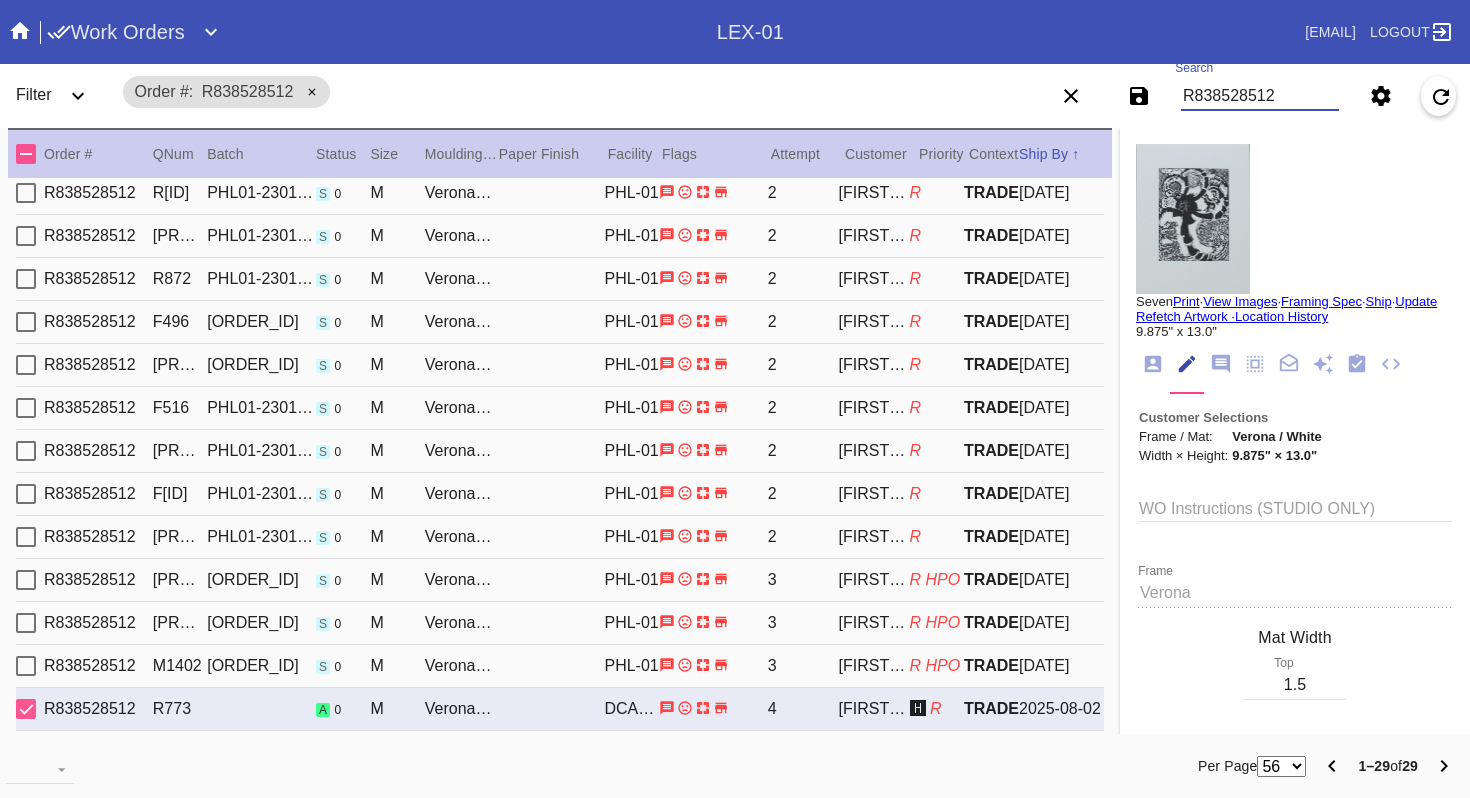 click on "R838528512" at bounding box center (1260, 96) 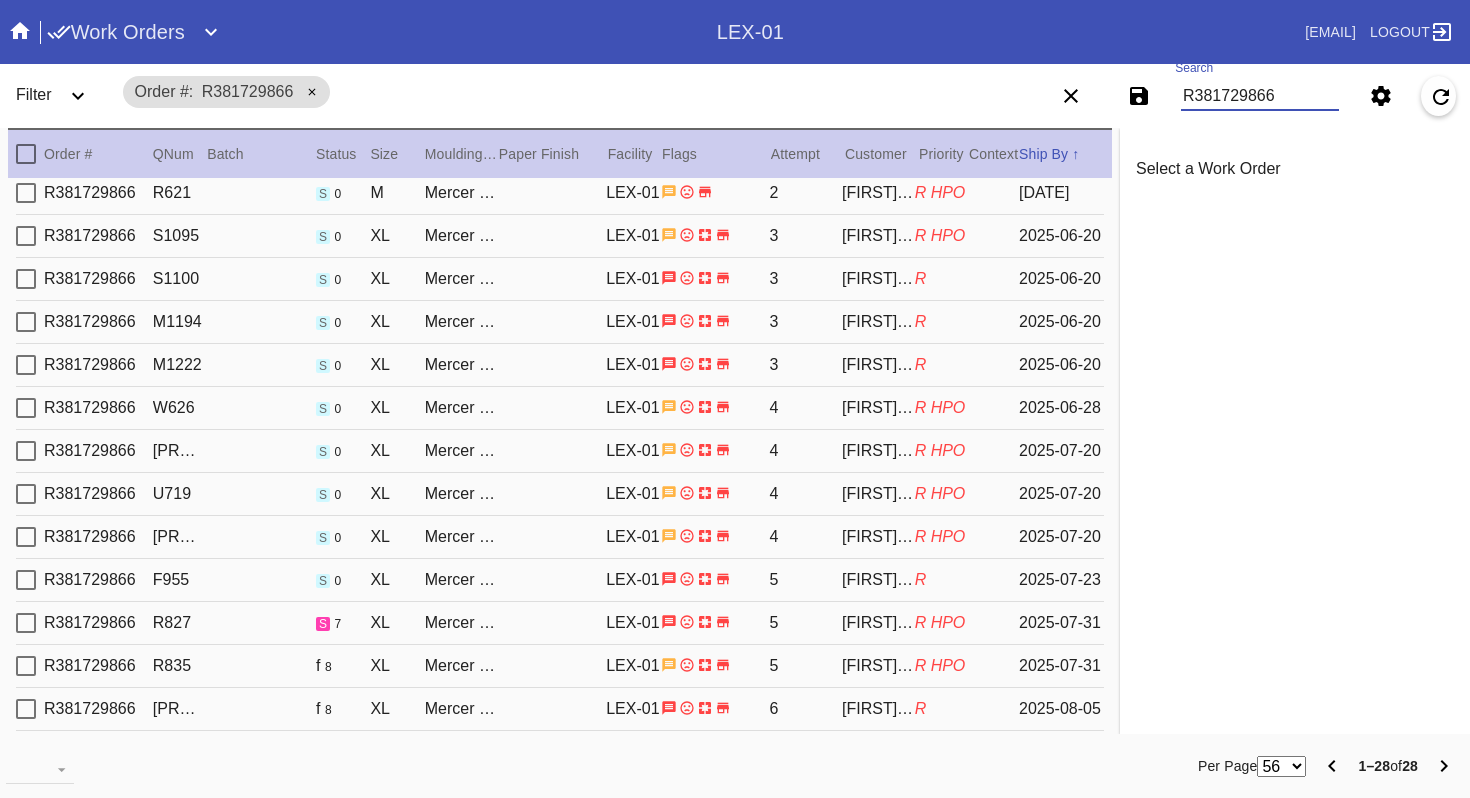 scroll, scrollTop: 686, scrollLeft: 0, axis: vertical 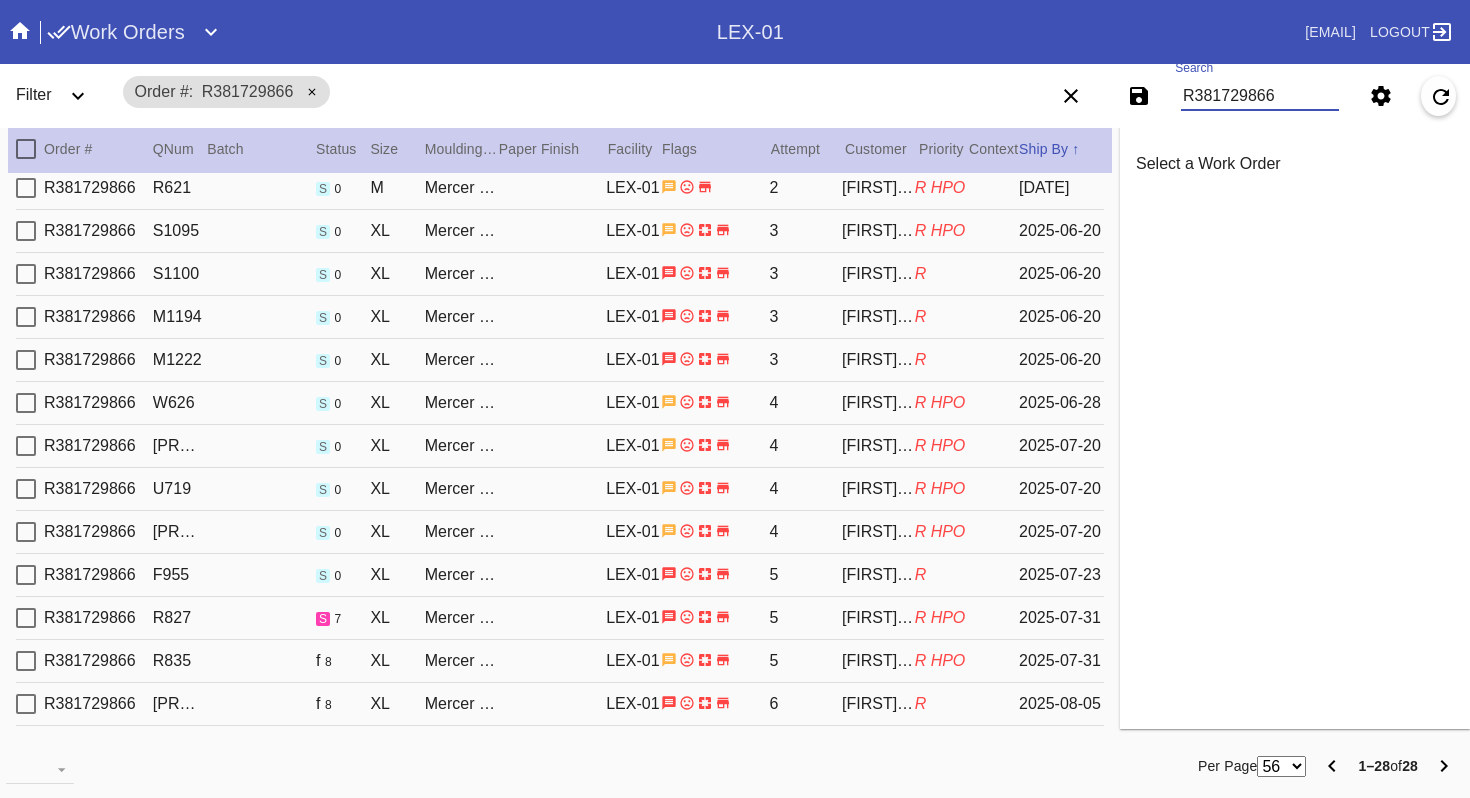 type on "R381729866" 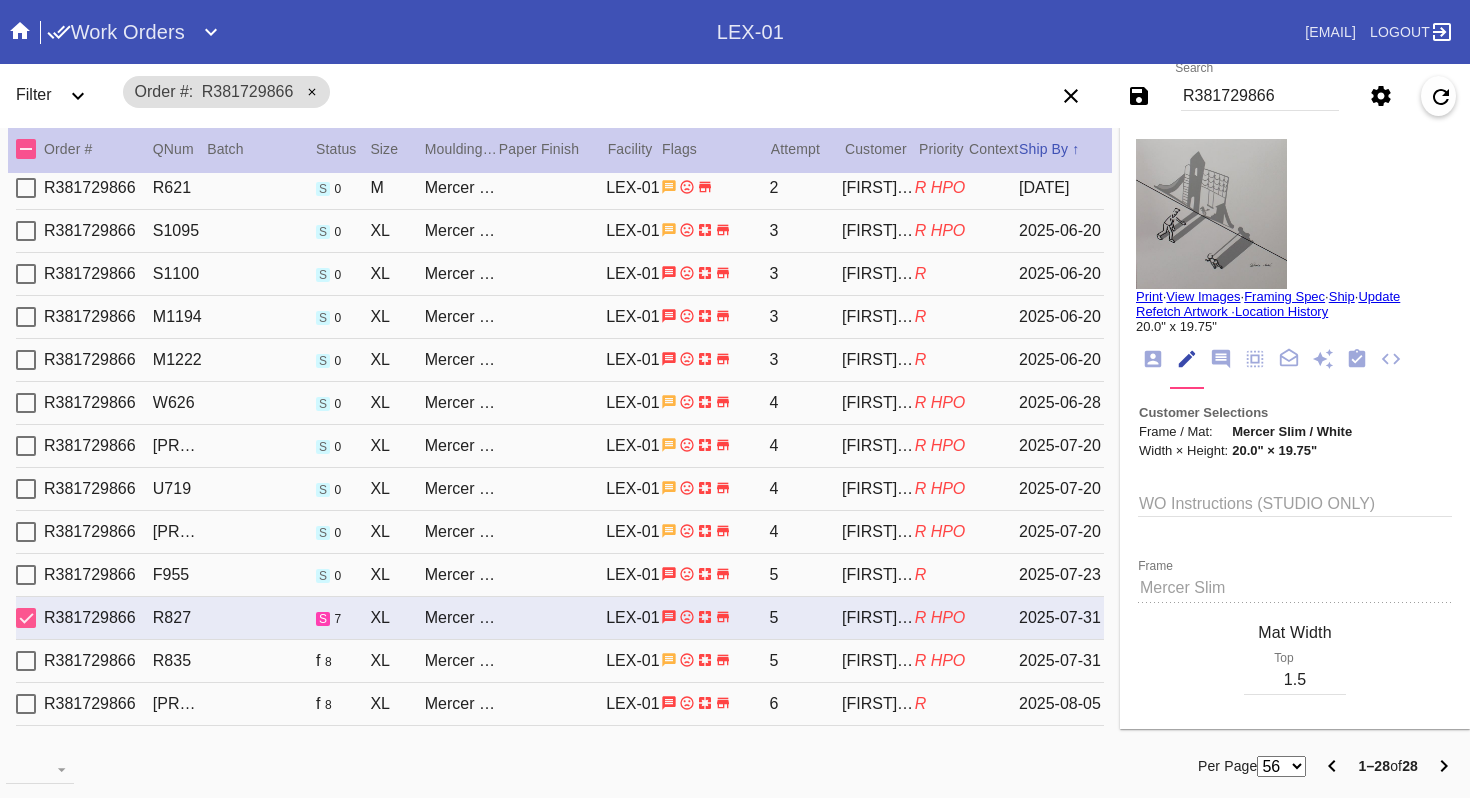 click on "Mercer Slim / White" at bounding box center [461, 661] 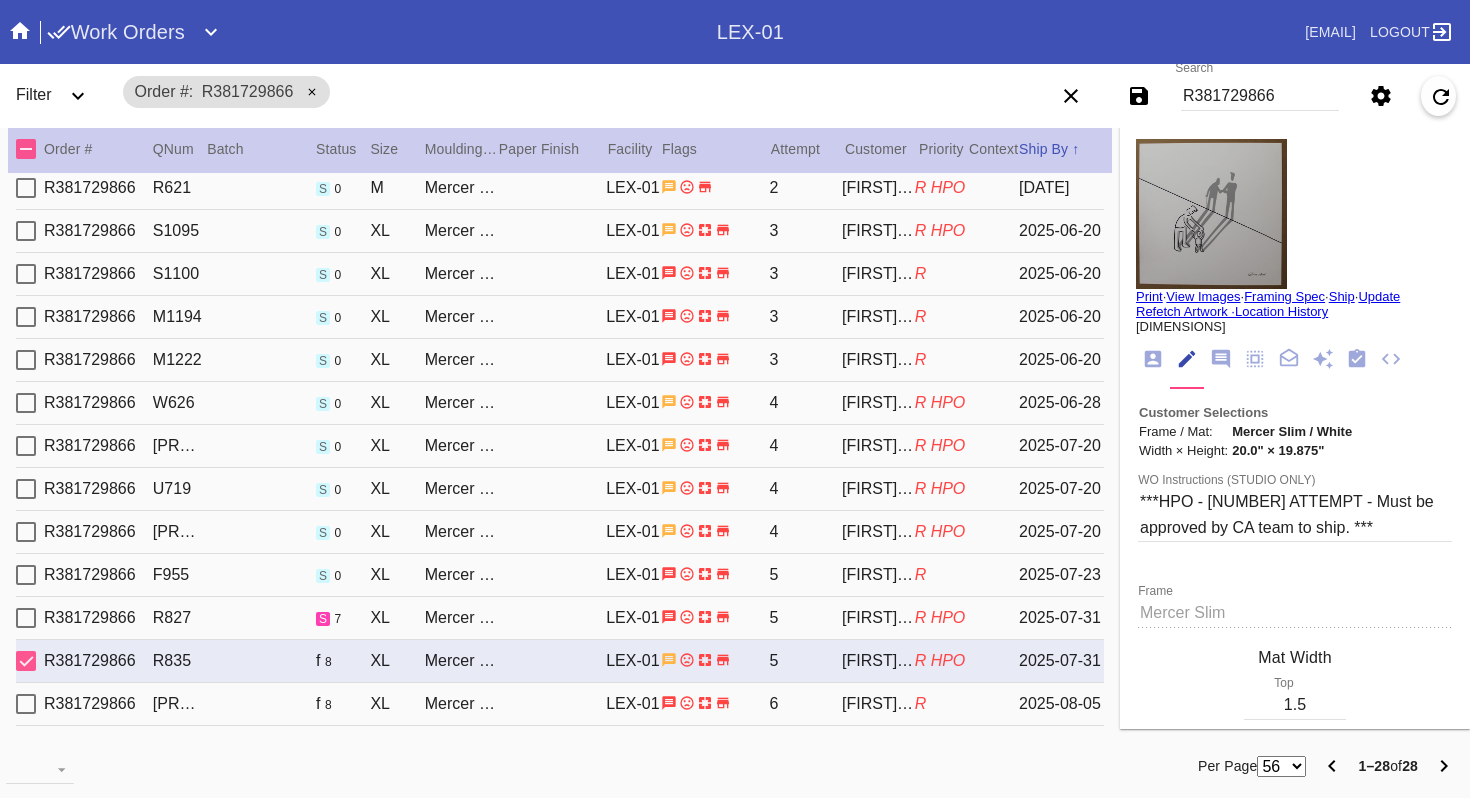 click on "R381729866" at bounding box center [1260, 96] 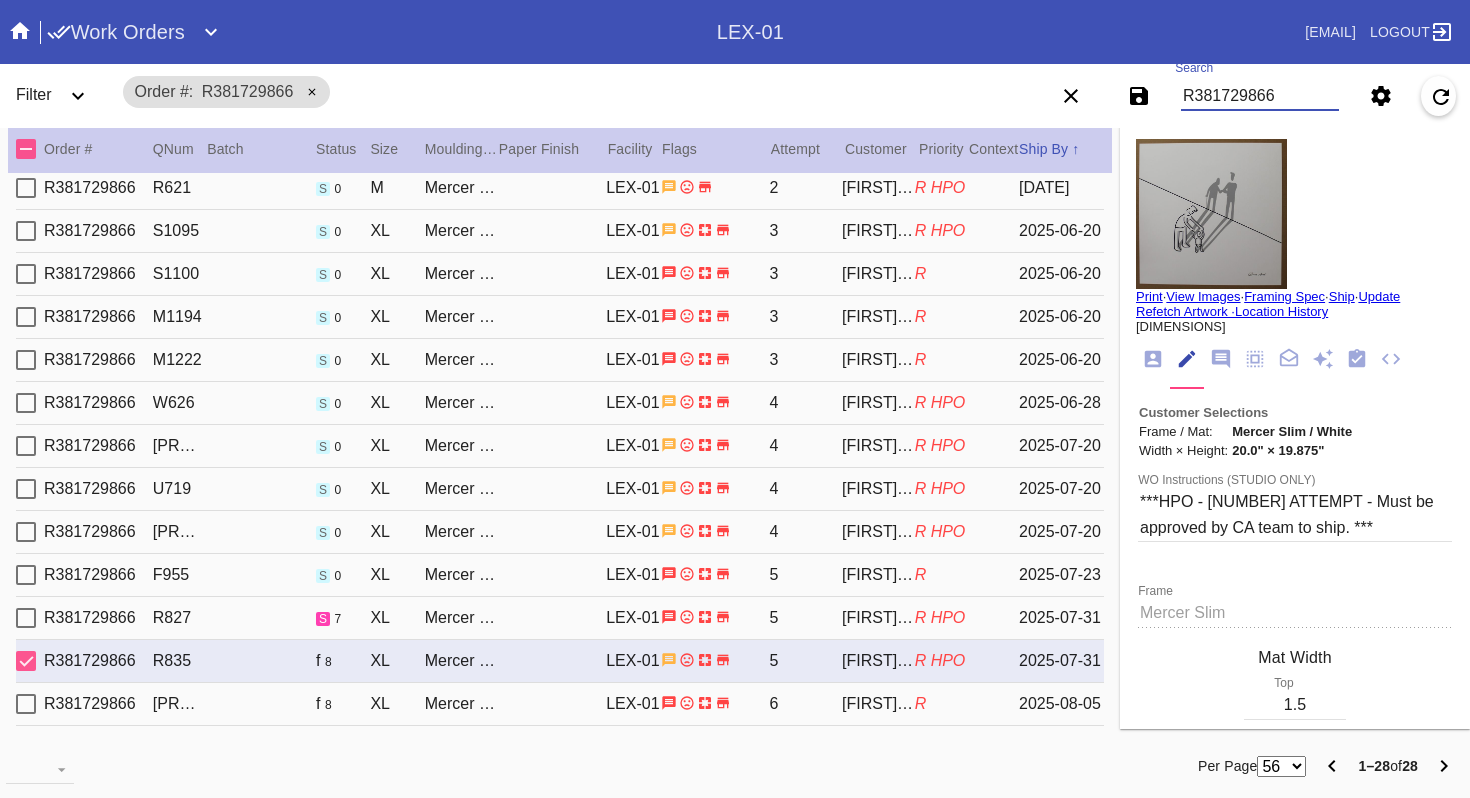 click on "R381729866" at bounding box center (1260, 96) 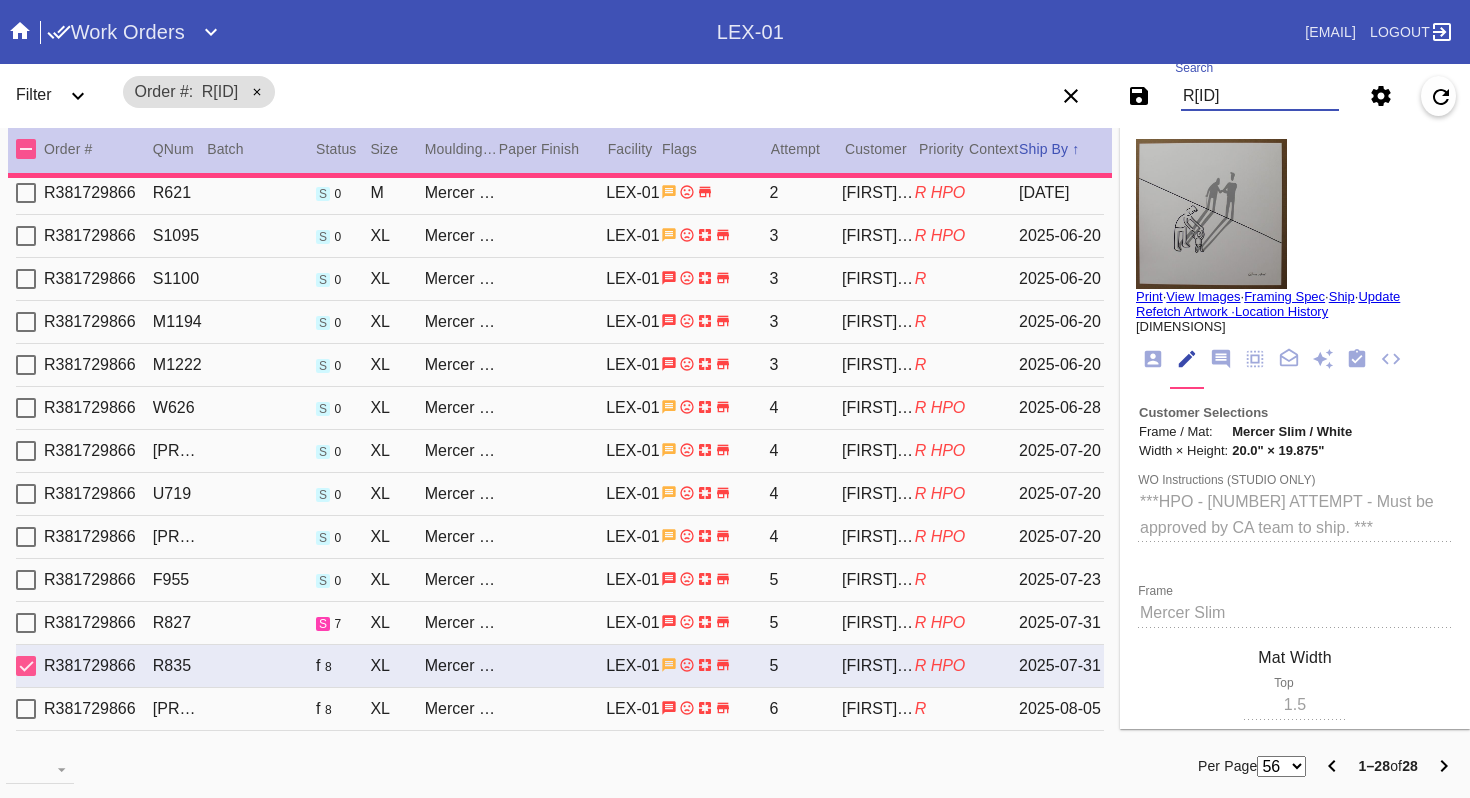 type 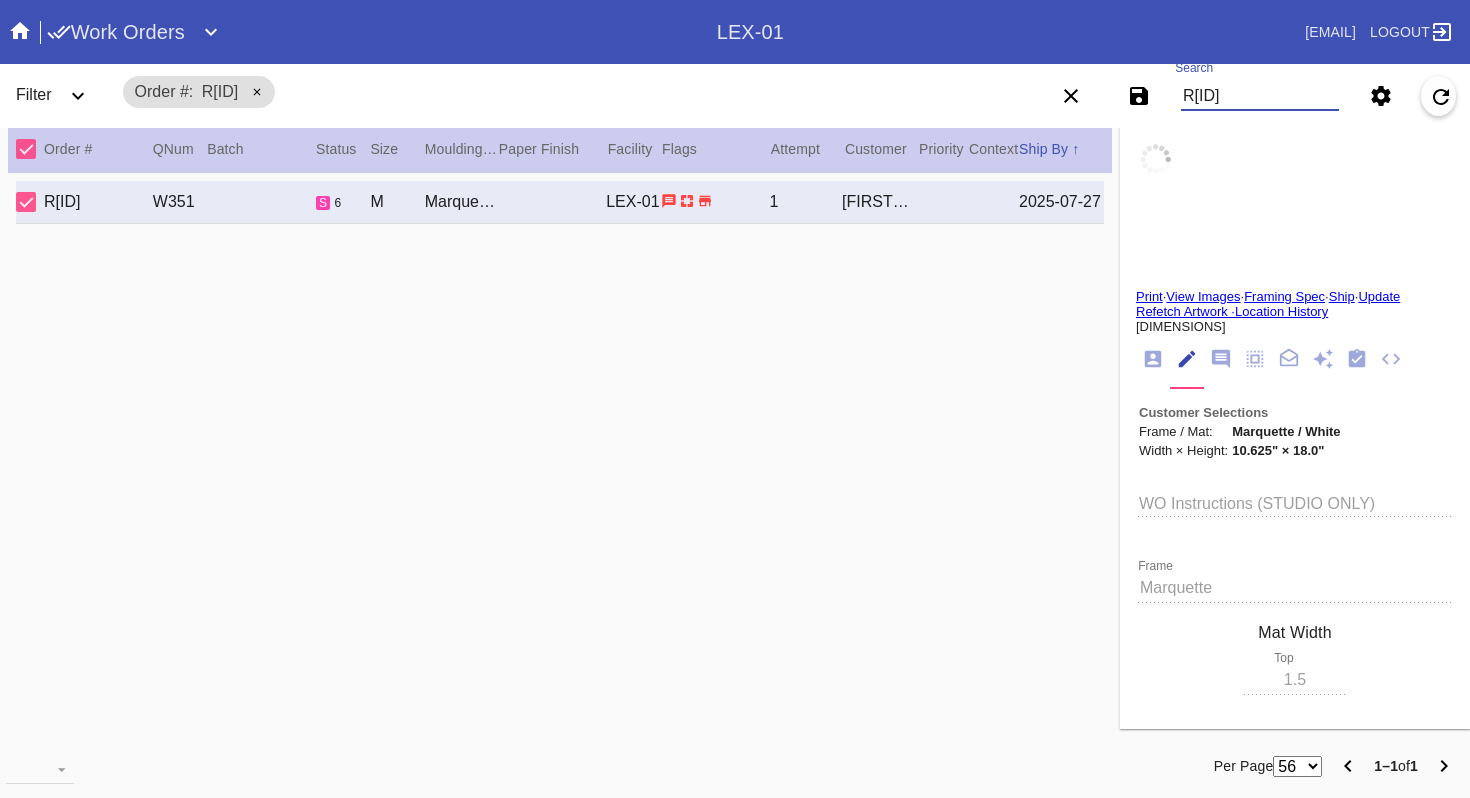 scroll, scrollTop: 0, scrollLeft: 0, axis: both 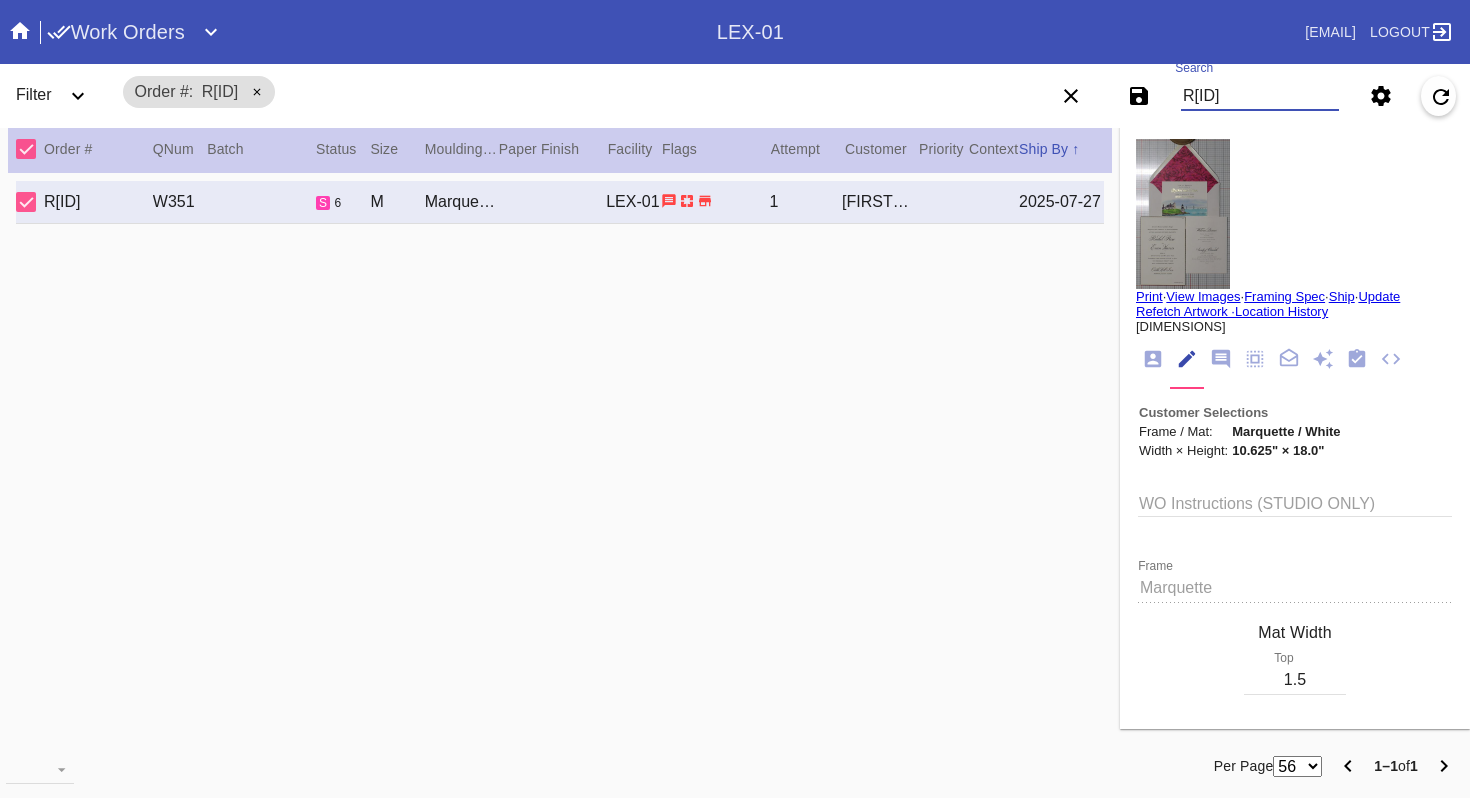 click on "R[ID]" at bounding box center [1260, 96] 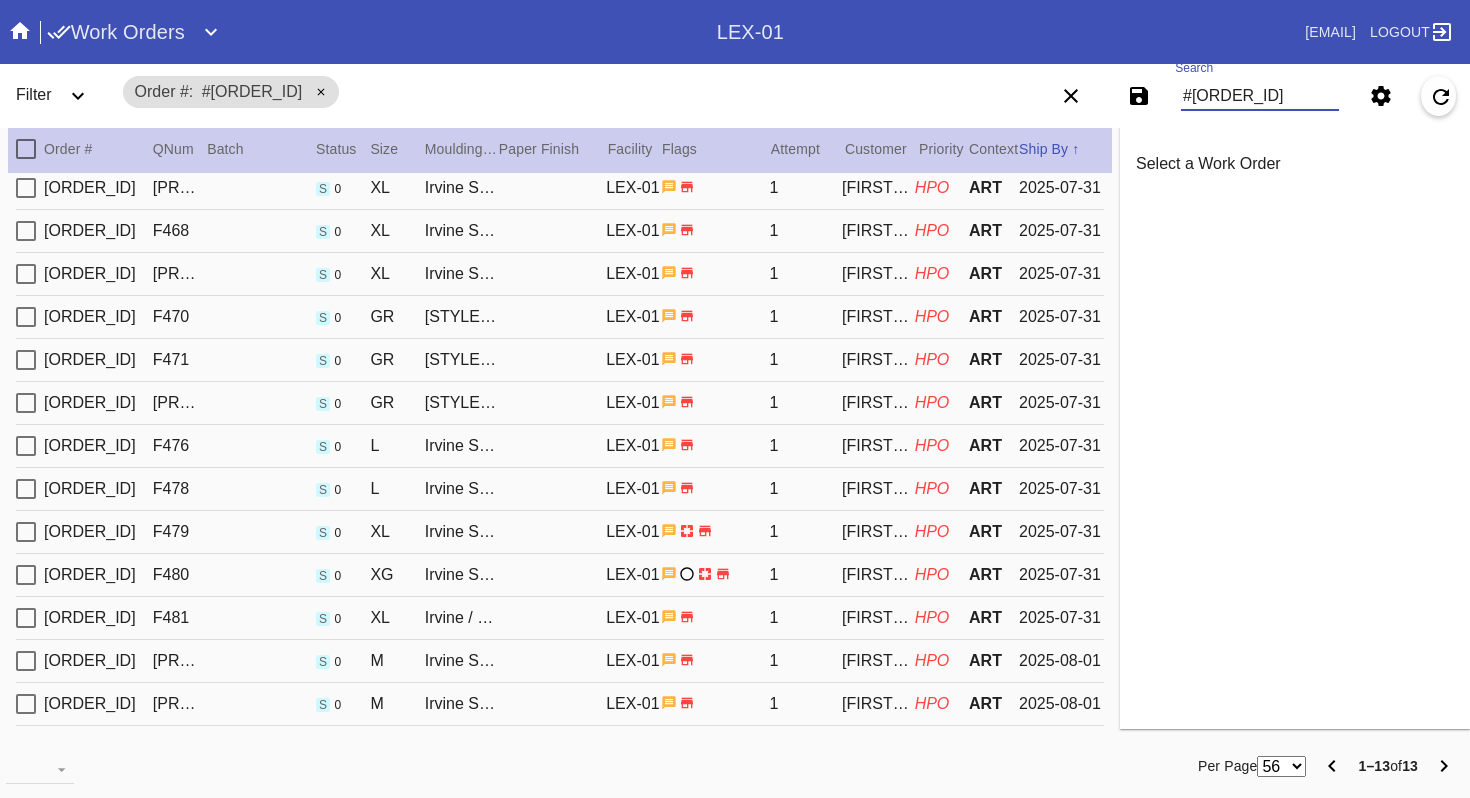 scroll, scrollTop: 0, scrollLeft: 0, axis: both 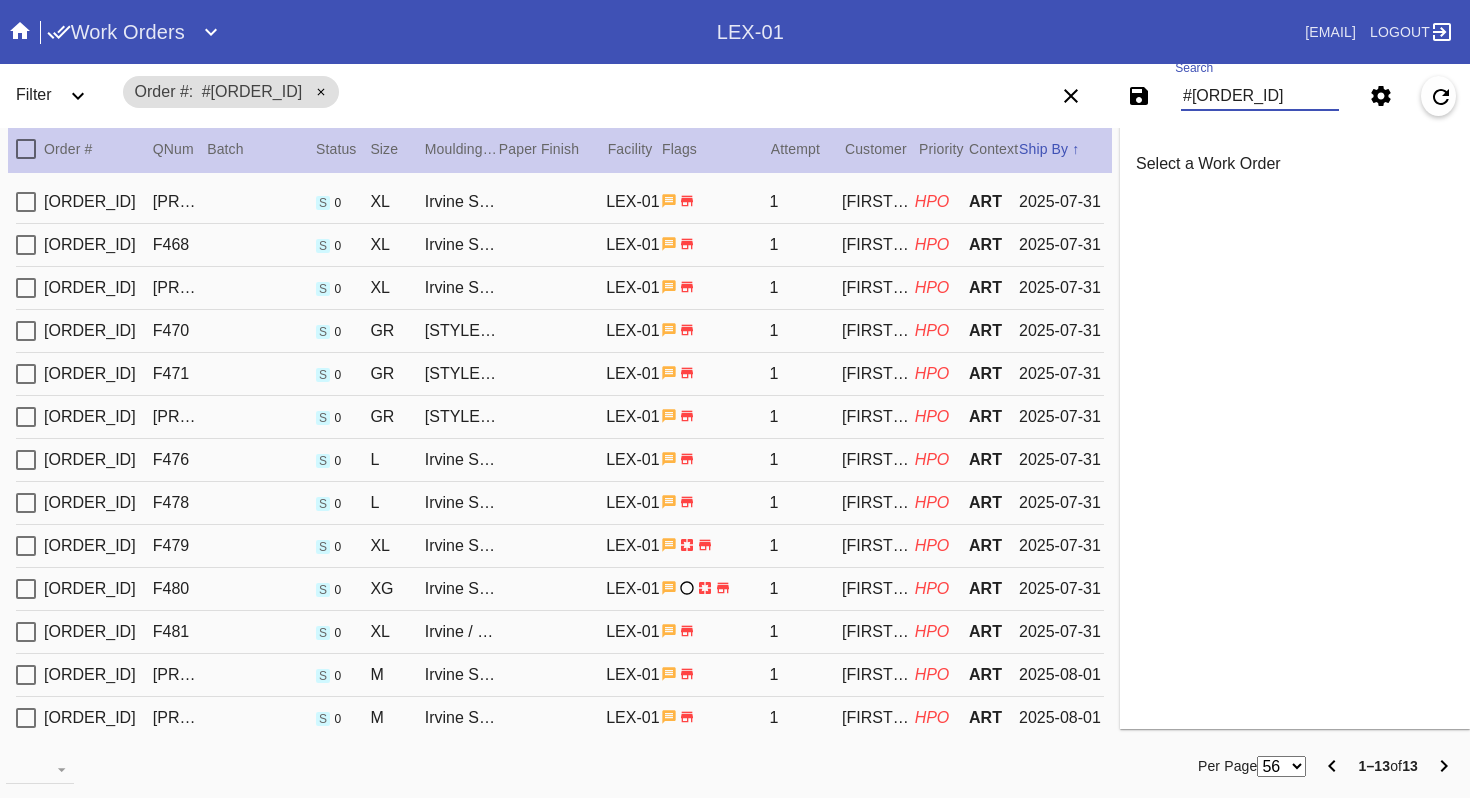 click on "#[ORDER_ID]" at bounding box center (1260, 96) 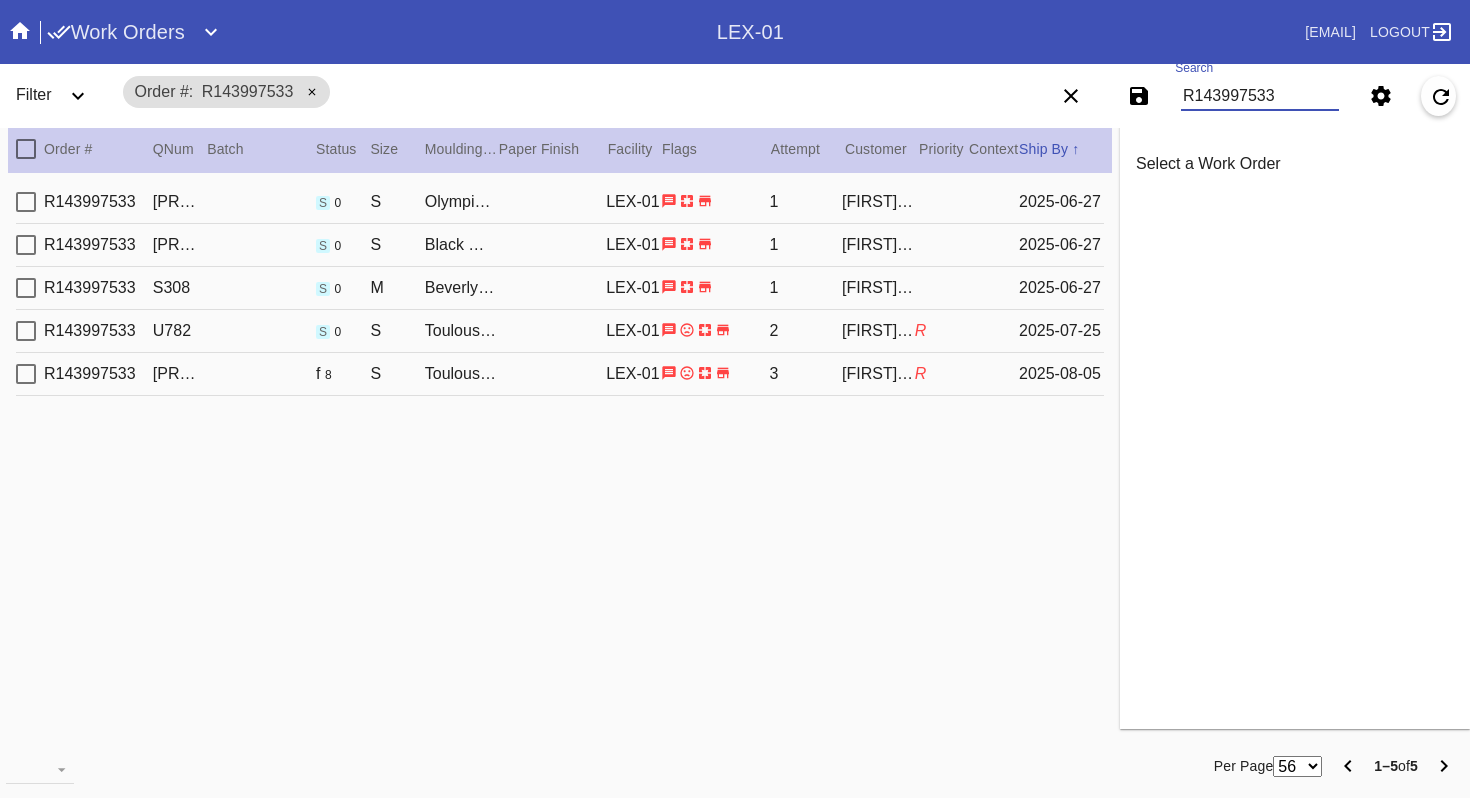 type on "R143997533" 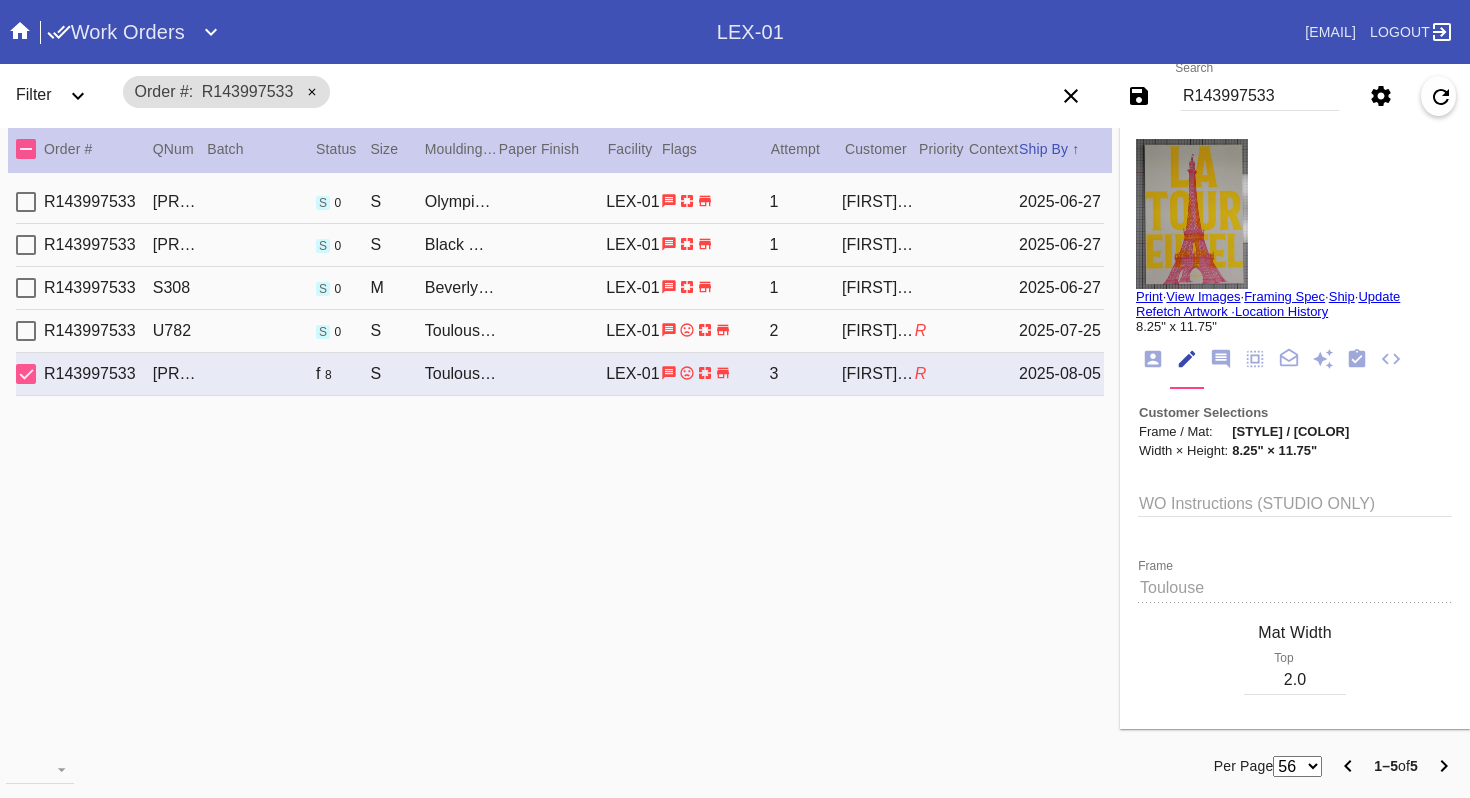 click on "R143997533" at bounding box center [1260, 96] 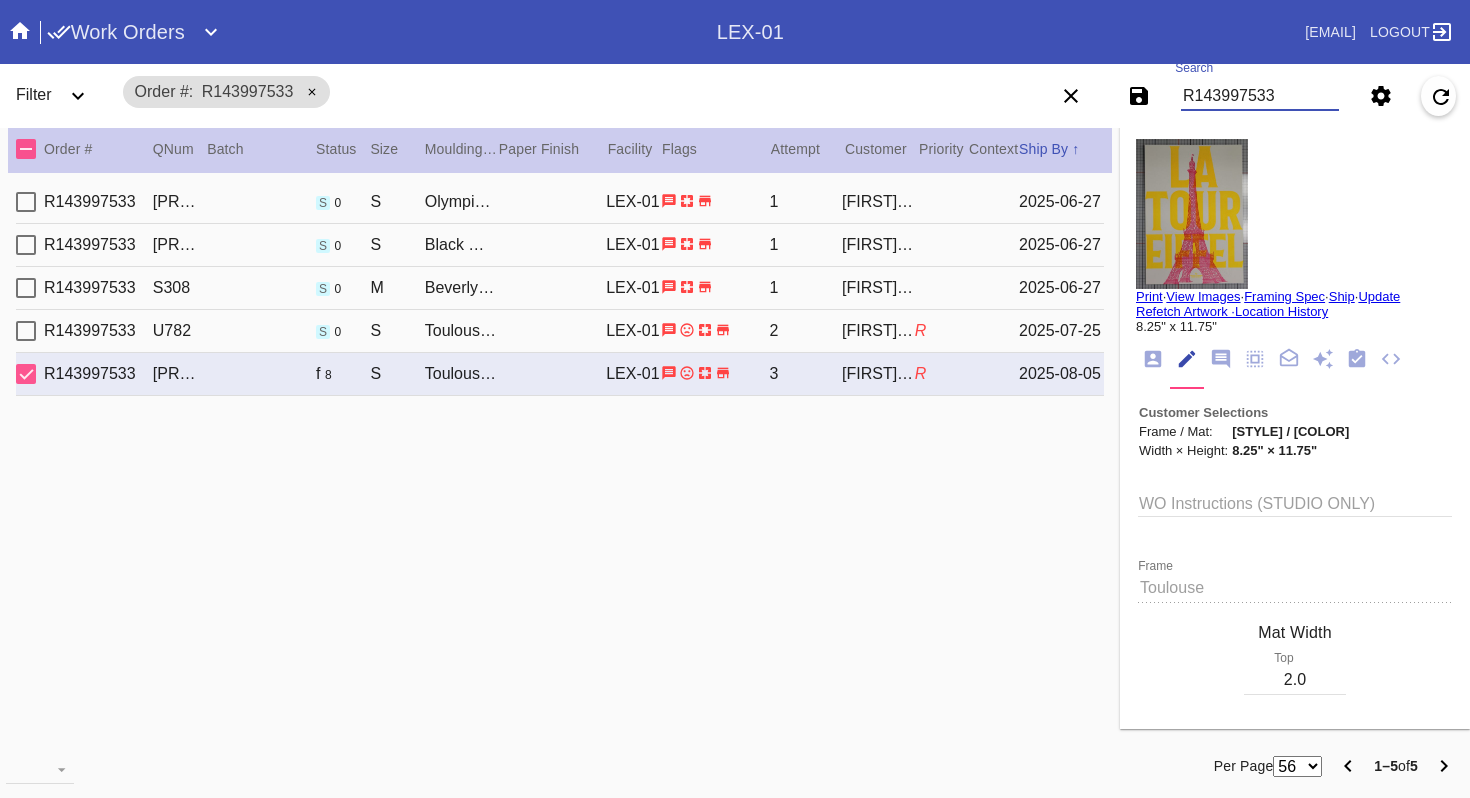 click on "R143997533" at bounding box center [1260, 96] 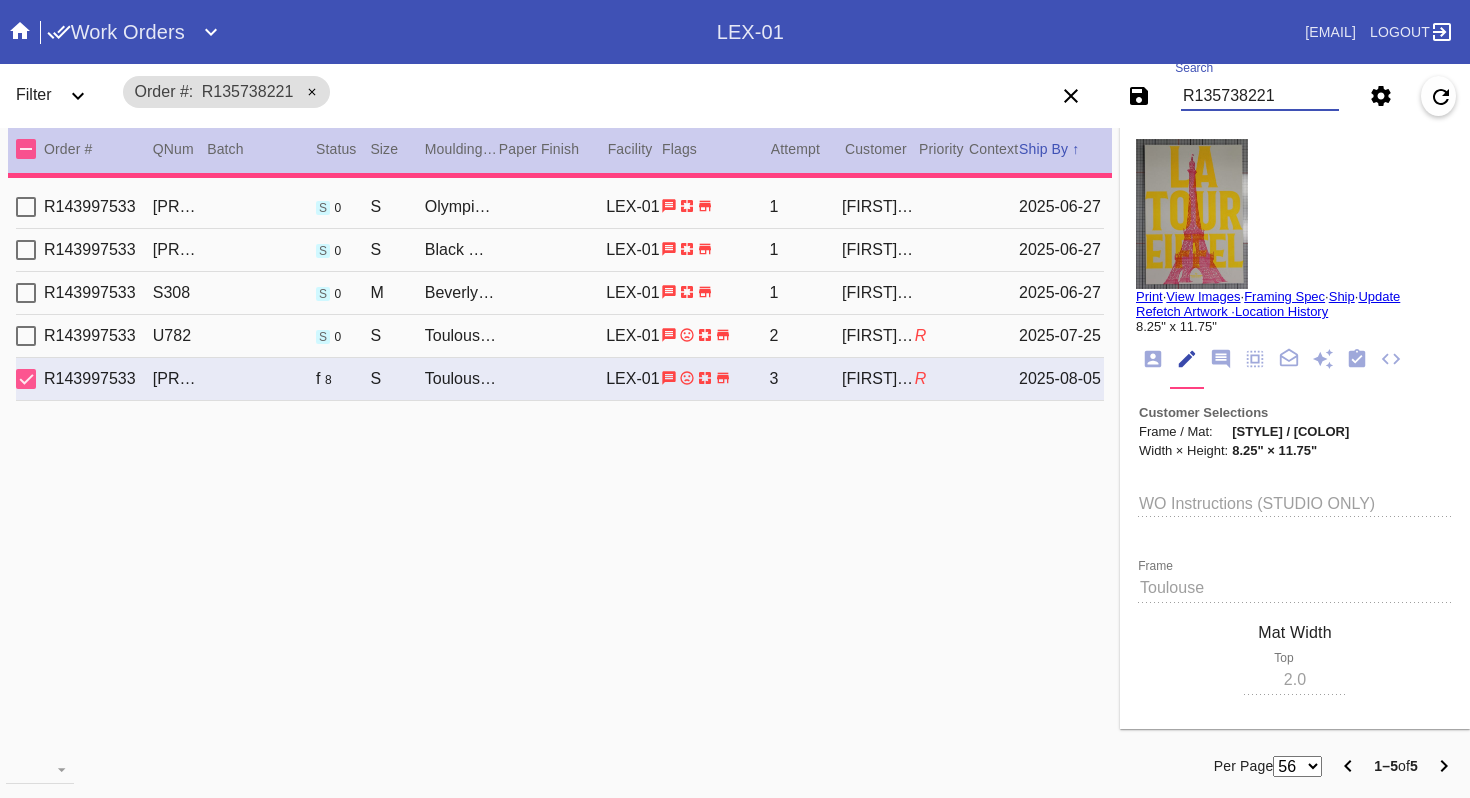 type 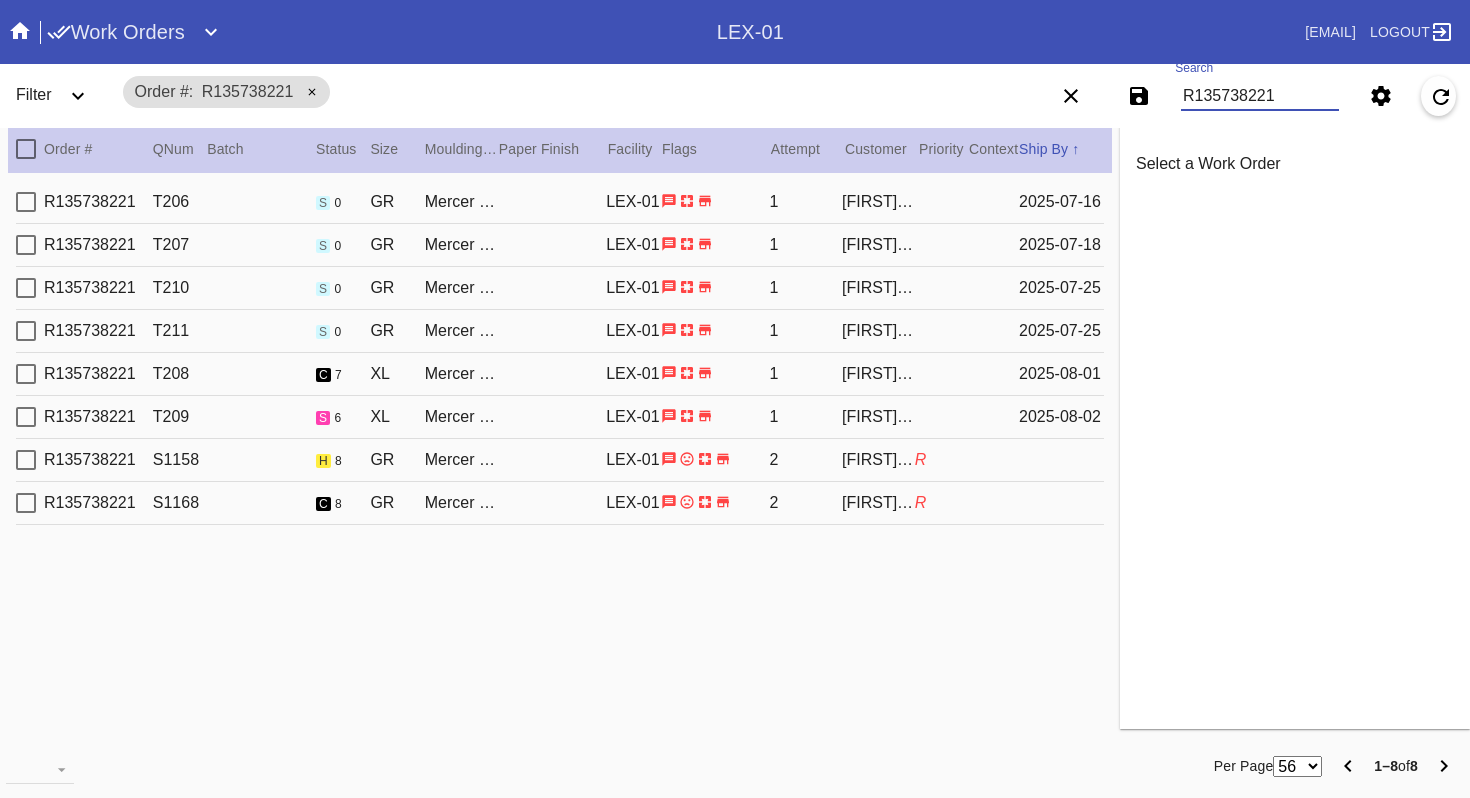 type on "R135738221" 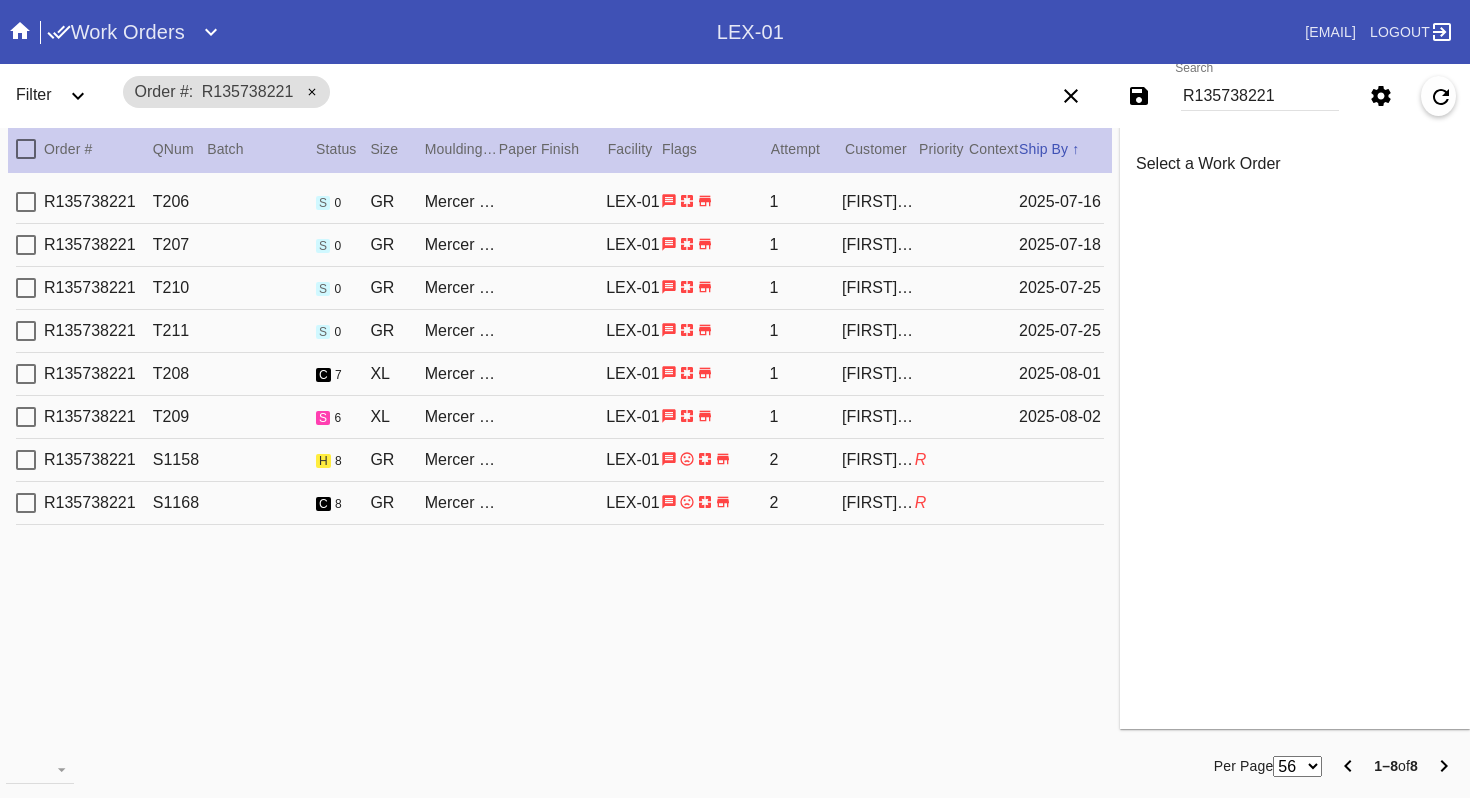 click on "[ORDER_ID] [PRODUCT_CODE] s   [NUMBER] XL [STYLE] ([FINISH]) / White LEX-01 2 [FIRST_NAME] [LAST_NAME]
[DATE]" at bounding box center [560, 417] 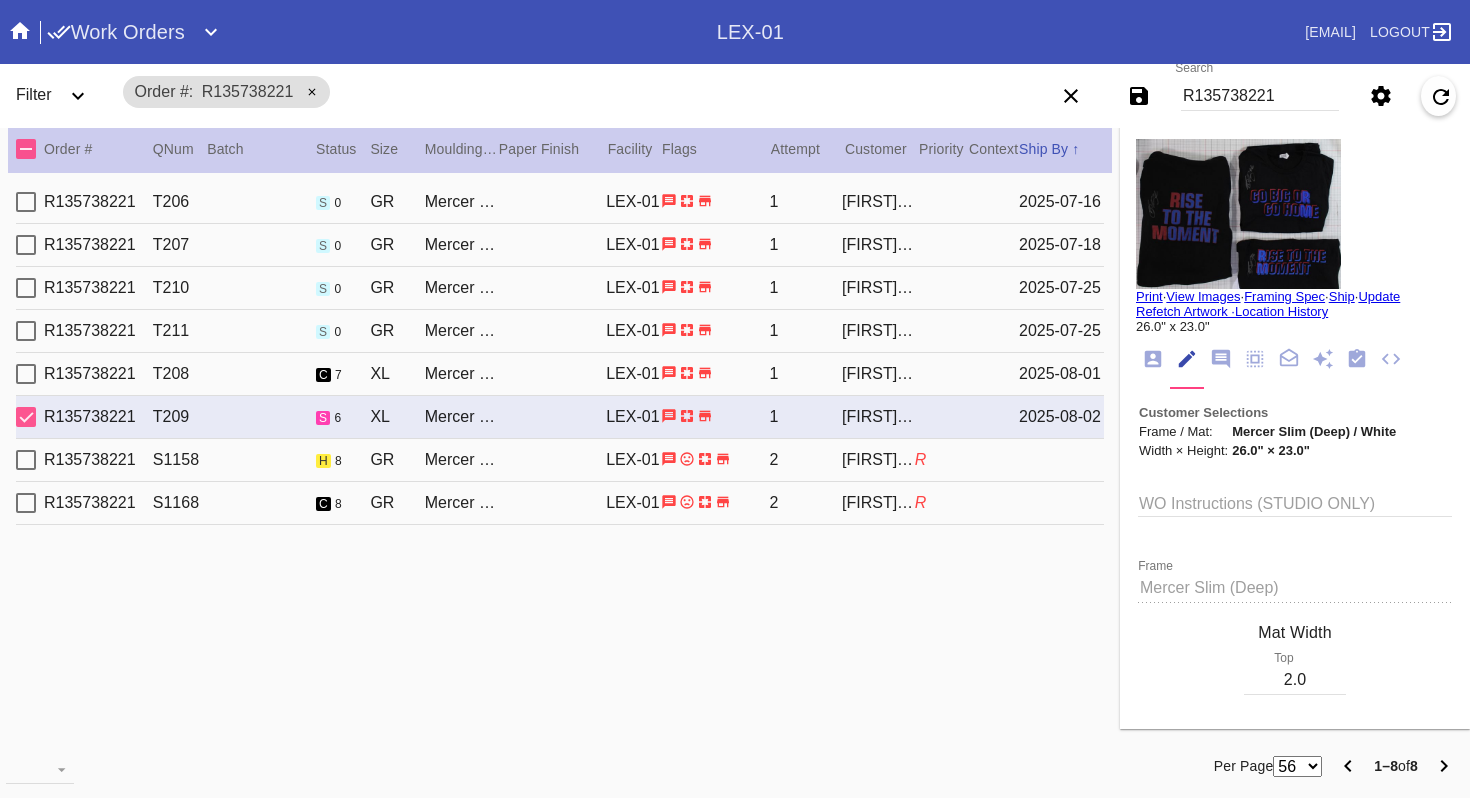click on "[ORDER_ID] [PRODUCT_CODE] s   [NUMBER] GR [STYLE] ([FINISH]) / White LEX-01 2 [FIRST_NAME] [LAST_NAME]
R" at bounding box center (560, 460) 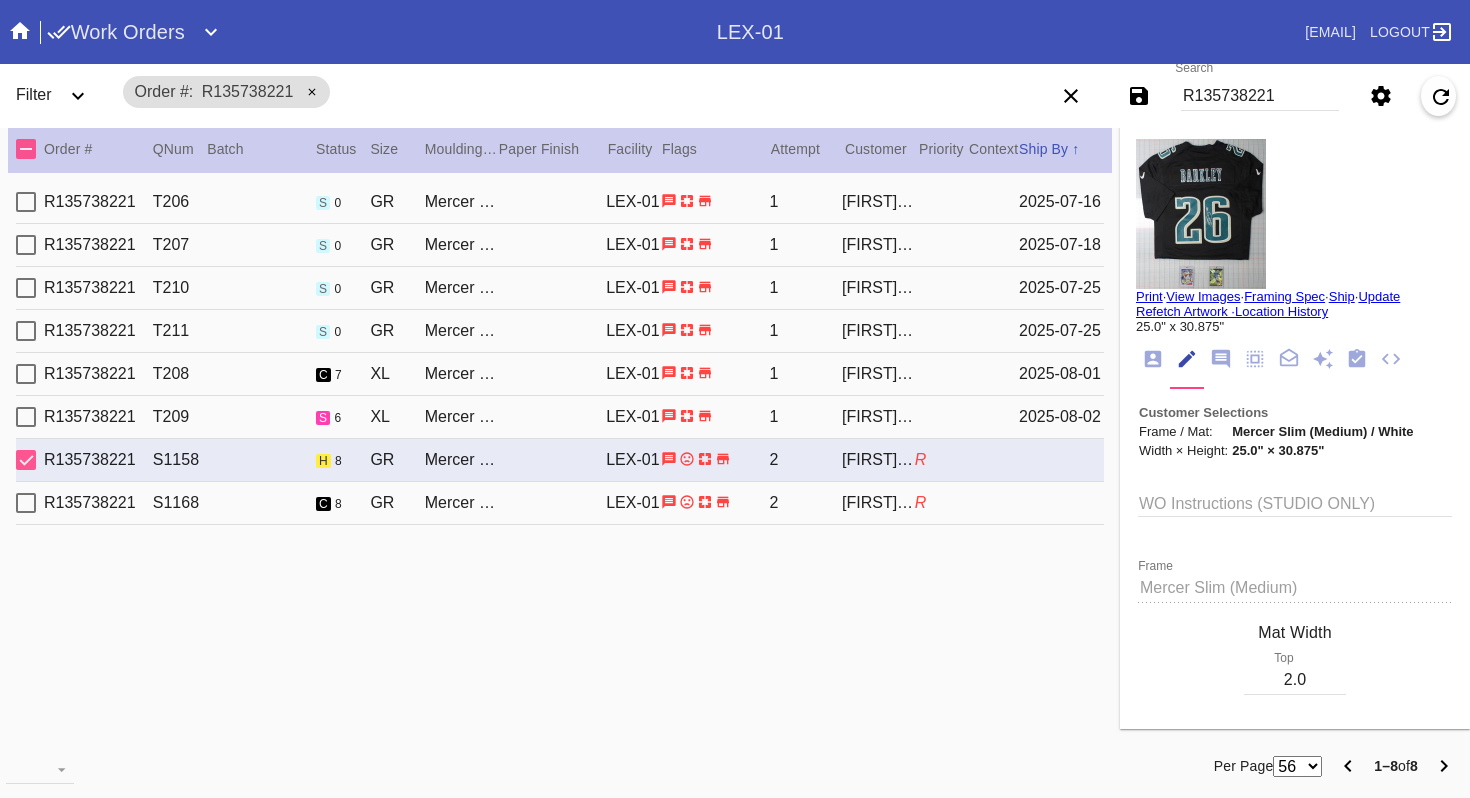 click on "[ORDER_ID] [PRODUCT_CODE] c   [NUMBER] GR [STYLE] ([FINISH]) / White LEX-01 2 [FIRST_NAME] [LAST_NAME]
R" at bounding box center [560, 503] 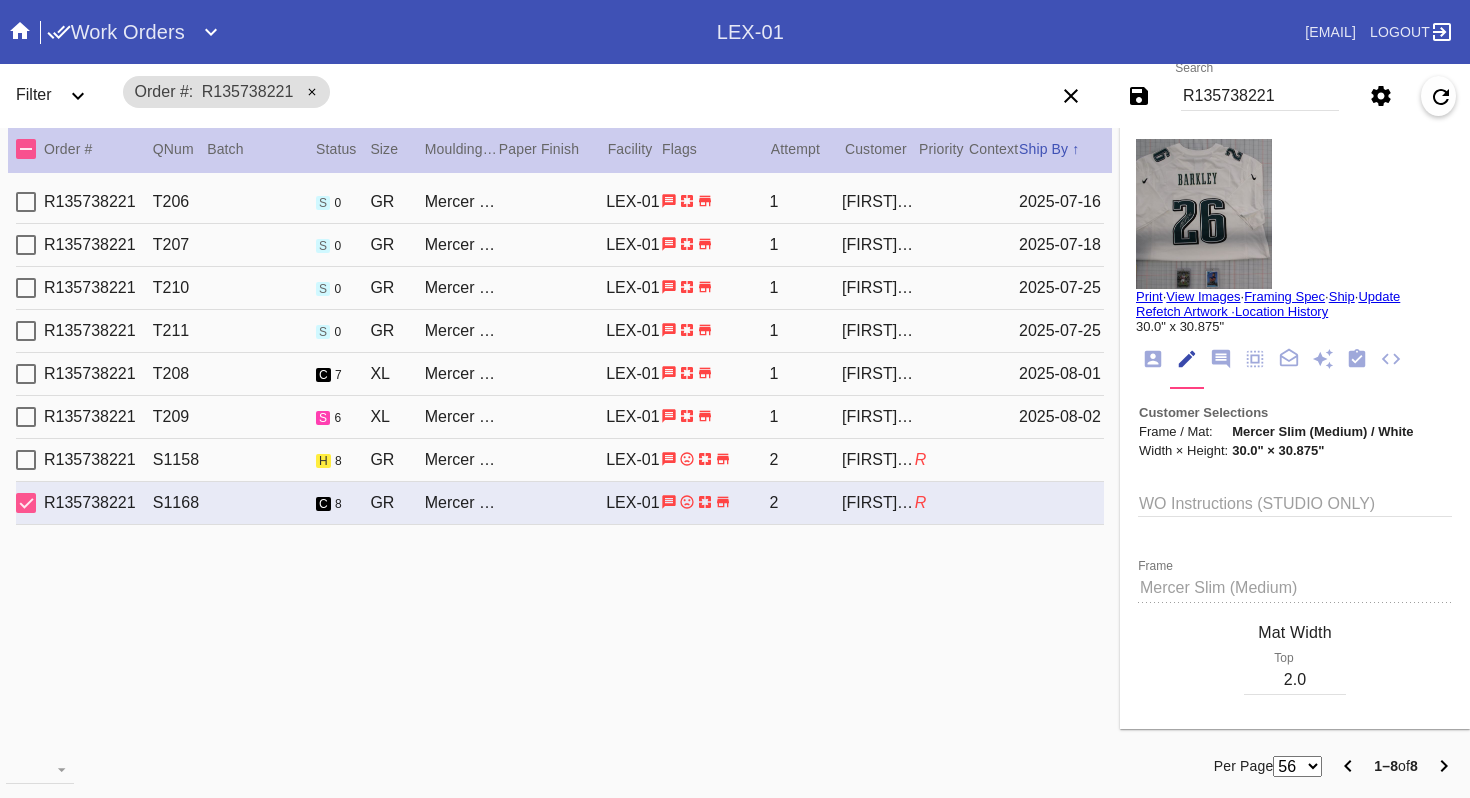 click on "[ORDER_ID] [PRODUCT_CODE] s   [NUMBER] GR [STYLE] ([FINISH]) / White LEX-01 2 [FIRST_NAME] [LAST_NAME]
R" at bounding box center [560, 460] 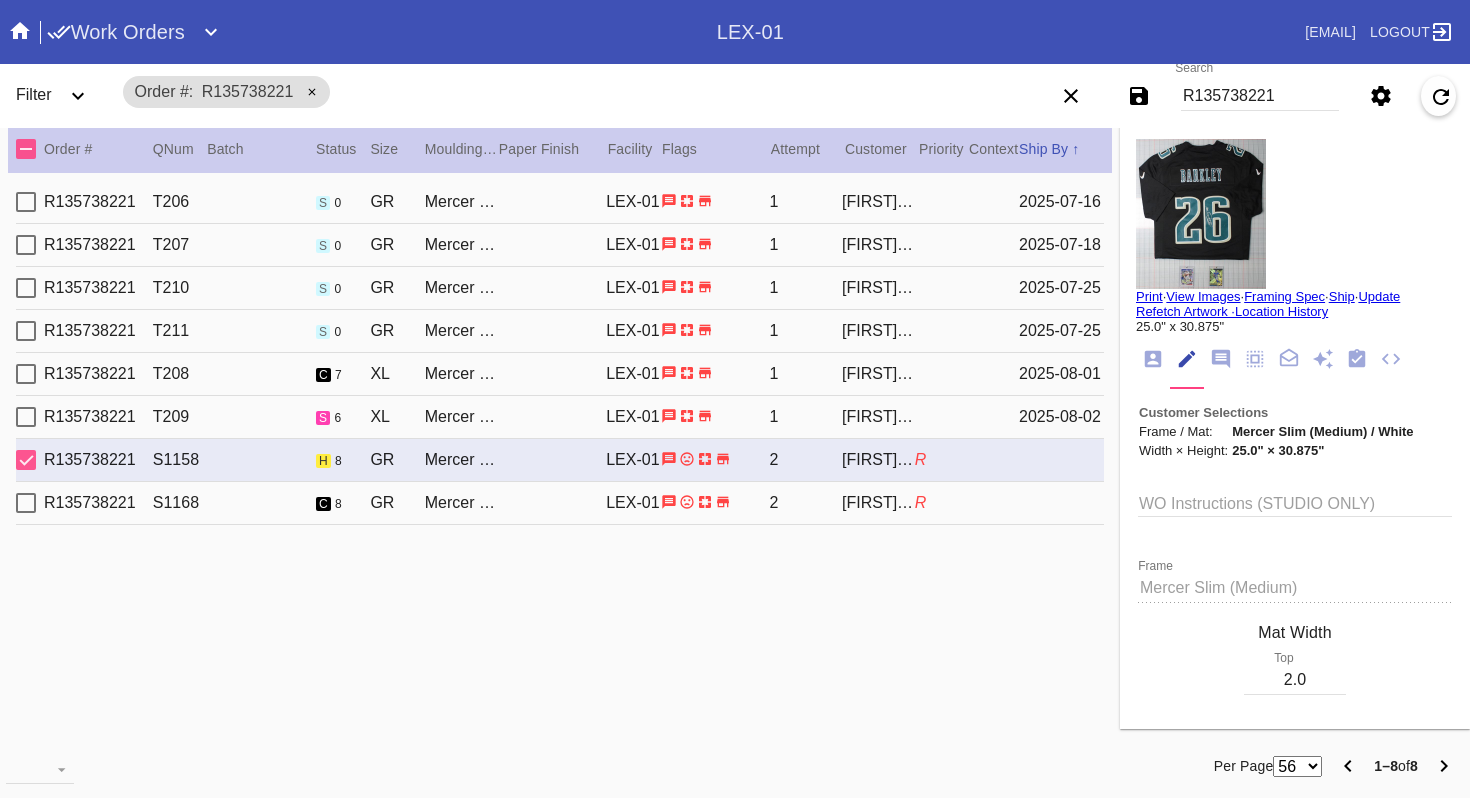 click on "[ORDER_ID] [PRODUCT_CODE] s   [NUMBER] XL [STYLE] ([FINISH]) / White LEX-01 2 [FIRST_NAME] [LAST_NAME]
[DATE]" at bounding box center [560, 417] 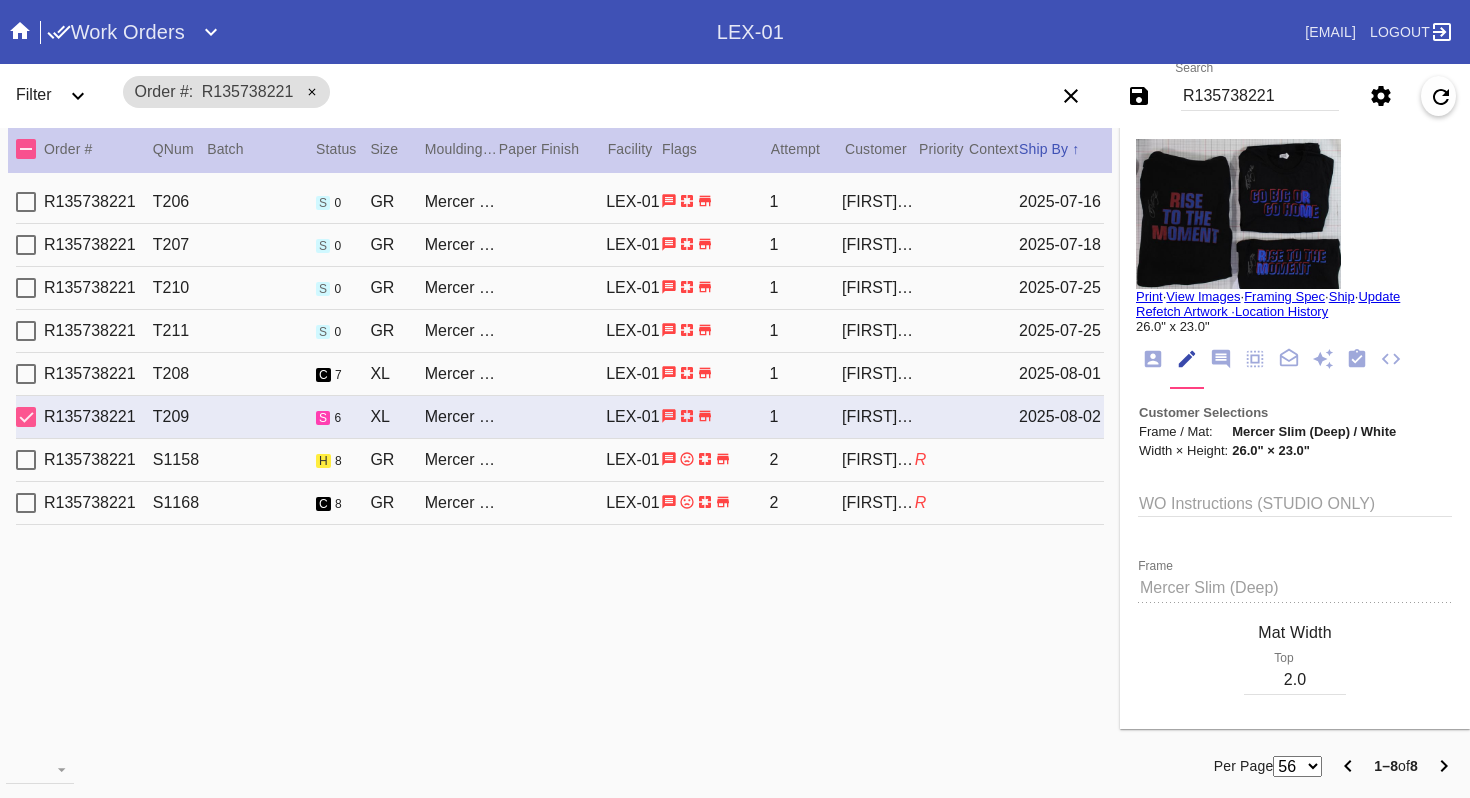 click on "R135738221" at bounding box center (1260, 96) 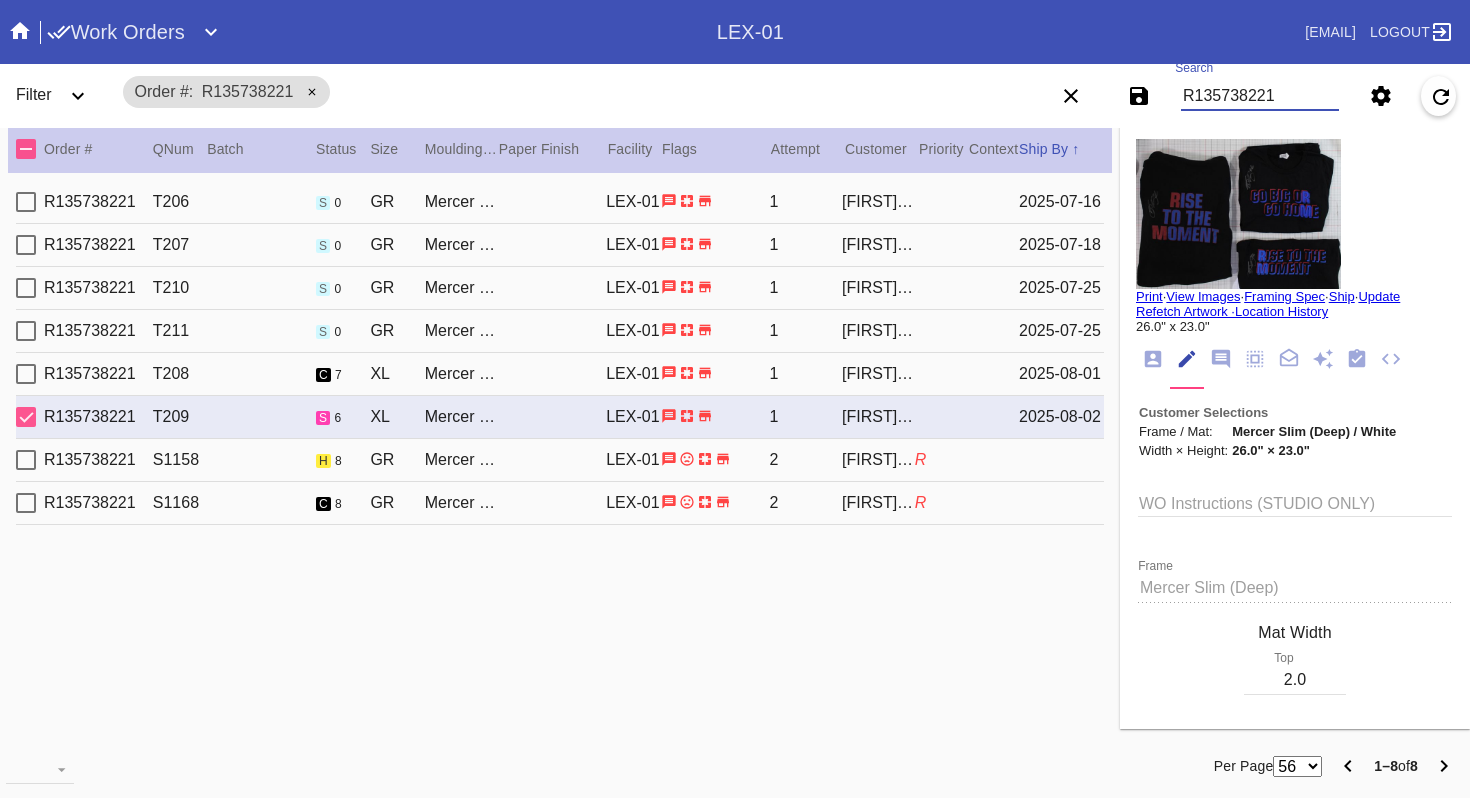 click on "R135738221" at bounding box center [1260, 96] 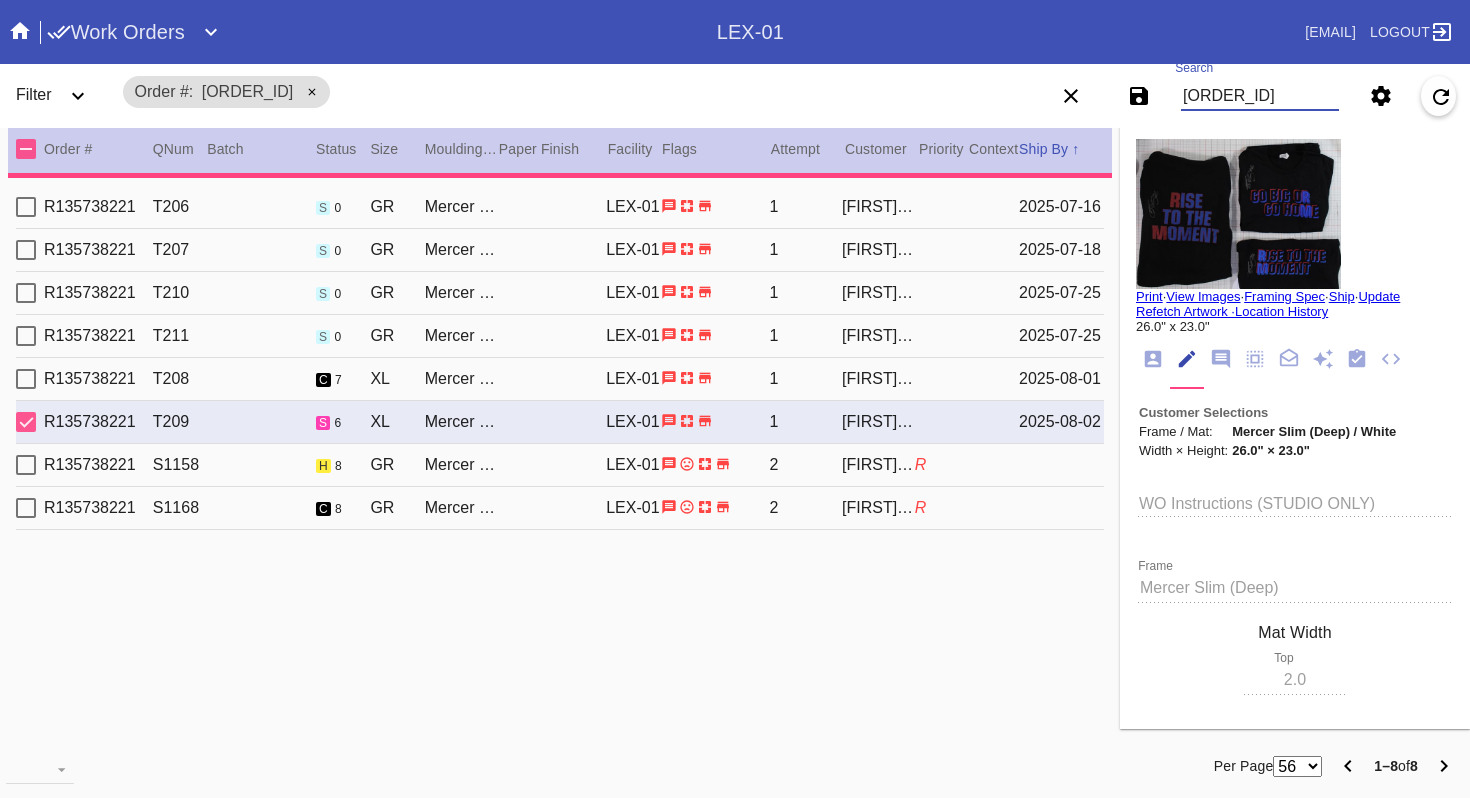 type on "0.9375" 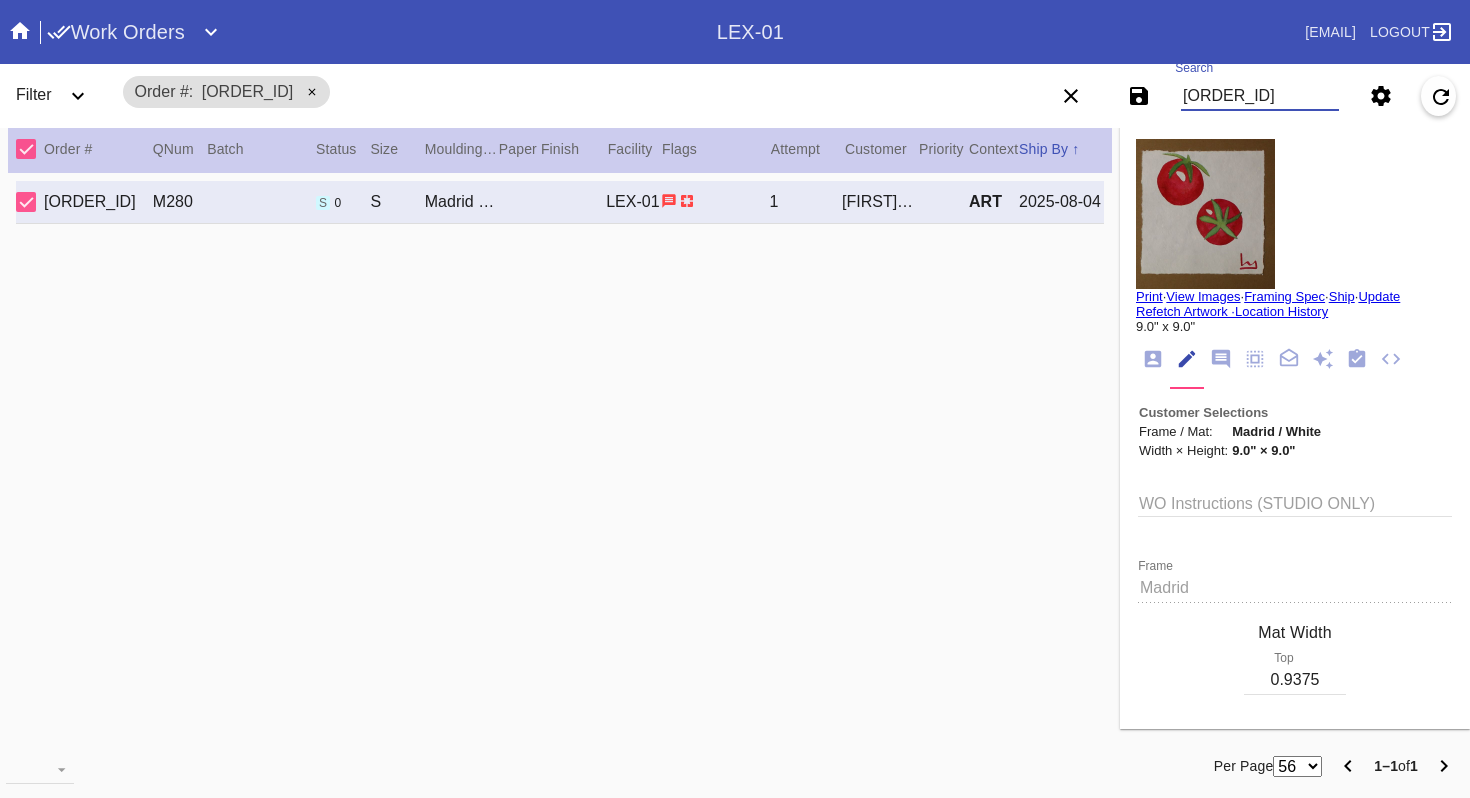 click on "[ORDER_ID]" at bounding box center [1260, 96] 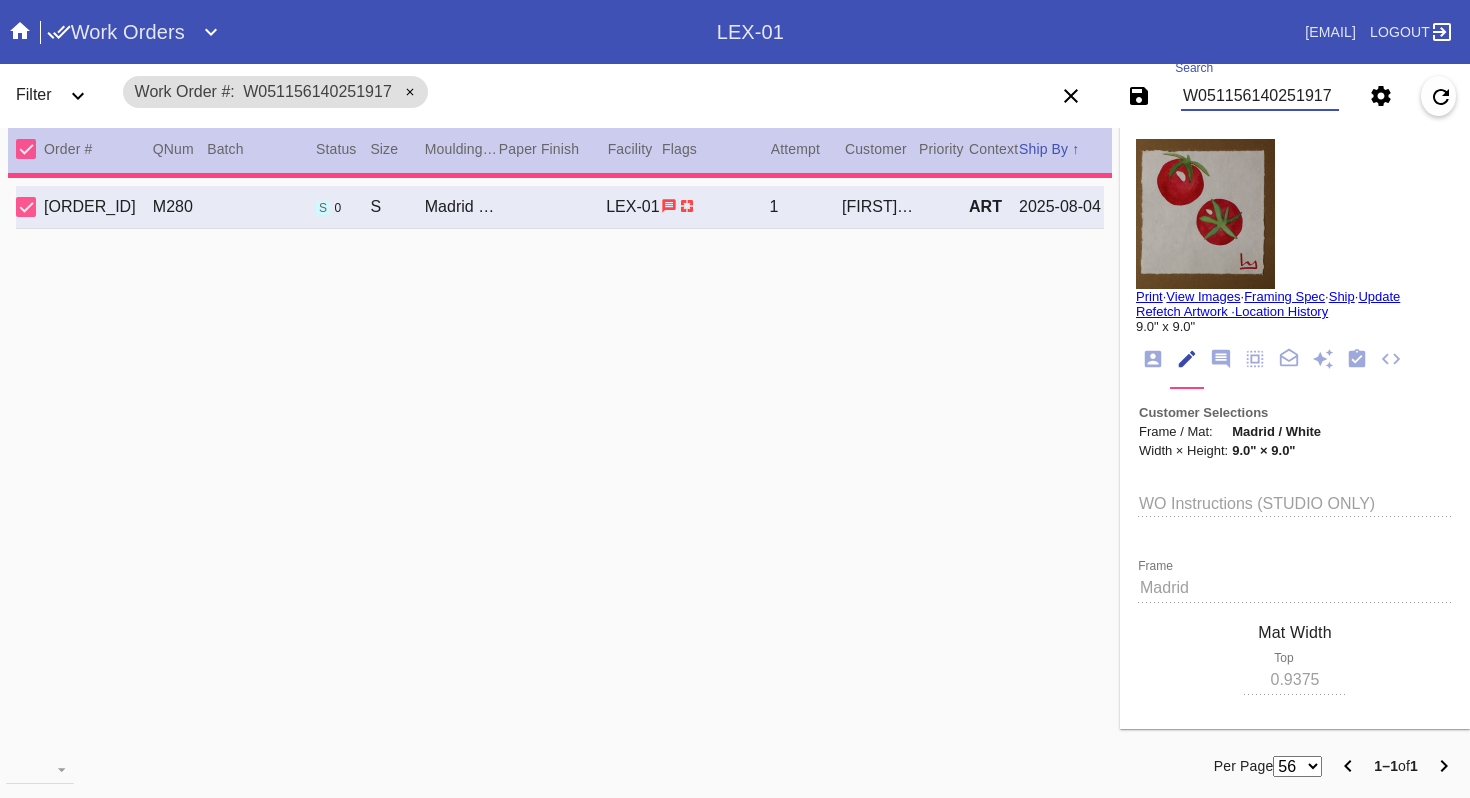 type on "0.0" 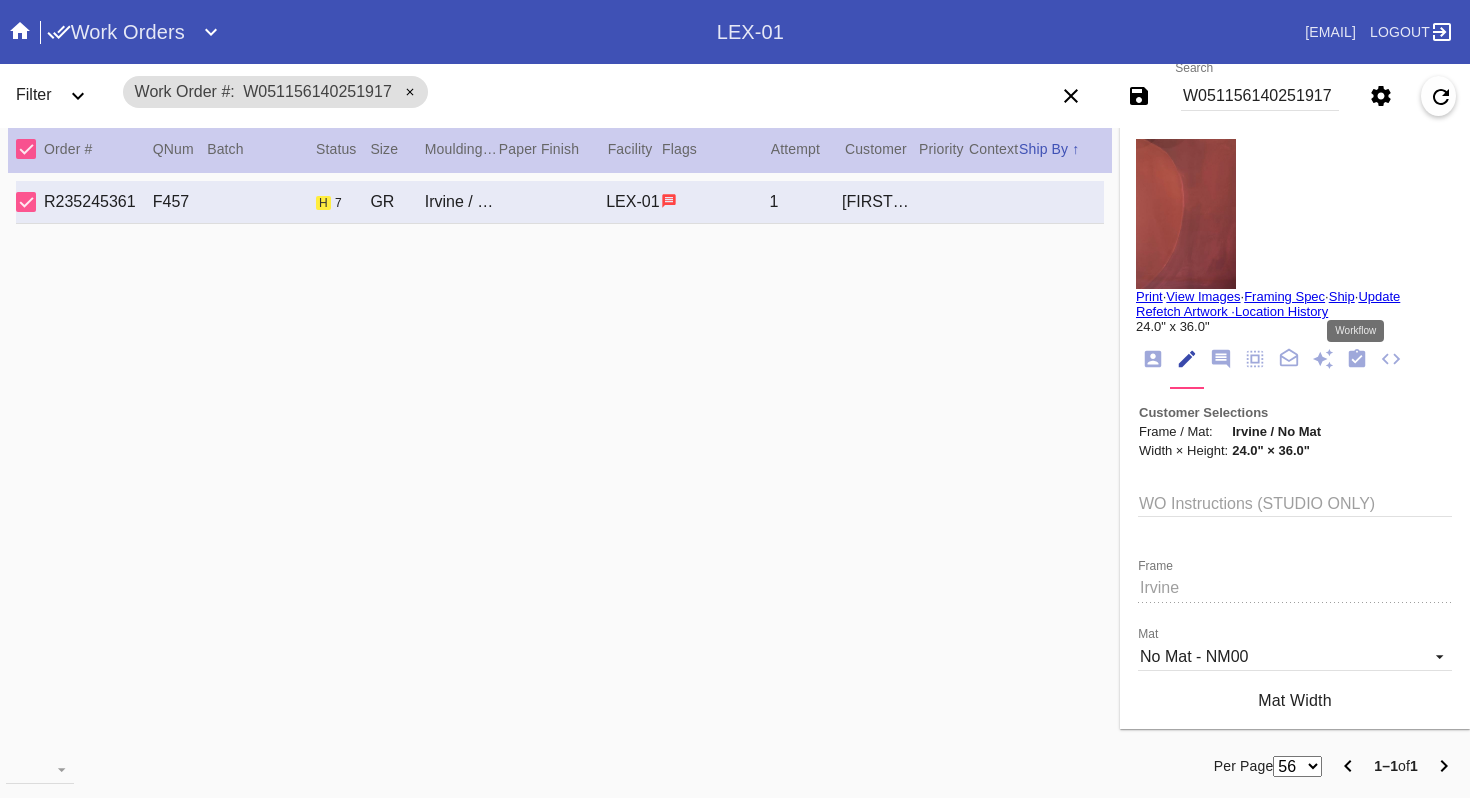 click 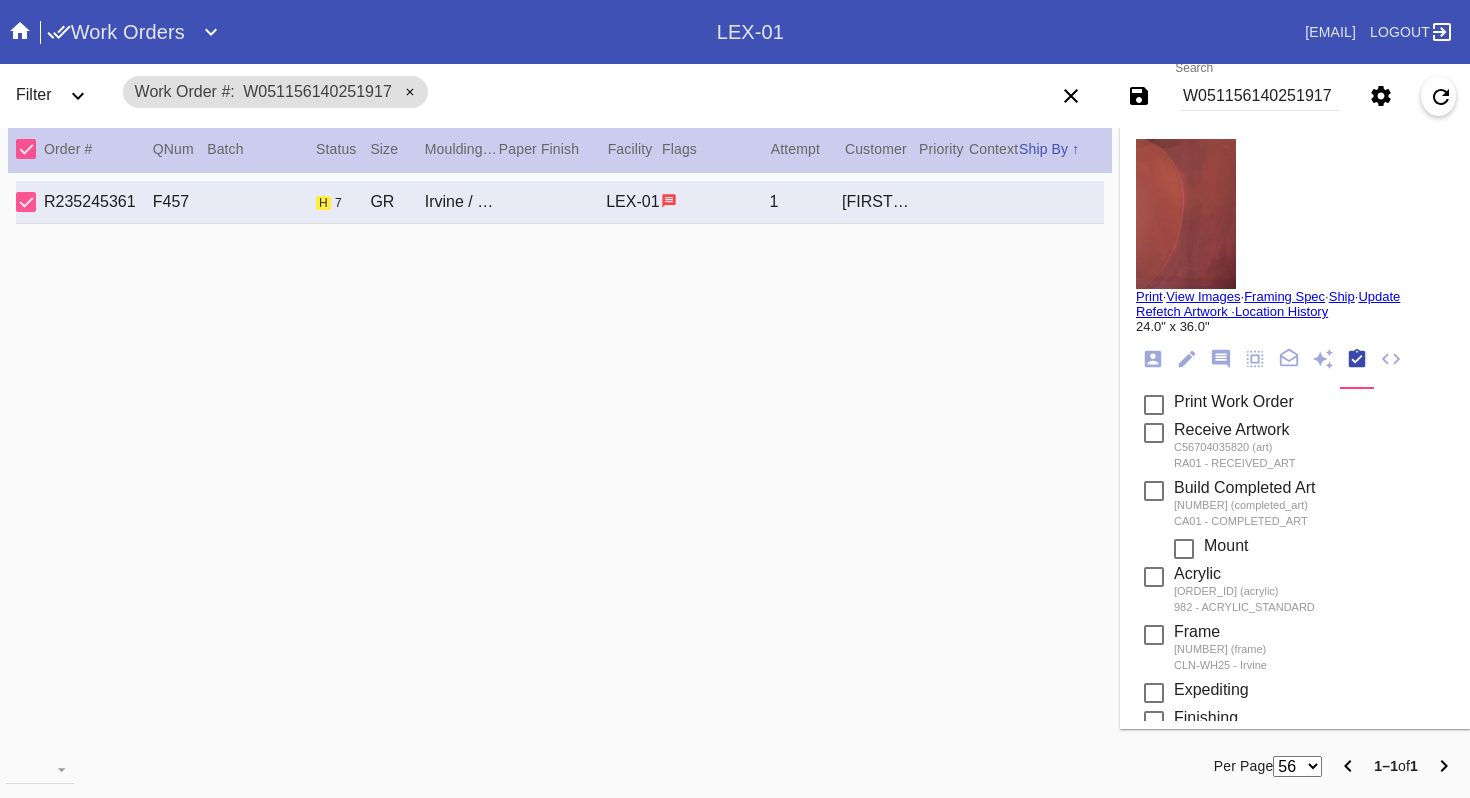 scroll, scrollTop: 320, scrollLeft: 0, axis: vertical 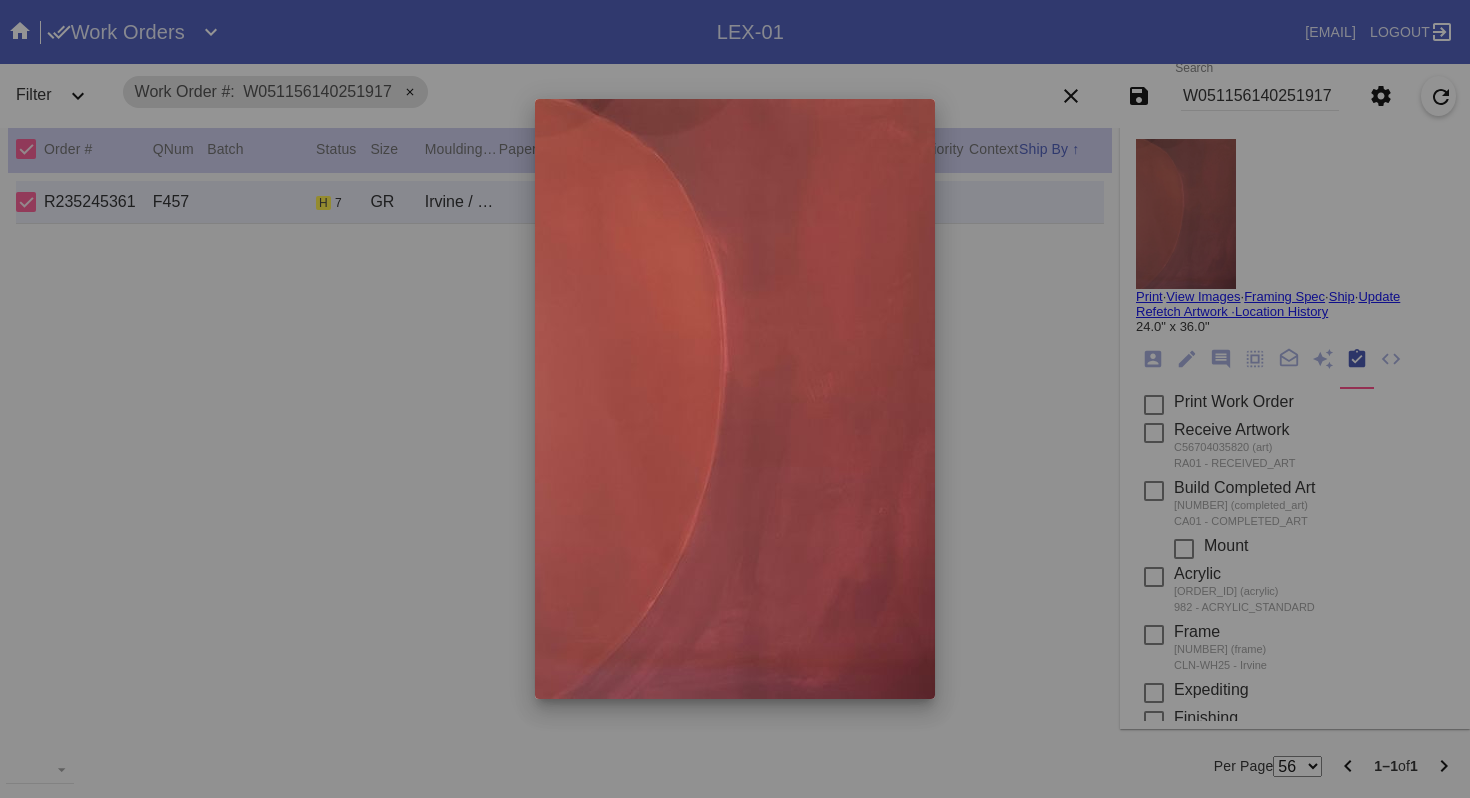 click at bounding box center [735, 399] 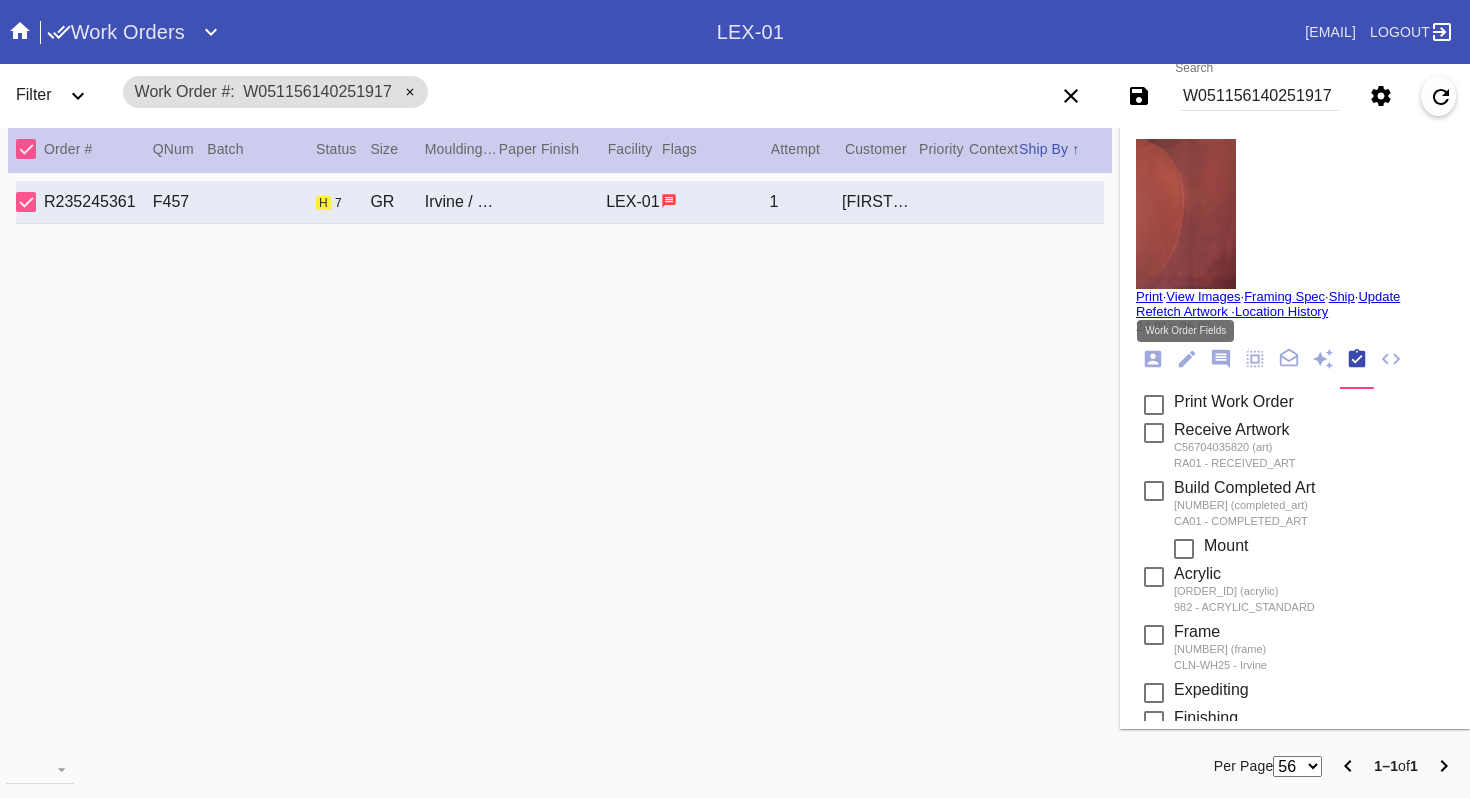 click 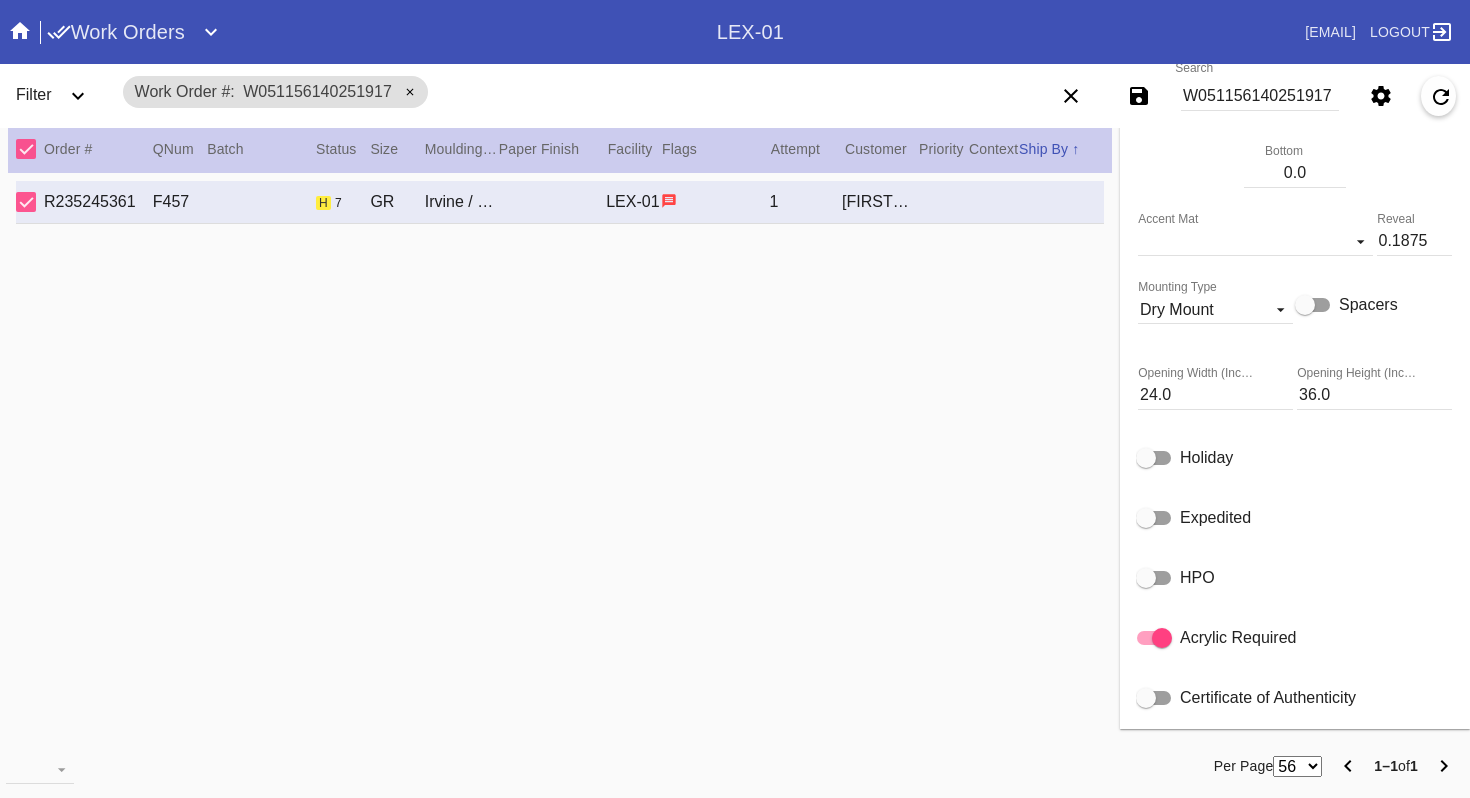 scroll, scrollTop: 722, scrollLeft: 0, axis: vertical 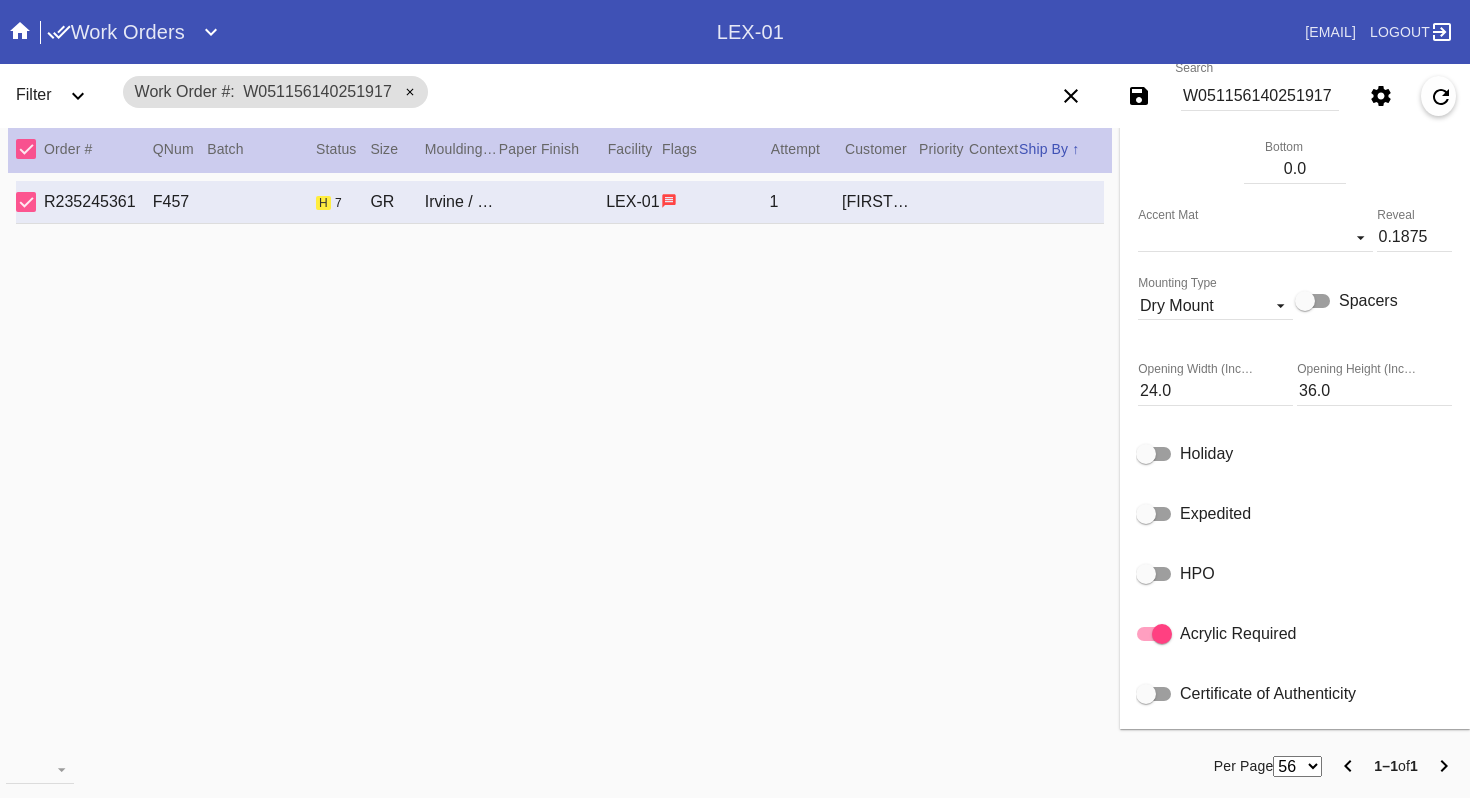 click 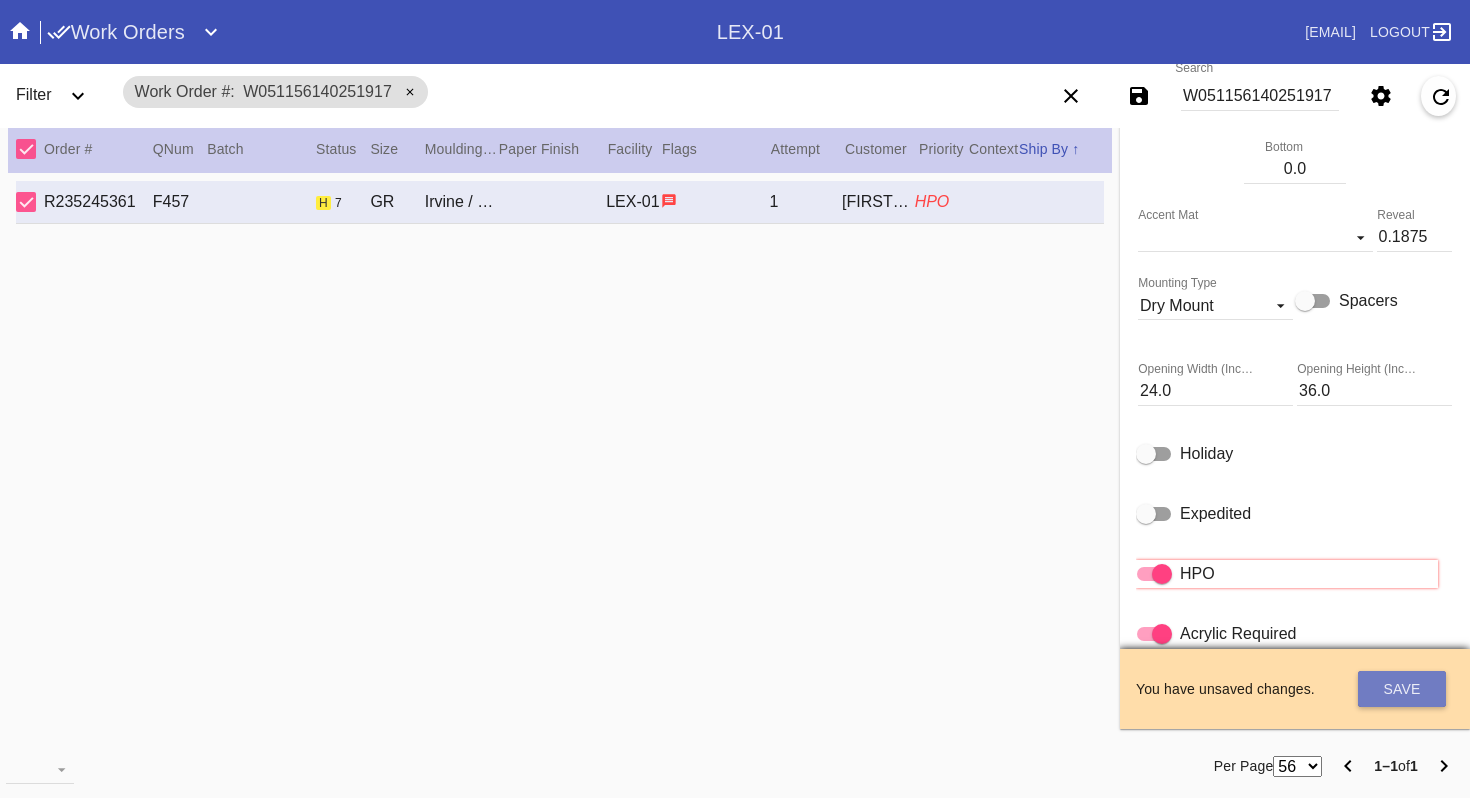 click on "Save" at bounding box center [1402, 689] 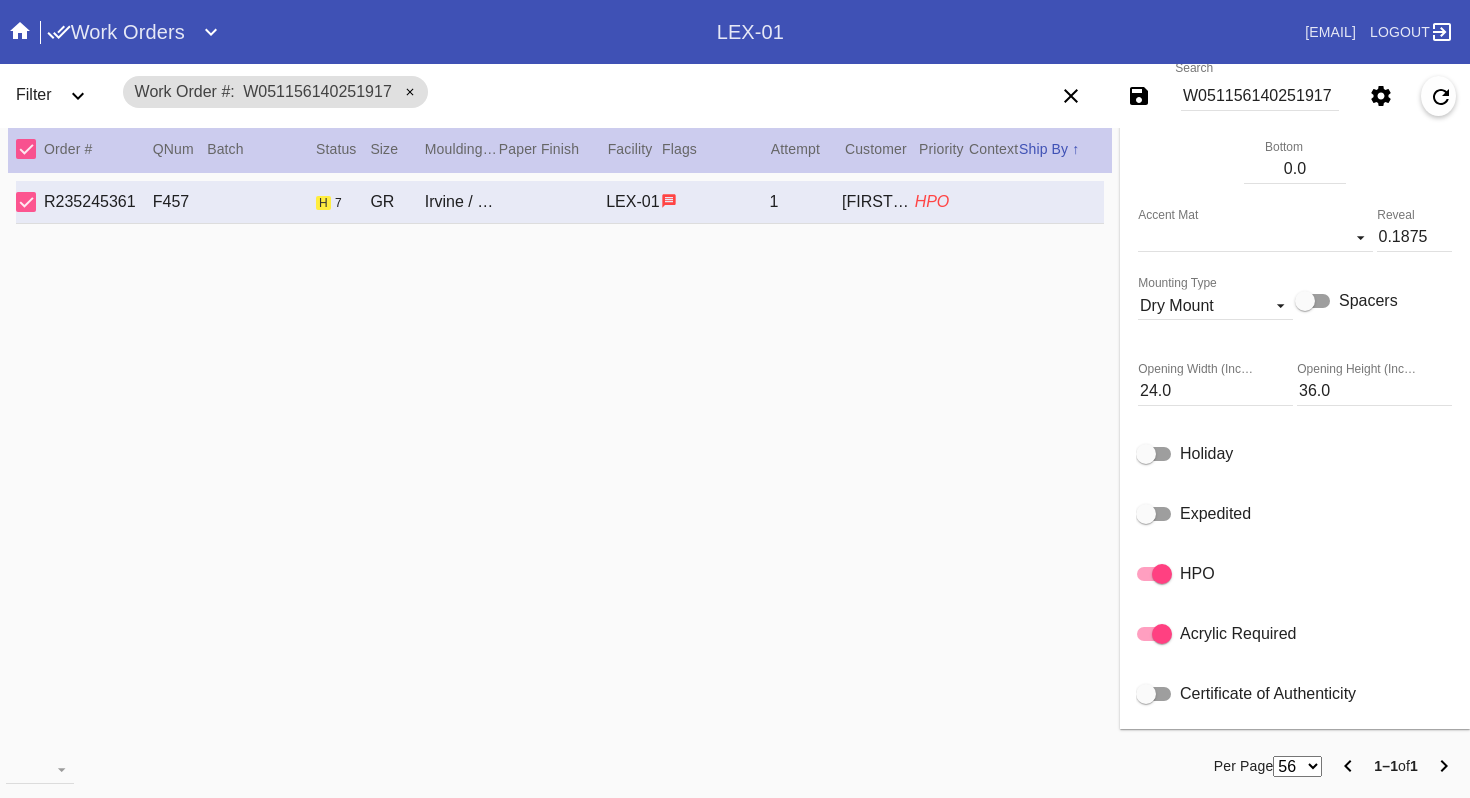 scroll, scrollTop: 0, scrollLeft: 0, axis: both 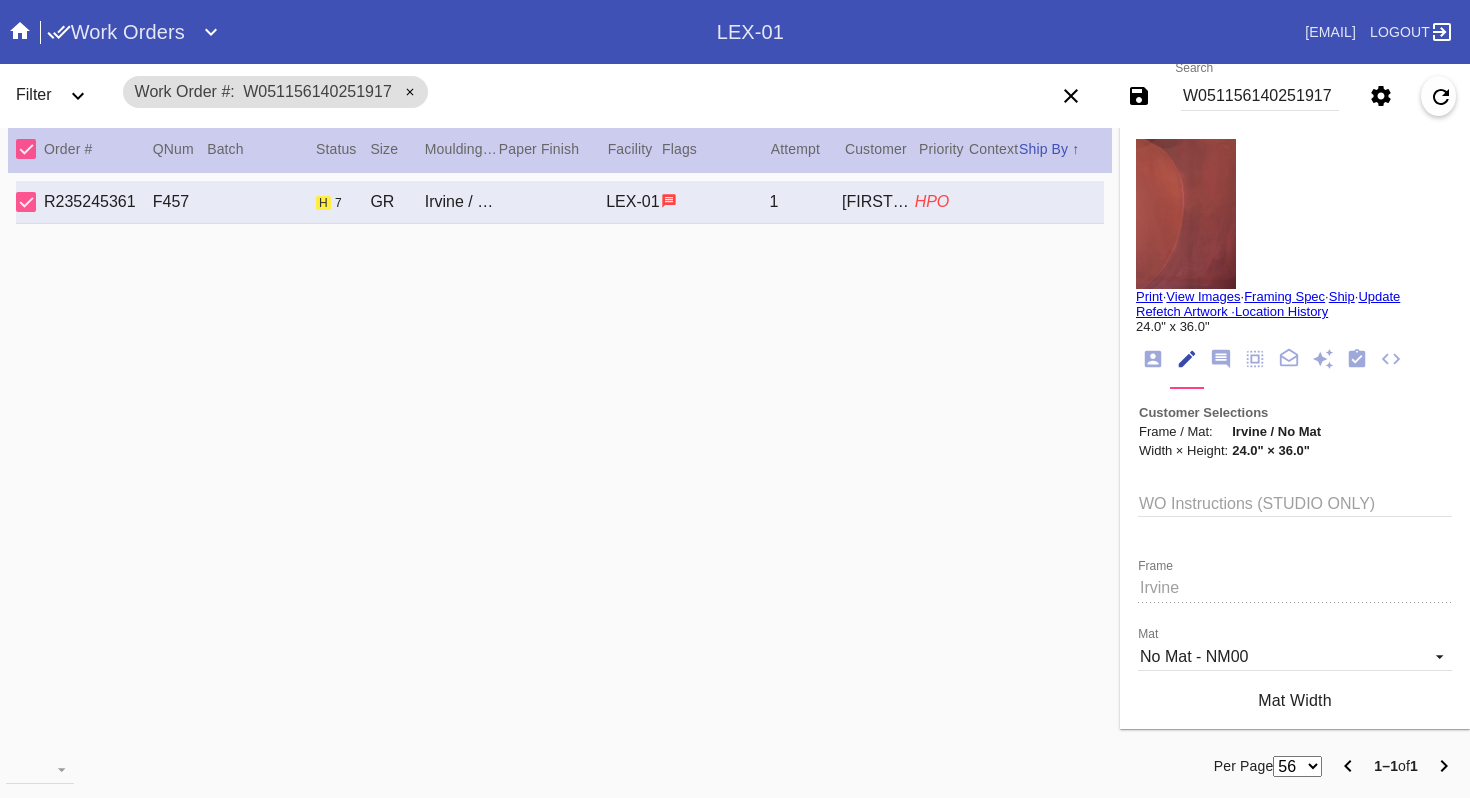 click on "W051156140251917" at bounding box center (1260, 96) 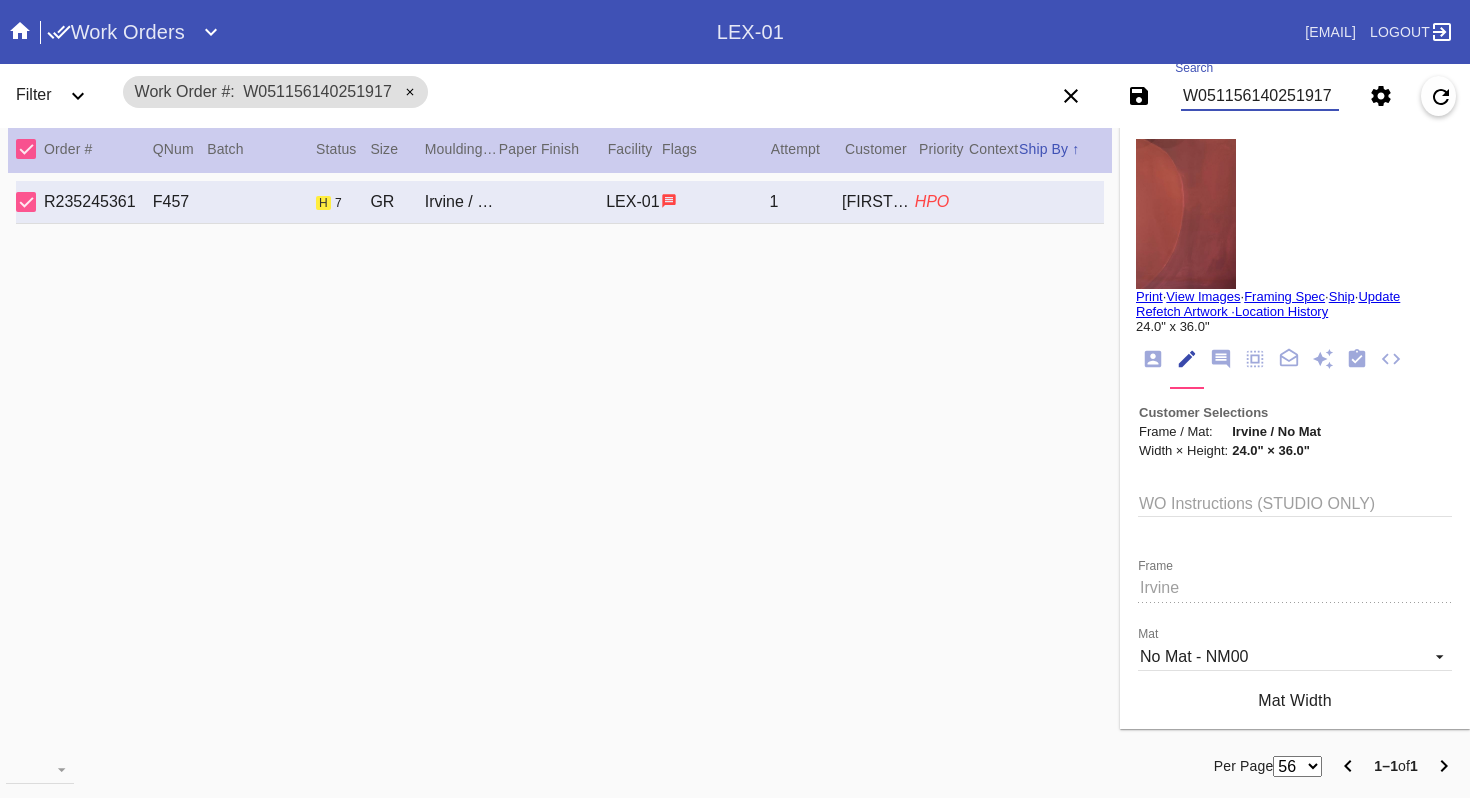 click on "W051156140251917" at bounding box center (1260, 96) 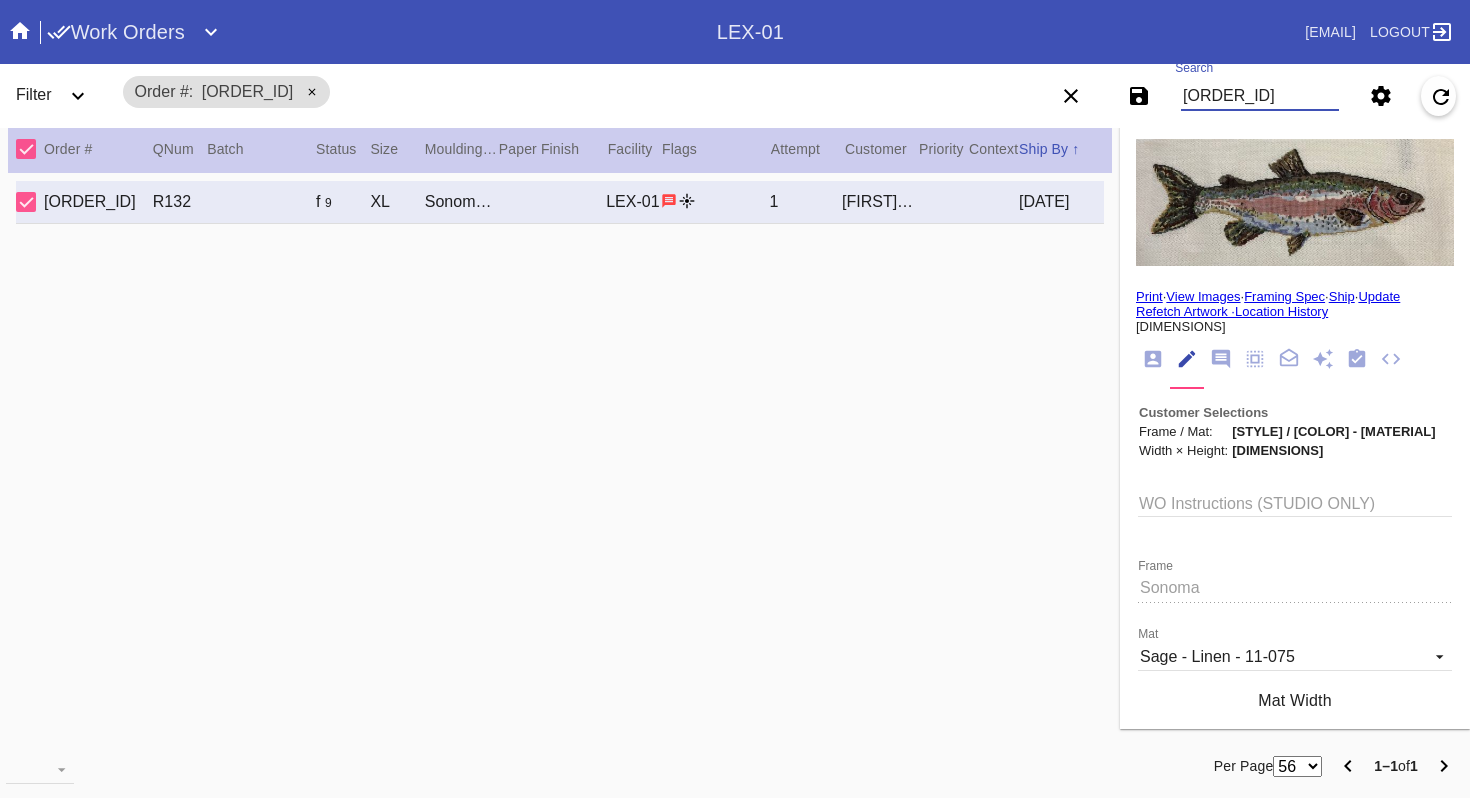 click on "[ORDER_ID]" at bounding box center [1260, 96] 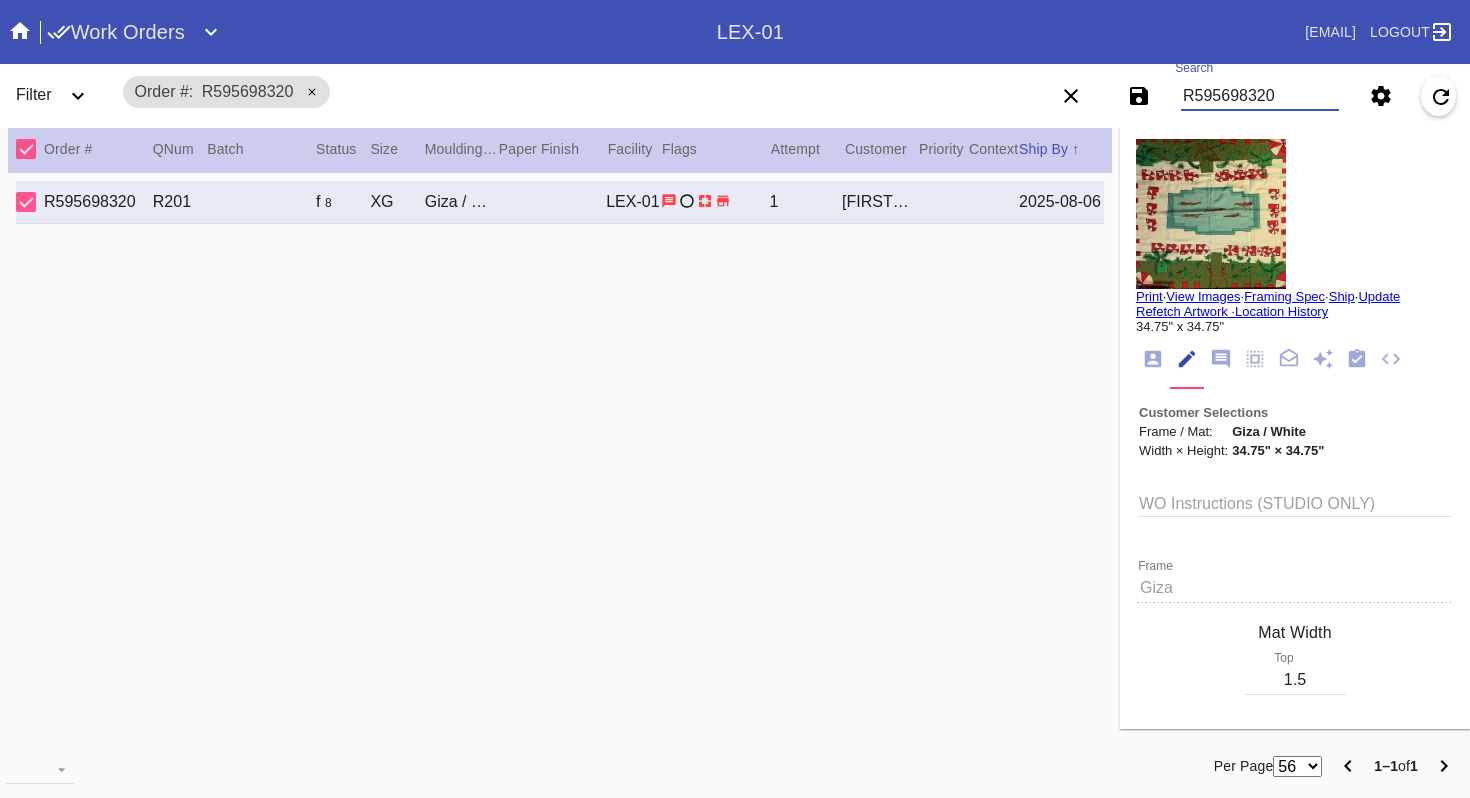 click at bounding box center [1211, 214] 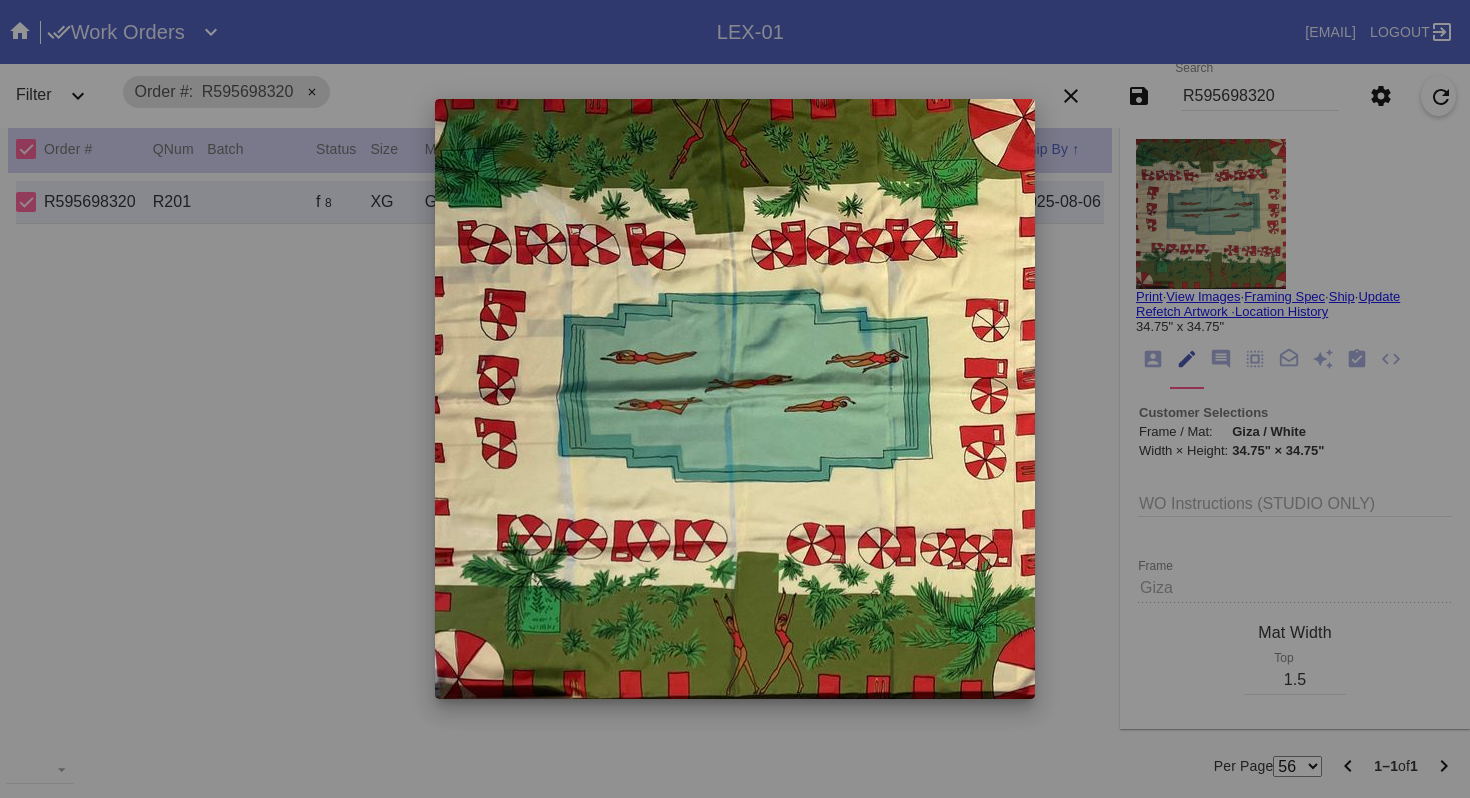 click at bounding box center (735, 399) 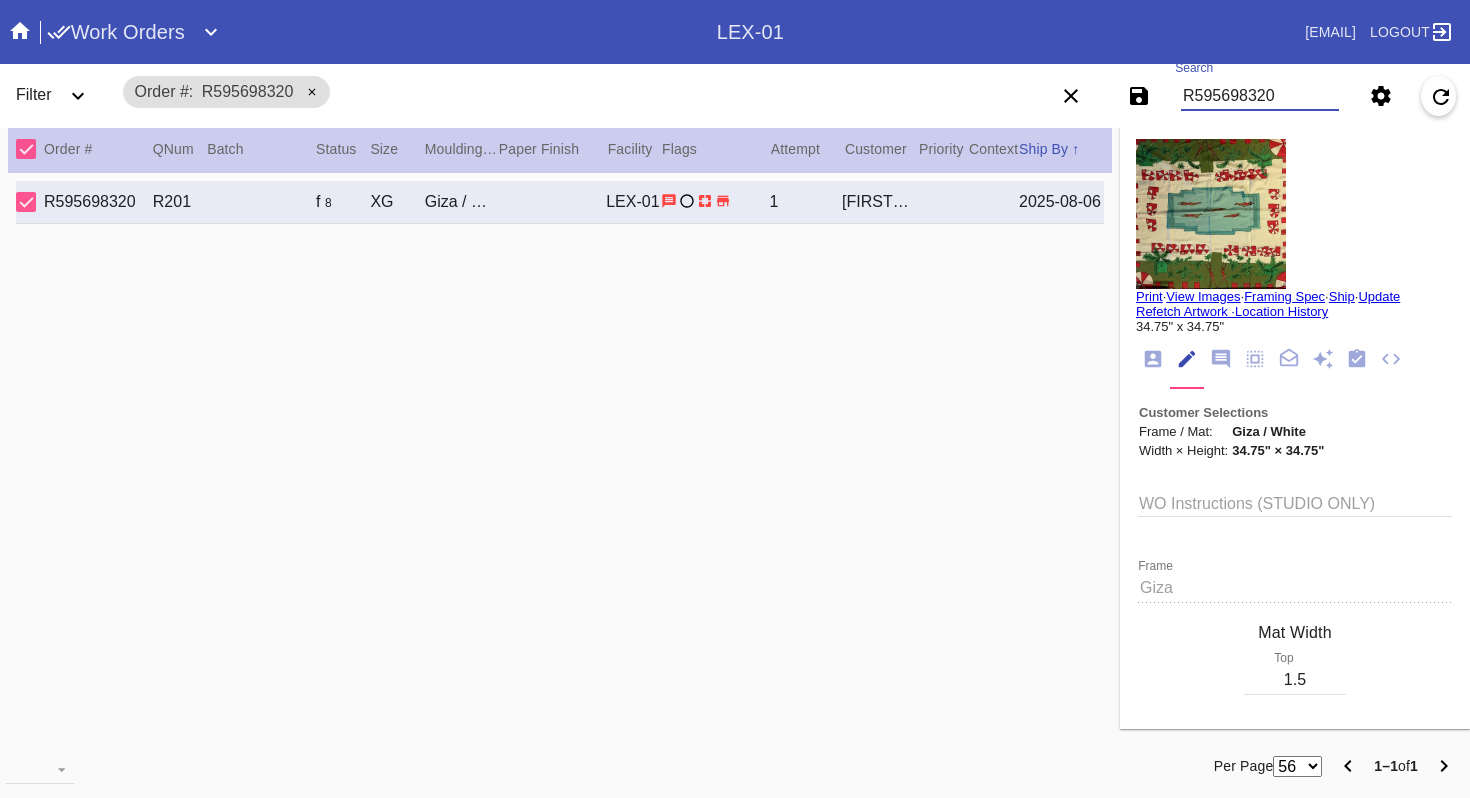 click on "R595698320" at bounding box center [1260, 96] 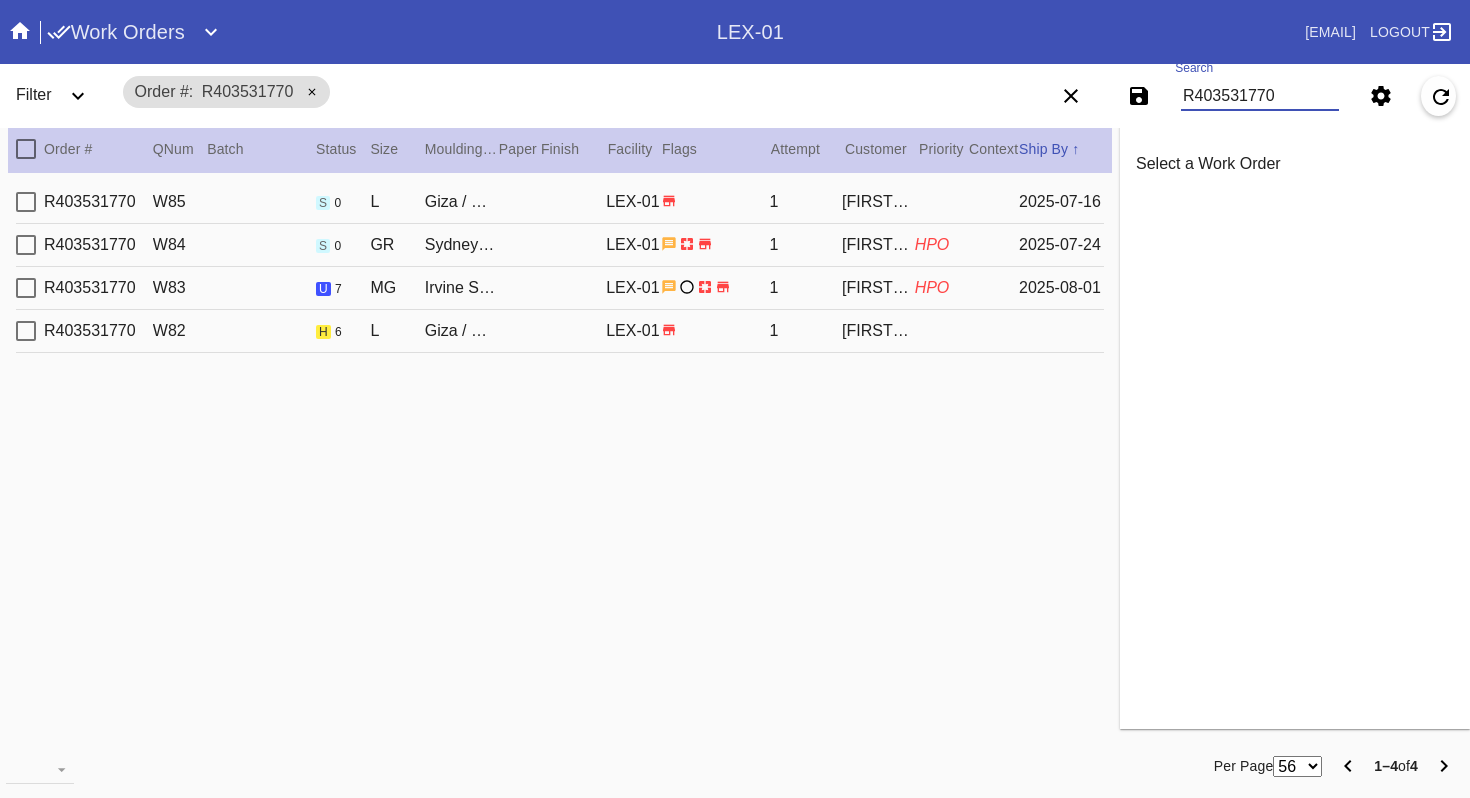 click on "[ID] [ID] u   [NUMBER] MG [CITY] Slim ([SIZE]) / [COLOR] [ID] [FIRST] [LAST]
HPO
[DATE]" at bounding box center [560, 288] 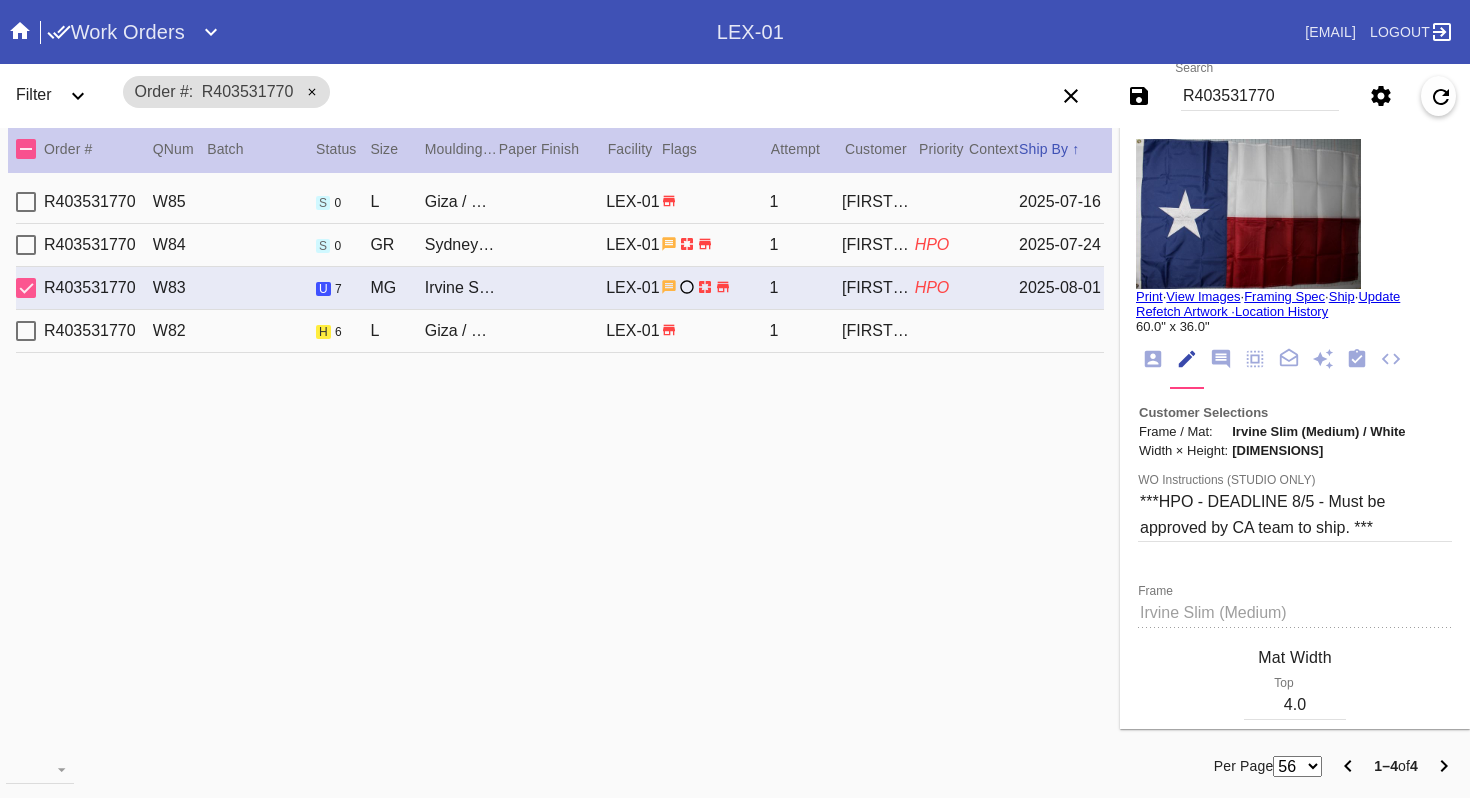 click on "R403531770" at bounding box center [1260, 96] 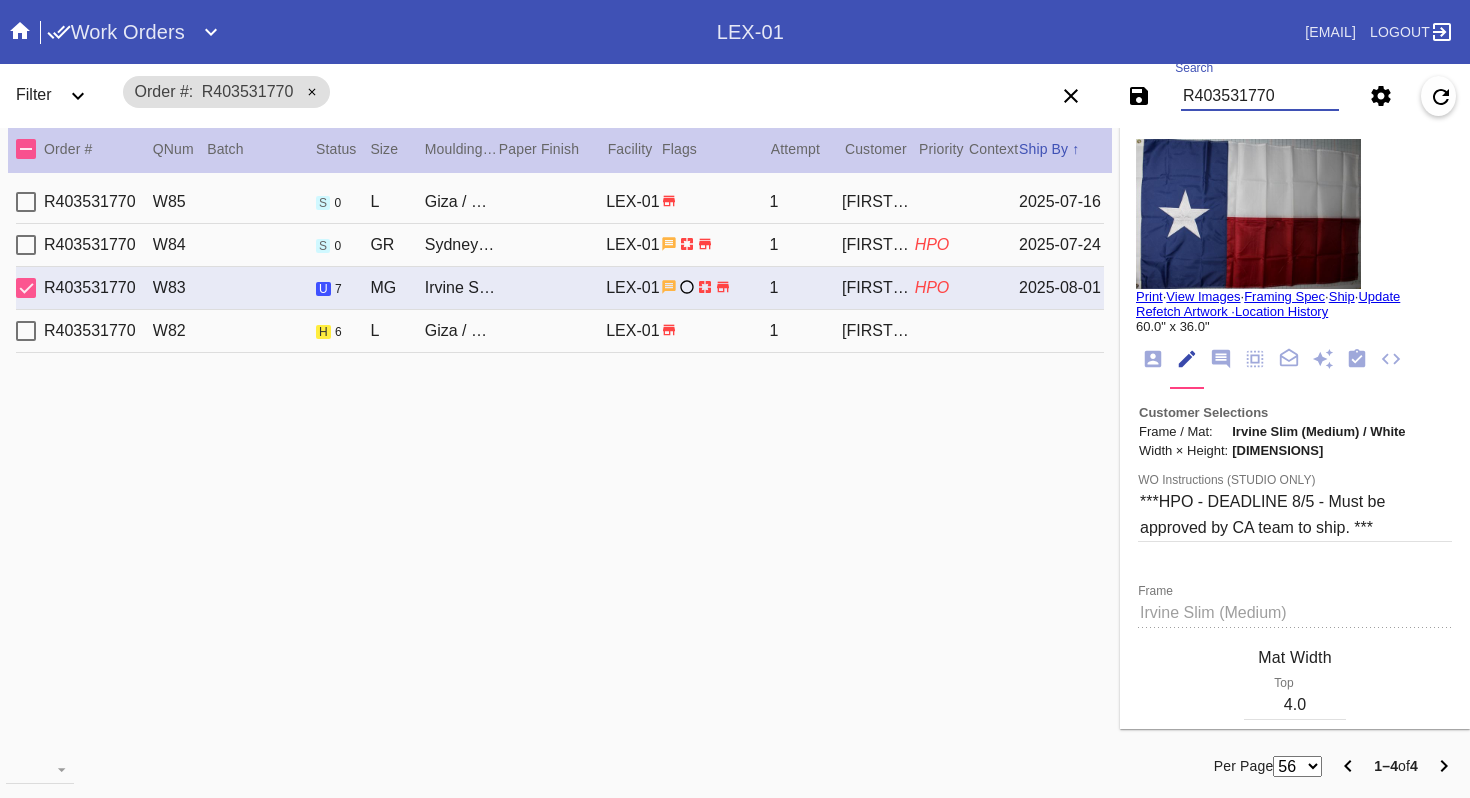 click on "R403531770" at bounding box center (1260, 96) 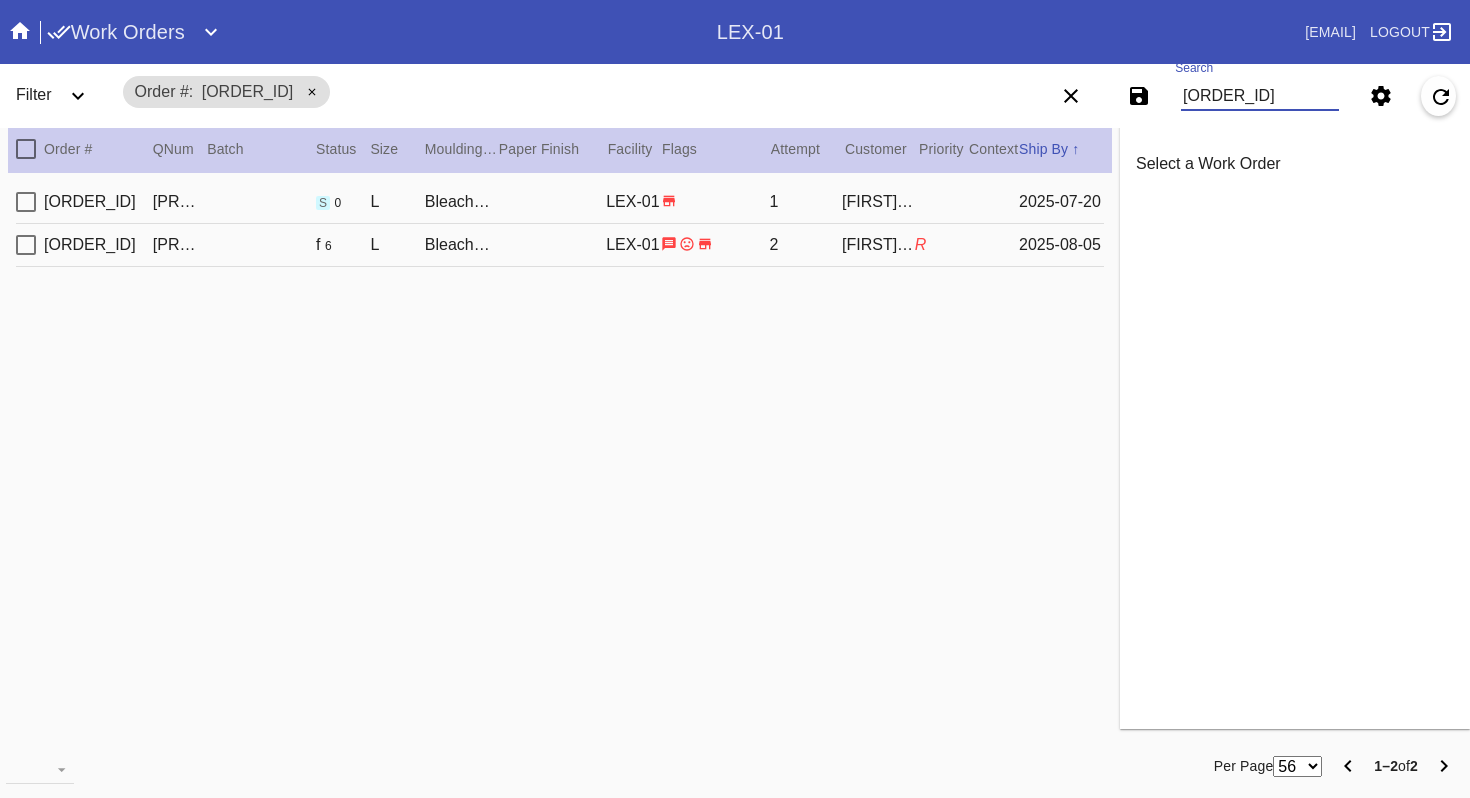 click on "R638437068 W836 f   6 L Bleached Maple Canvas / Canvas LEX-01 2 [FIRST] [LAST]
R
2025-08-05" at bounding box center (560, 245) 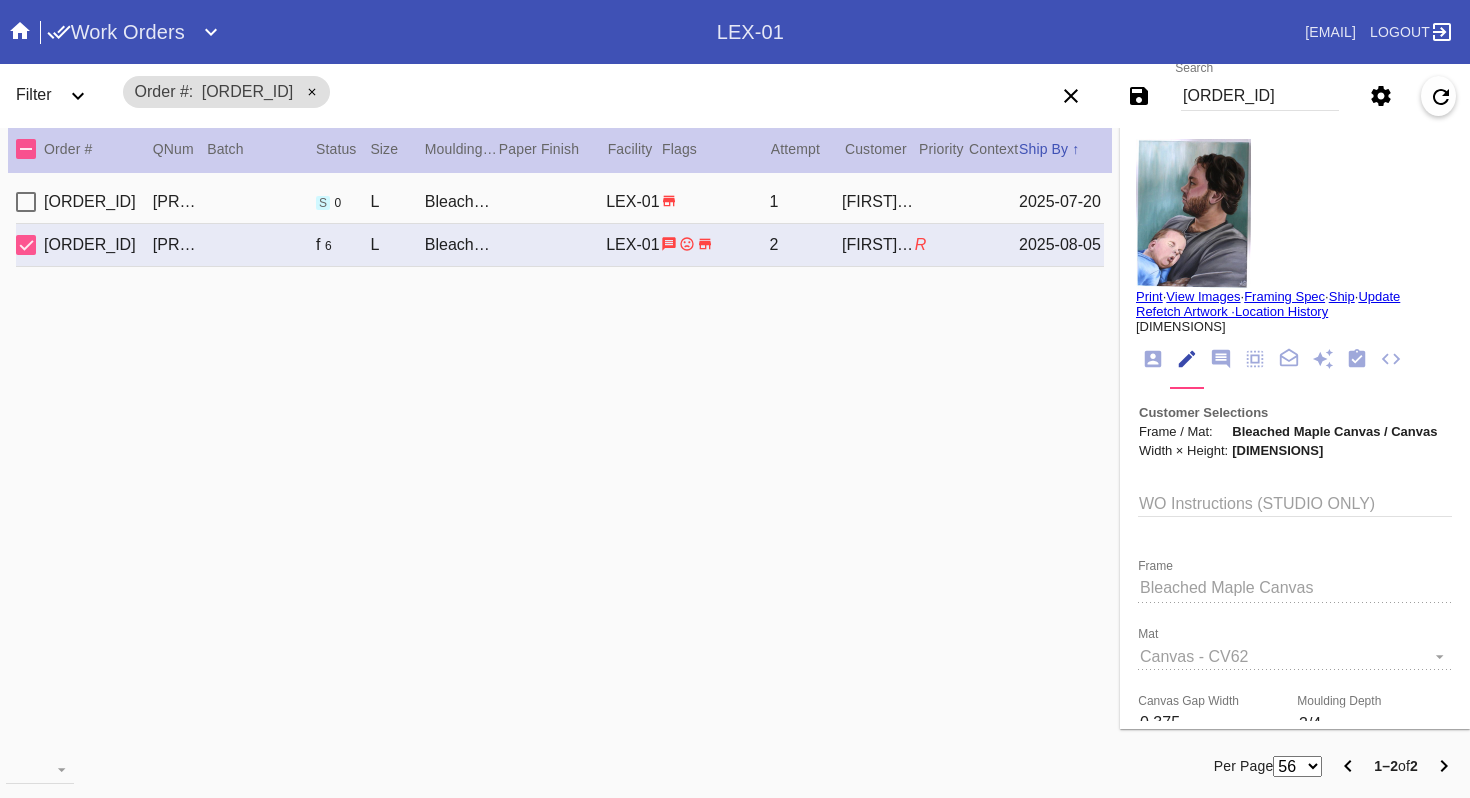 click on "[ORDER_ID]" at bounding box center (1260, 96) 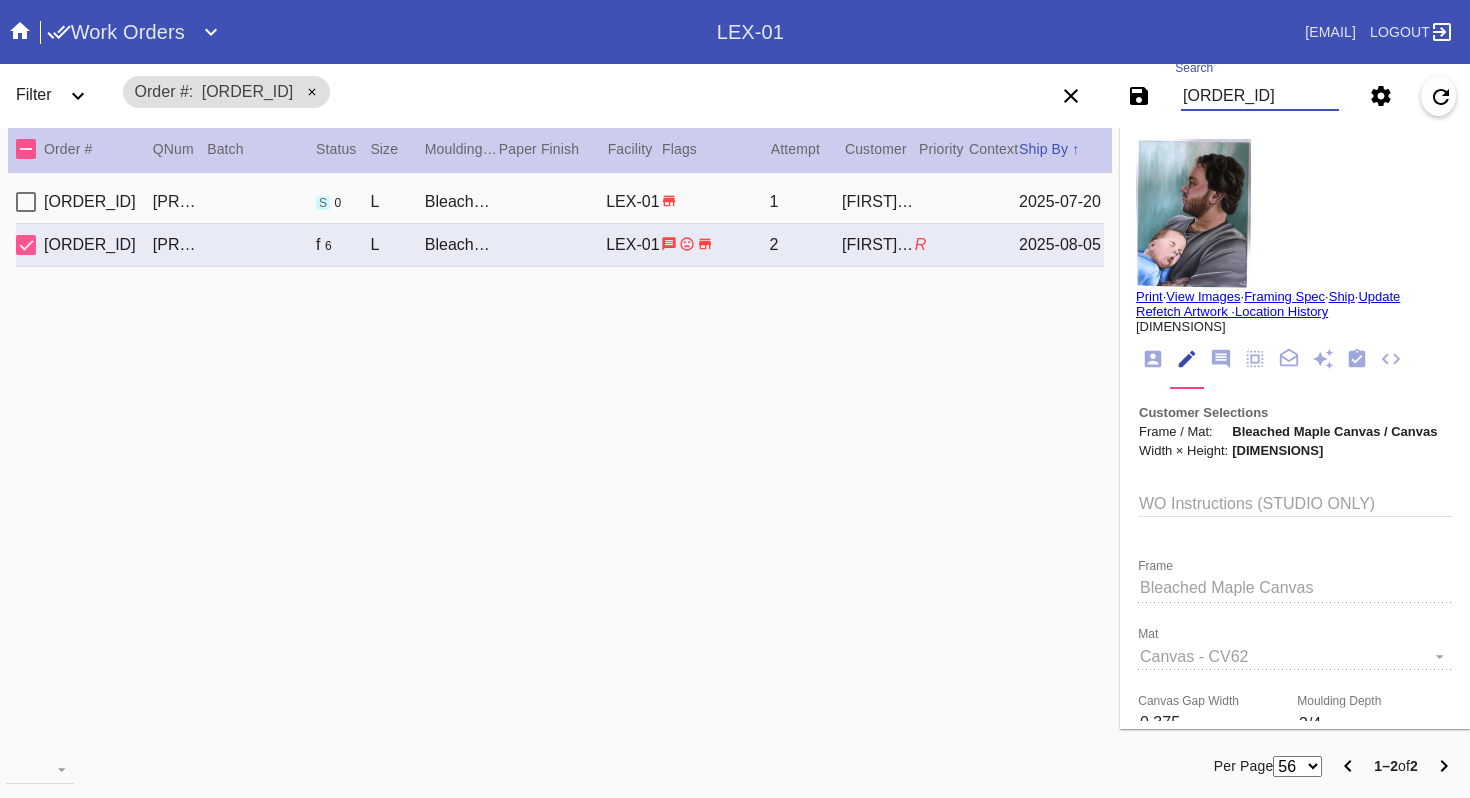 click on "[ORDER_ID]" at bounding box center [1260, 96] 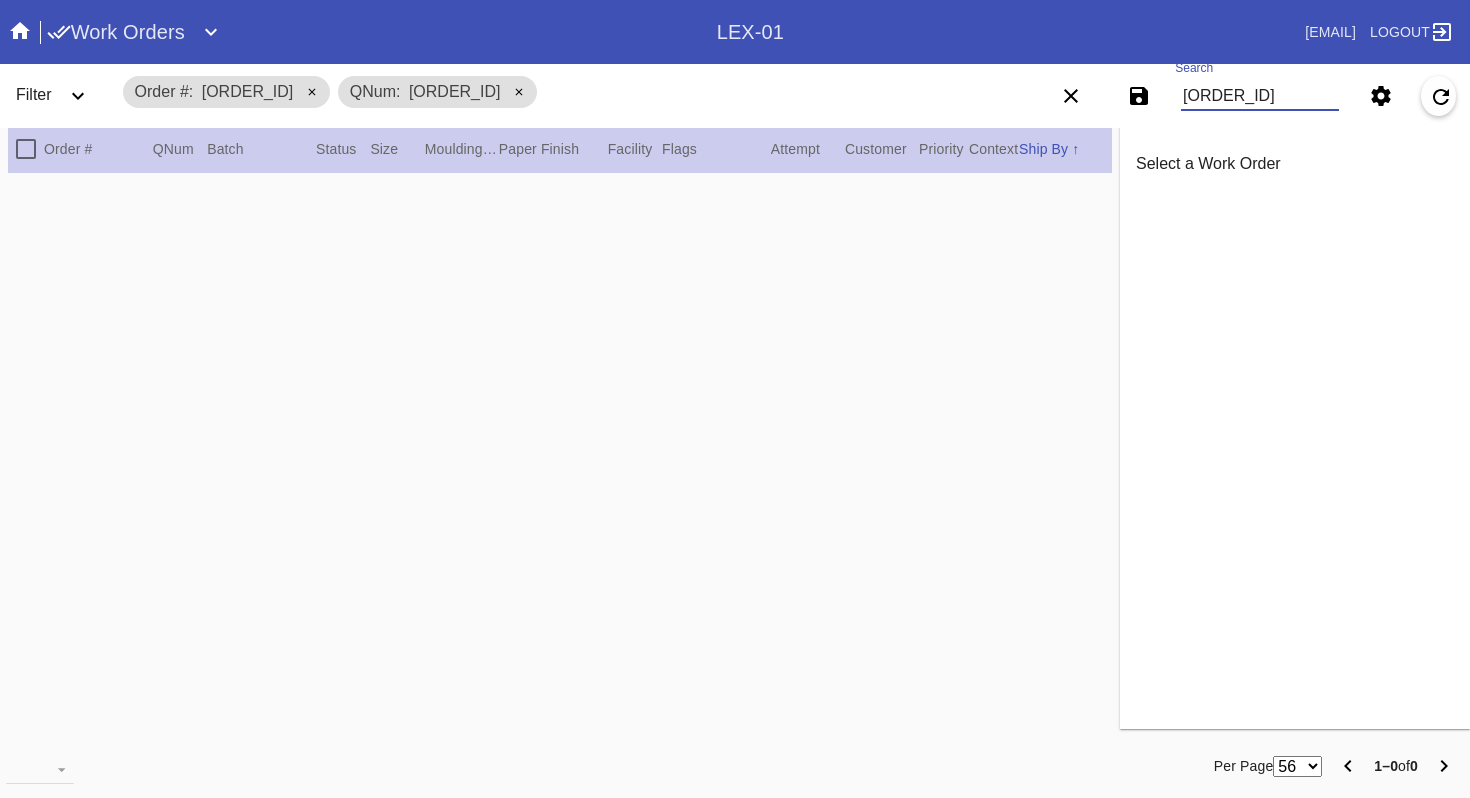 click on "[ORDER_ID]" at bounding box center [1260, 96] 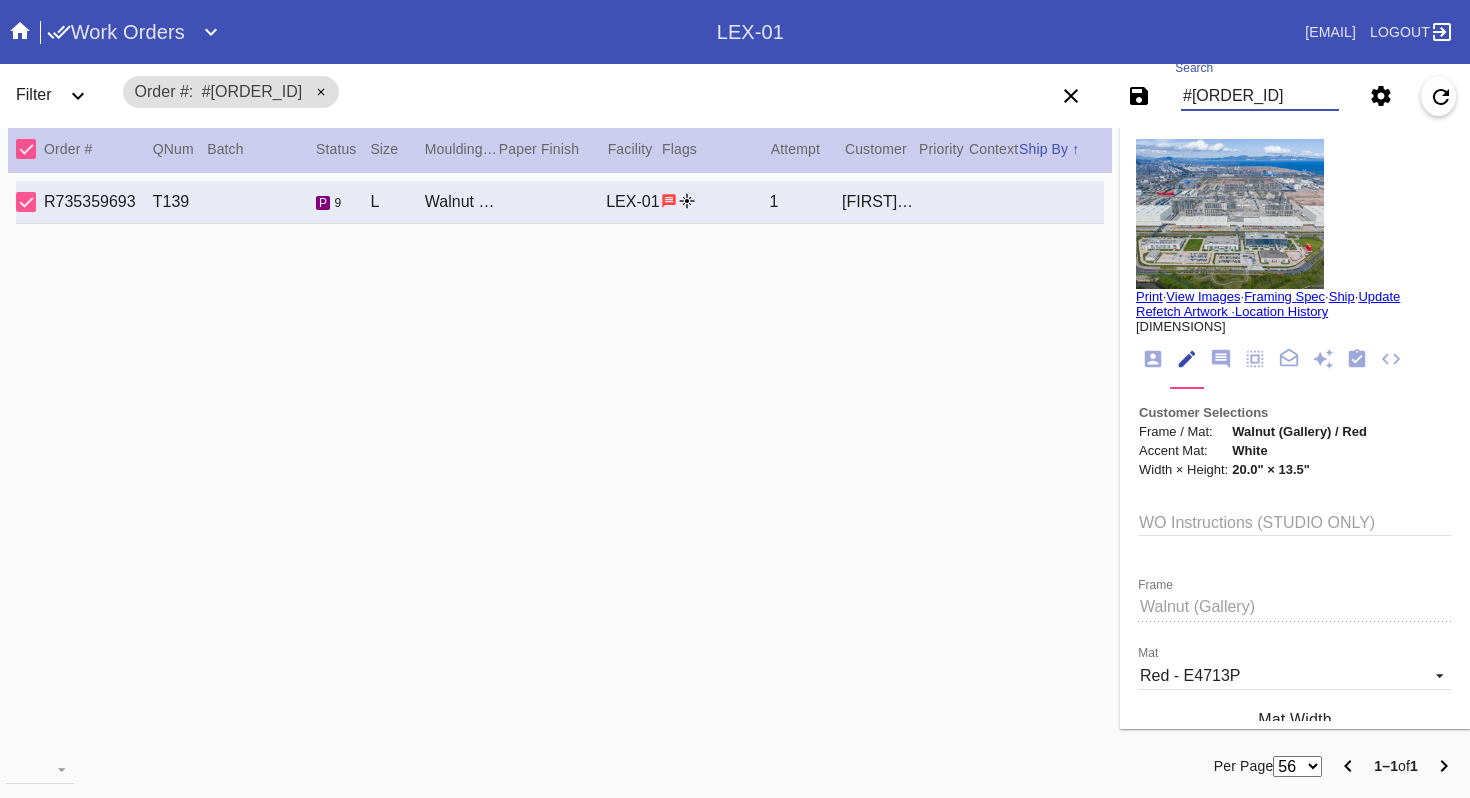 click on "#[ORDER_ID]" at bounding box center (1260, 96) 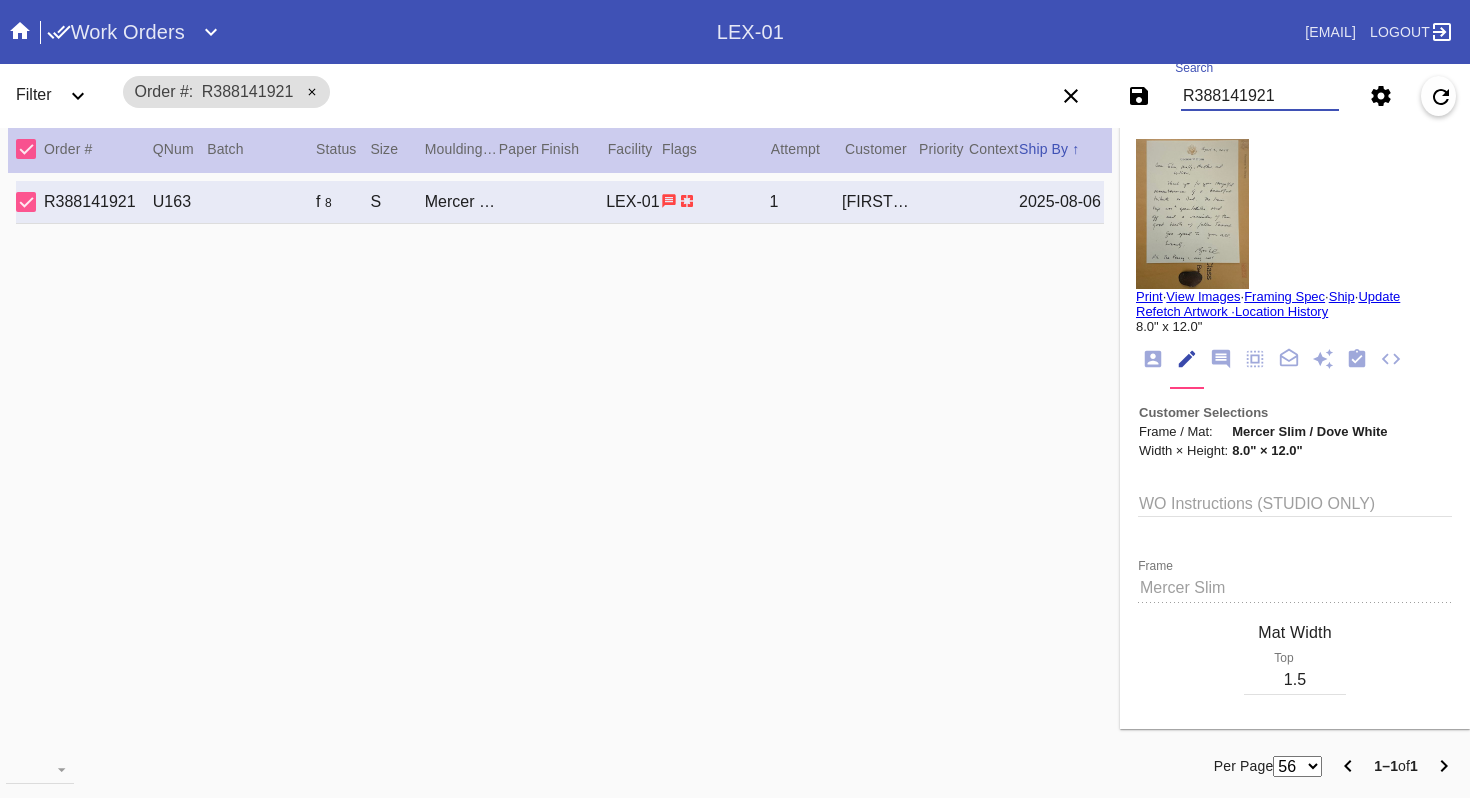 click on "R388141921" at bounding box center (1260, 96) 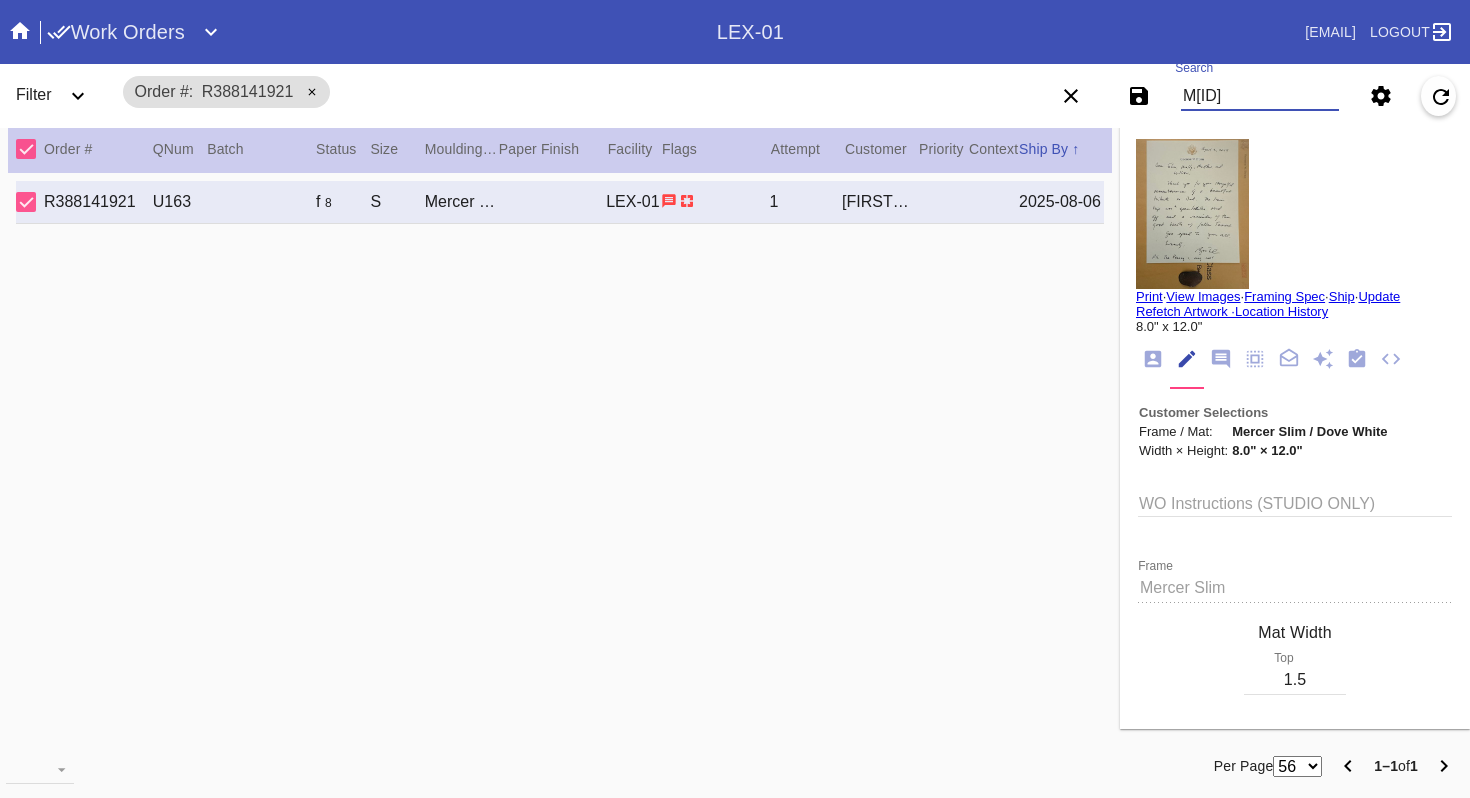click on "M[ID]" at bounding box center [1260, 96] 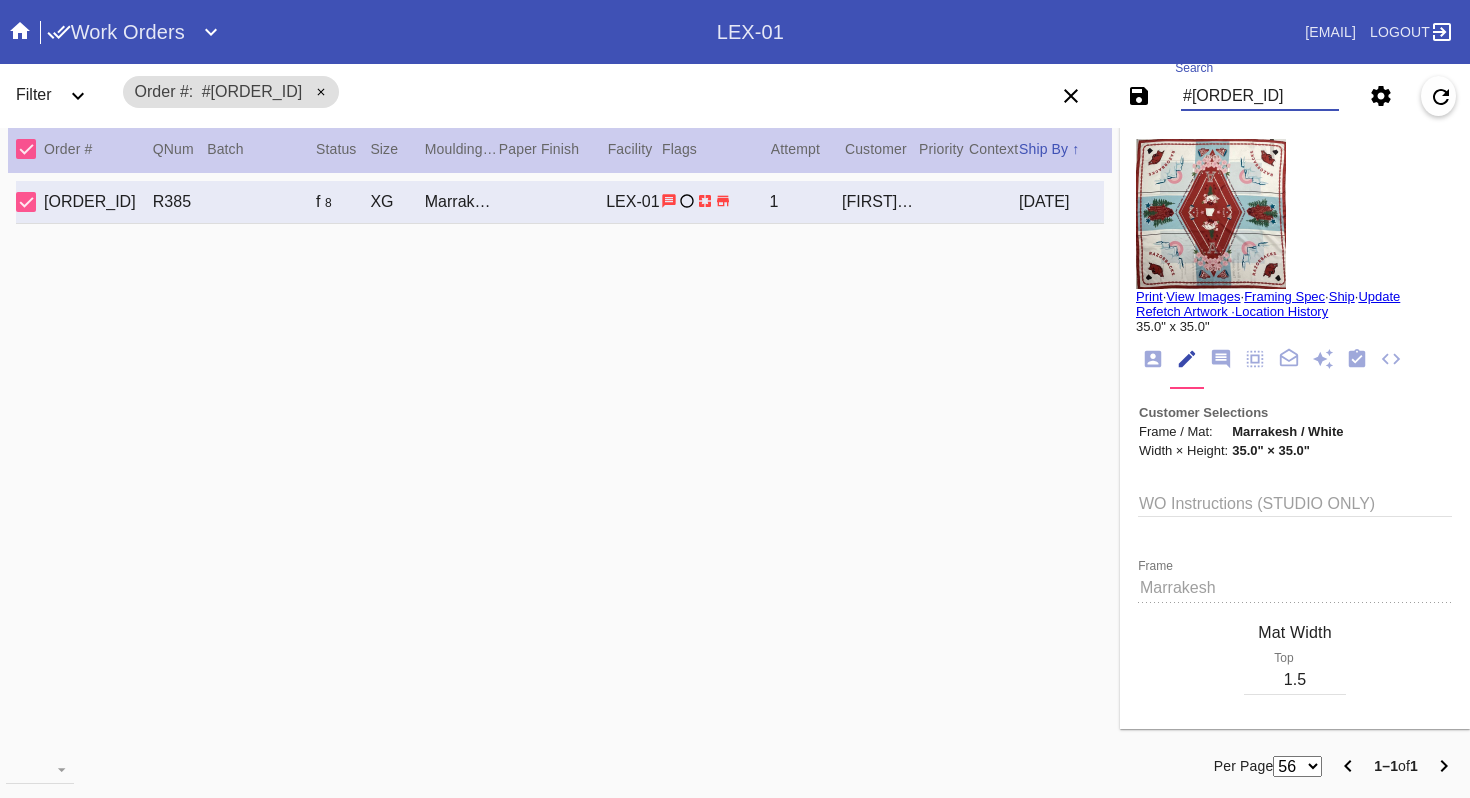 click on "#[ORDER_ID]" at bounding box center [1260, 96] 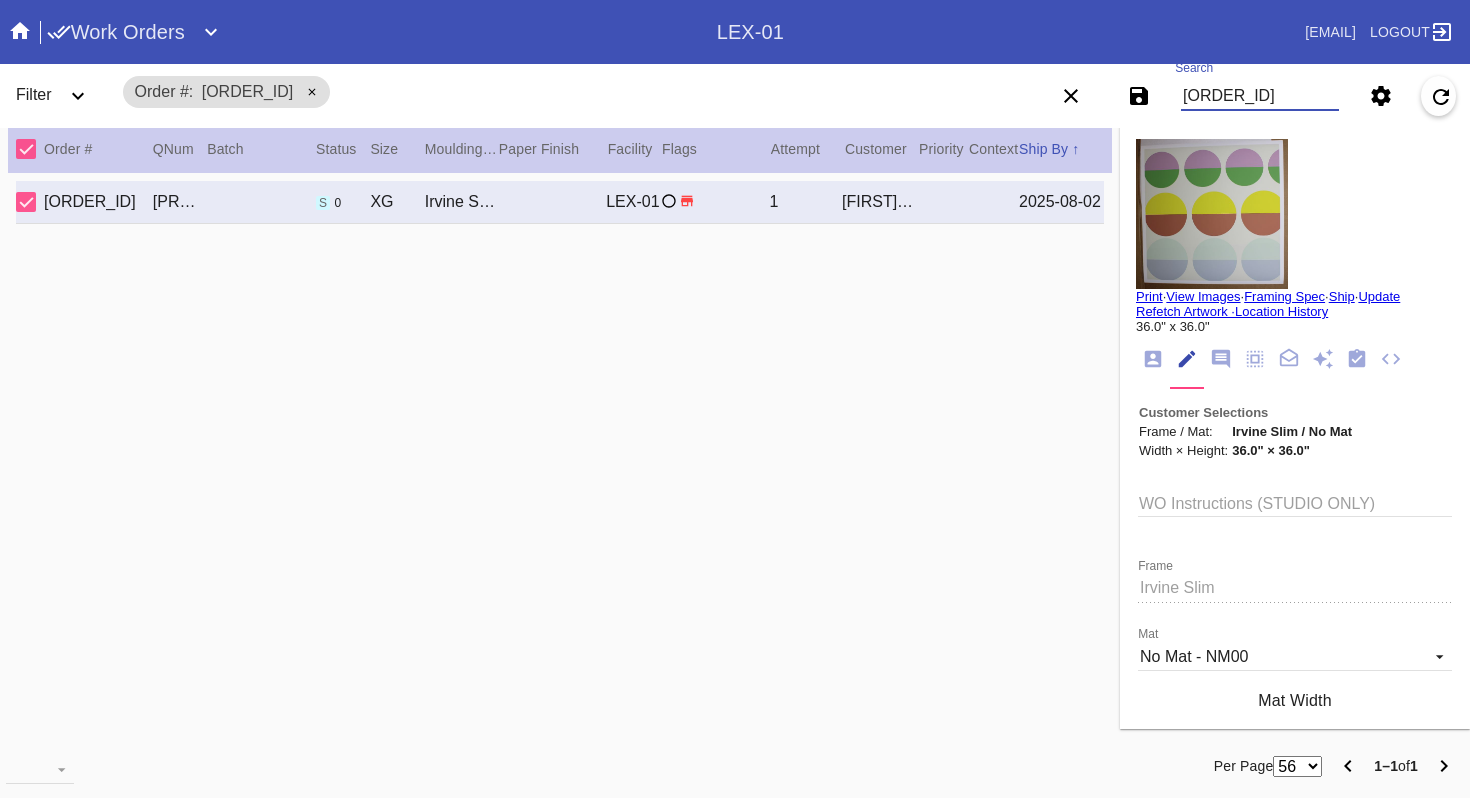 click on "[ORDER_ID]" at bounding box center (1260, 96) 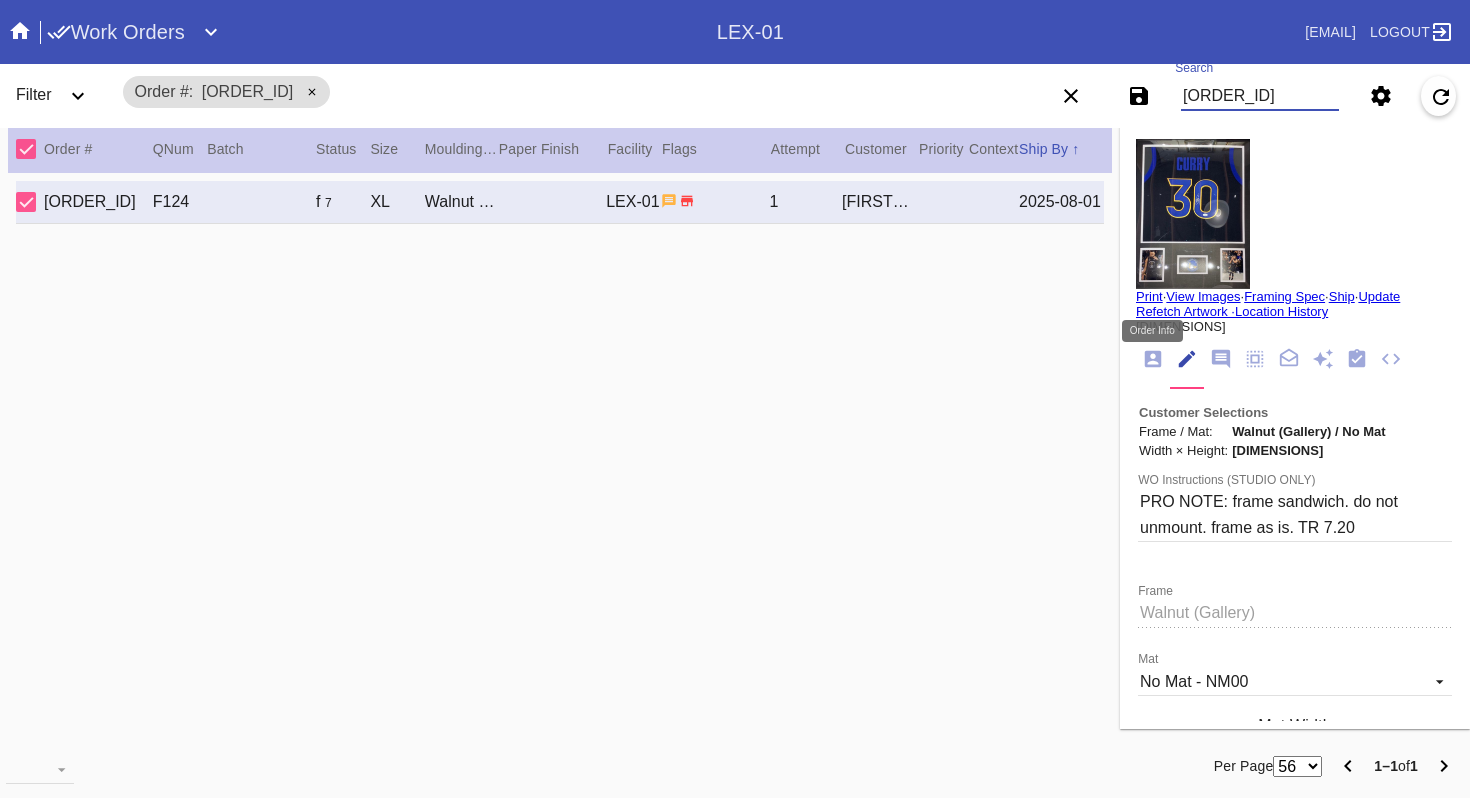 click 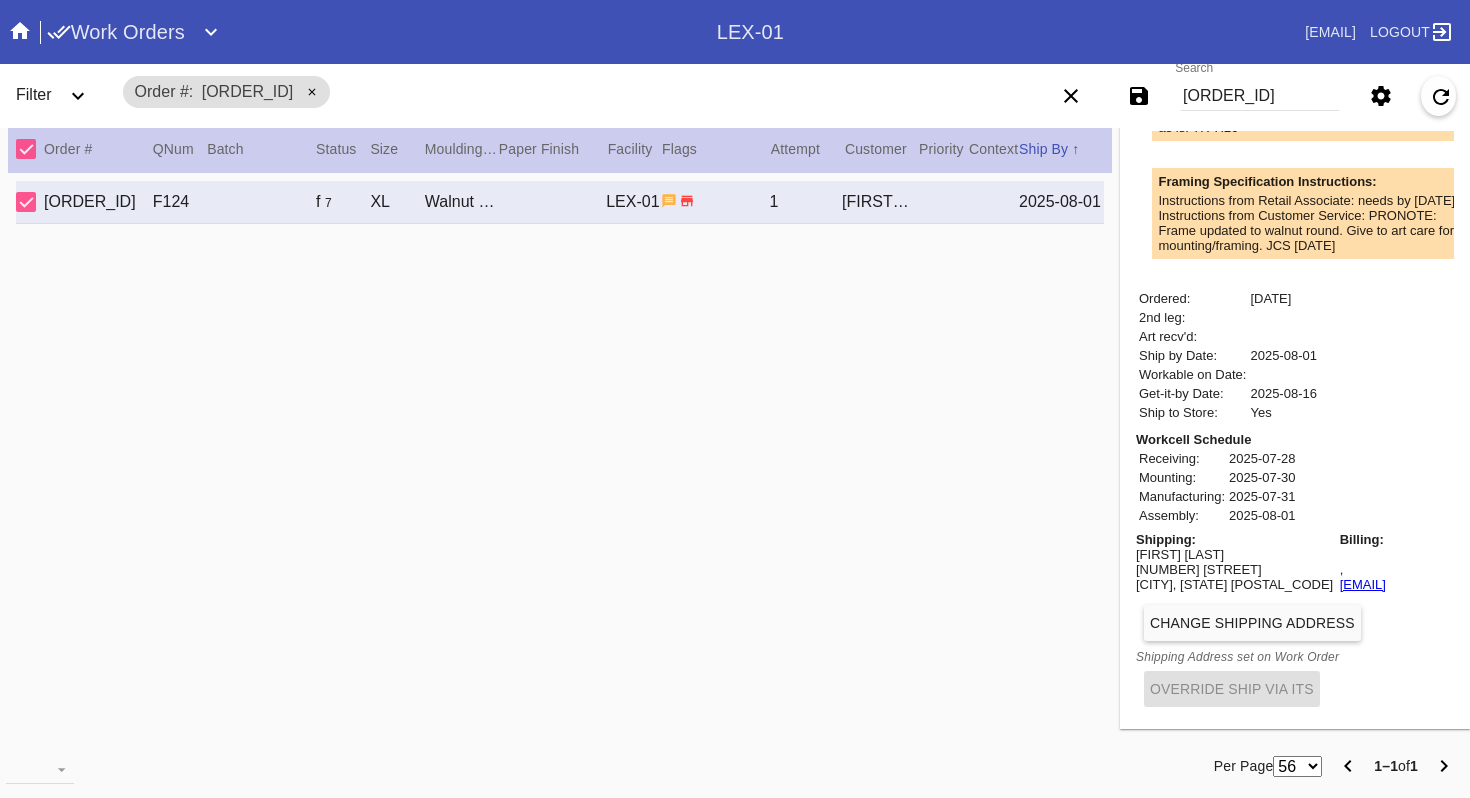scroll, scrollTop: 0, scrollLeft: 0, axis: both 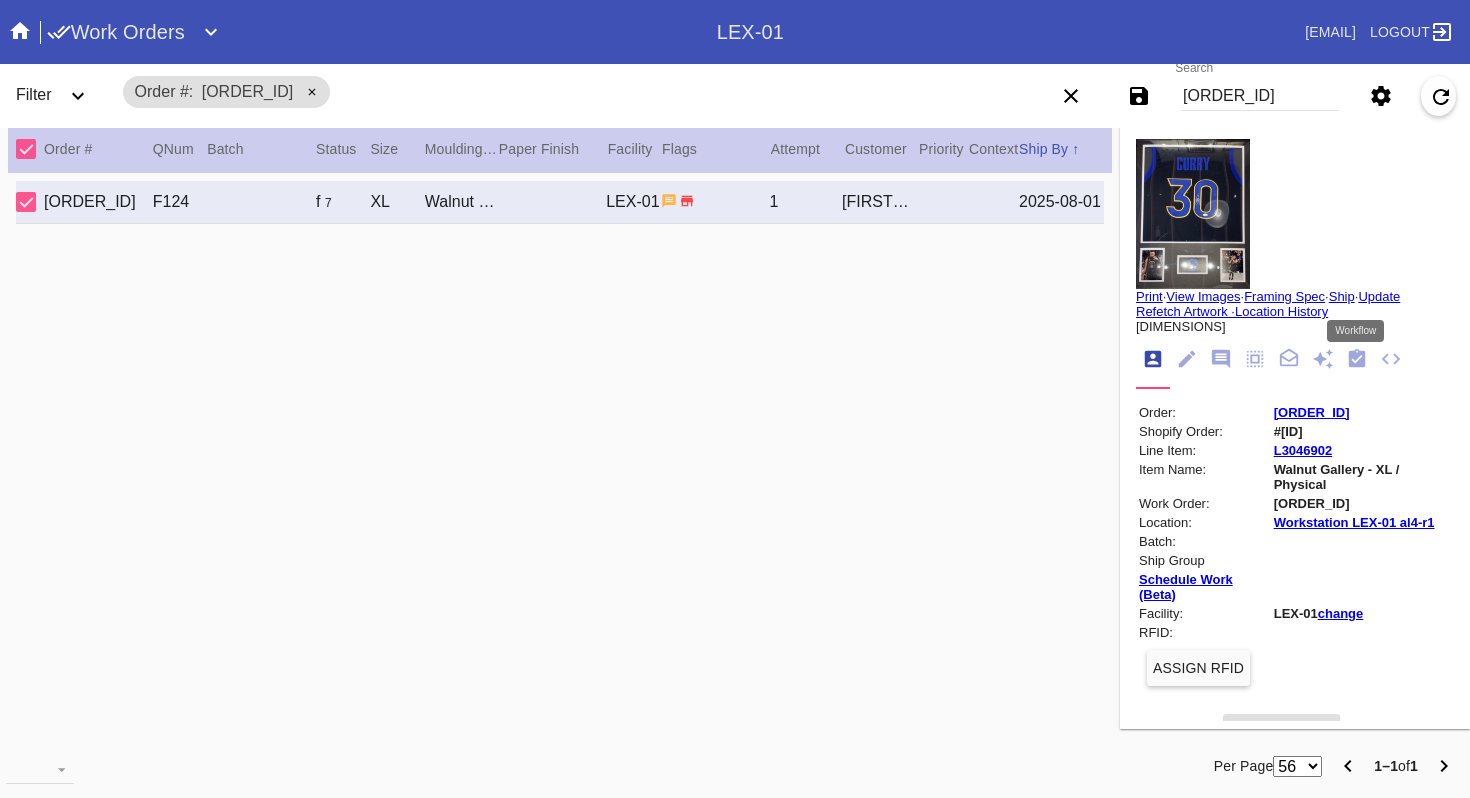 click 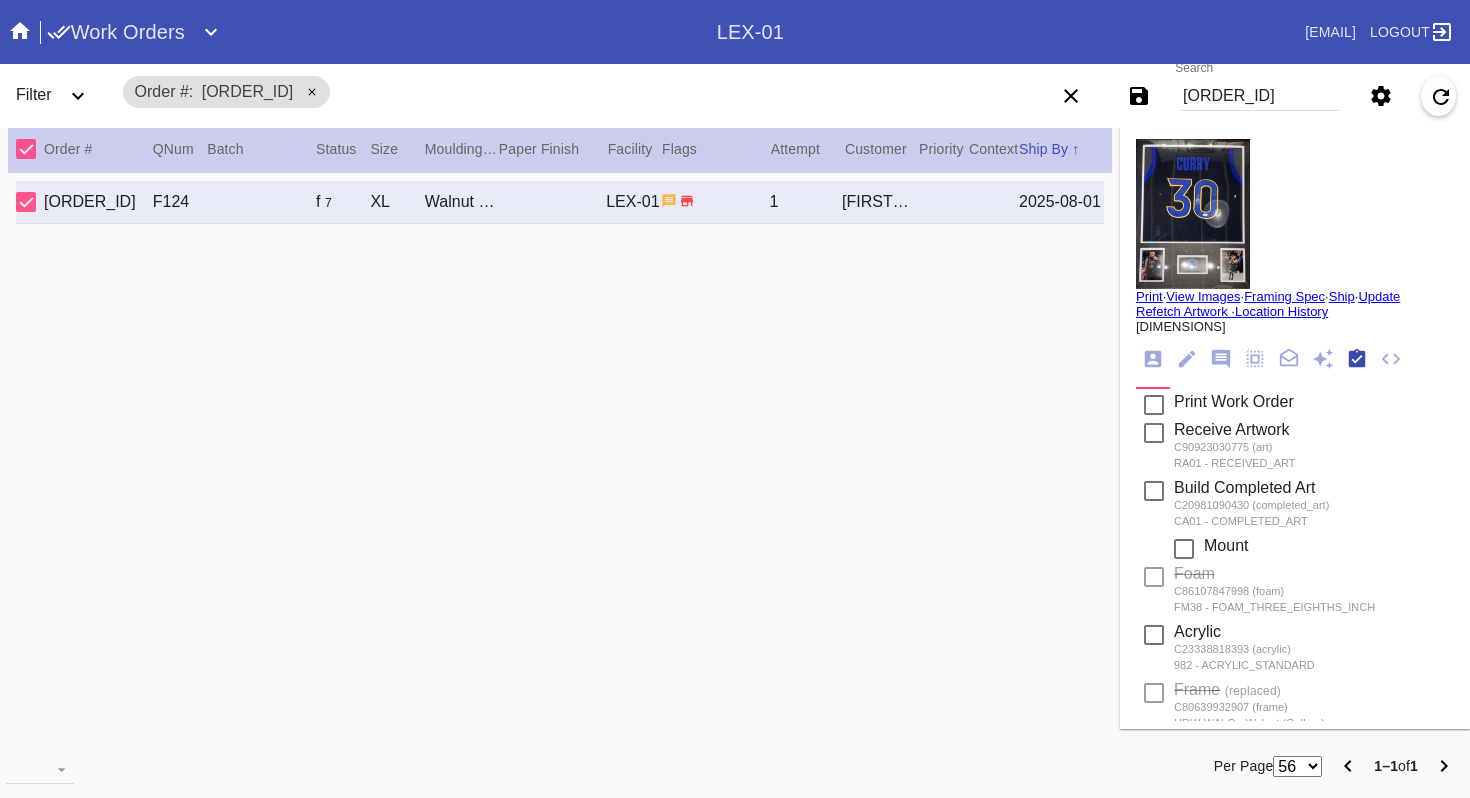 scroll, scrollTop: 320, scrollLeft: 0, axis: vertical 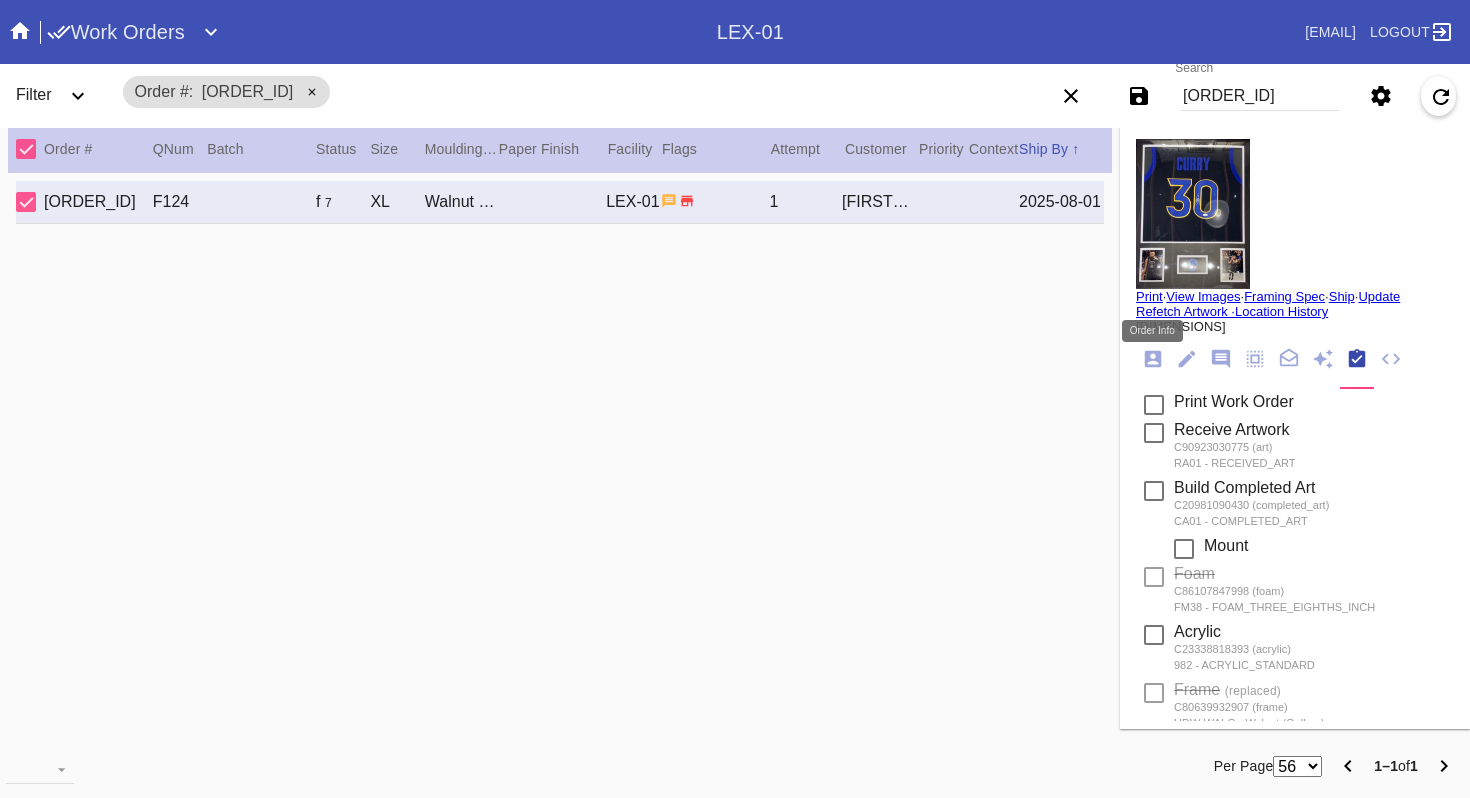 click 